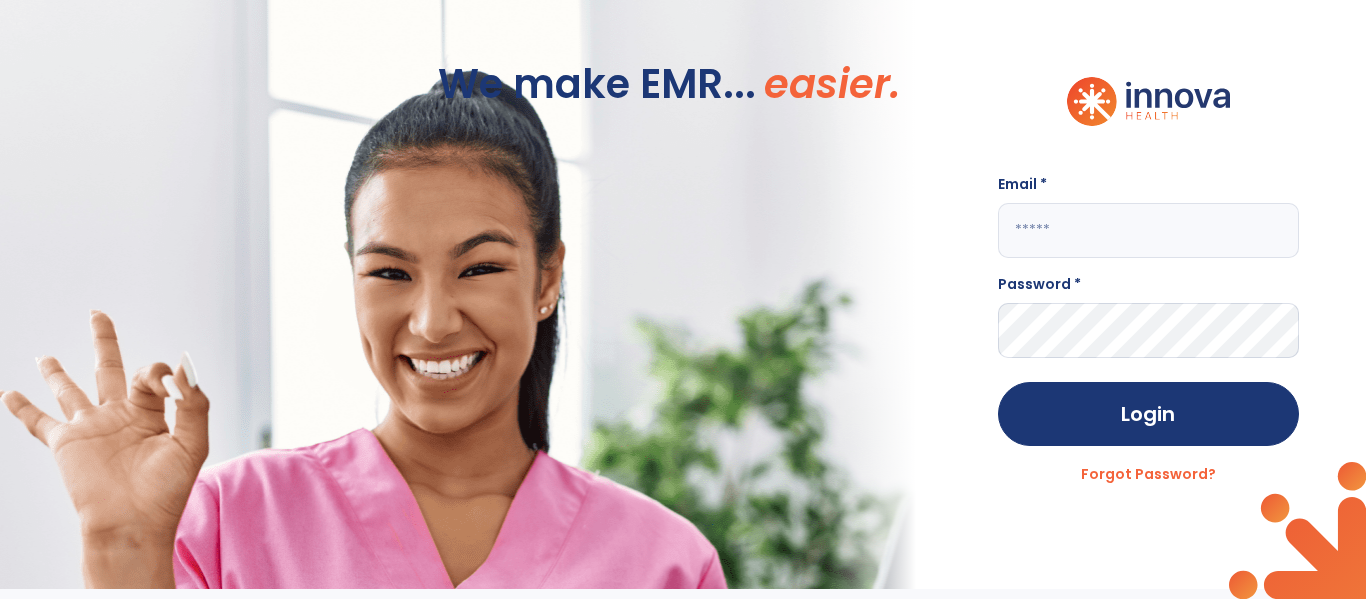 scroll, scrollTop: 0, scrollLeft: 0, axis: both 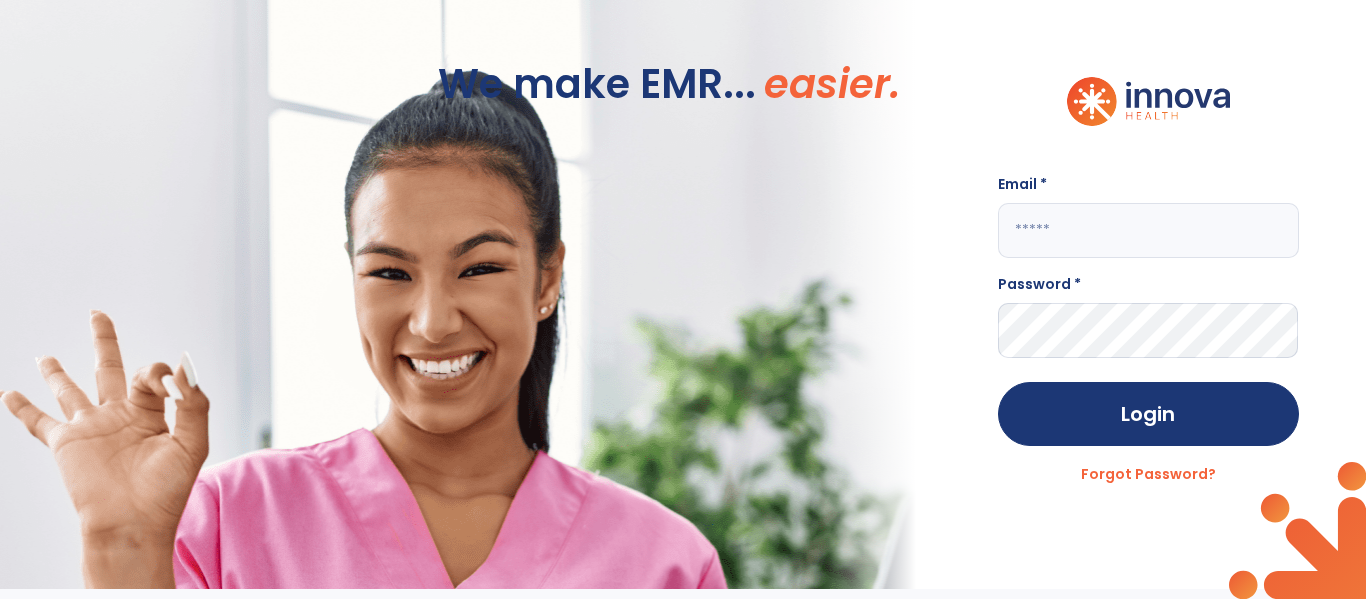 click 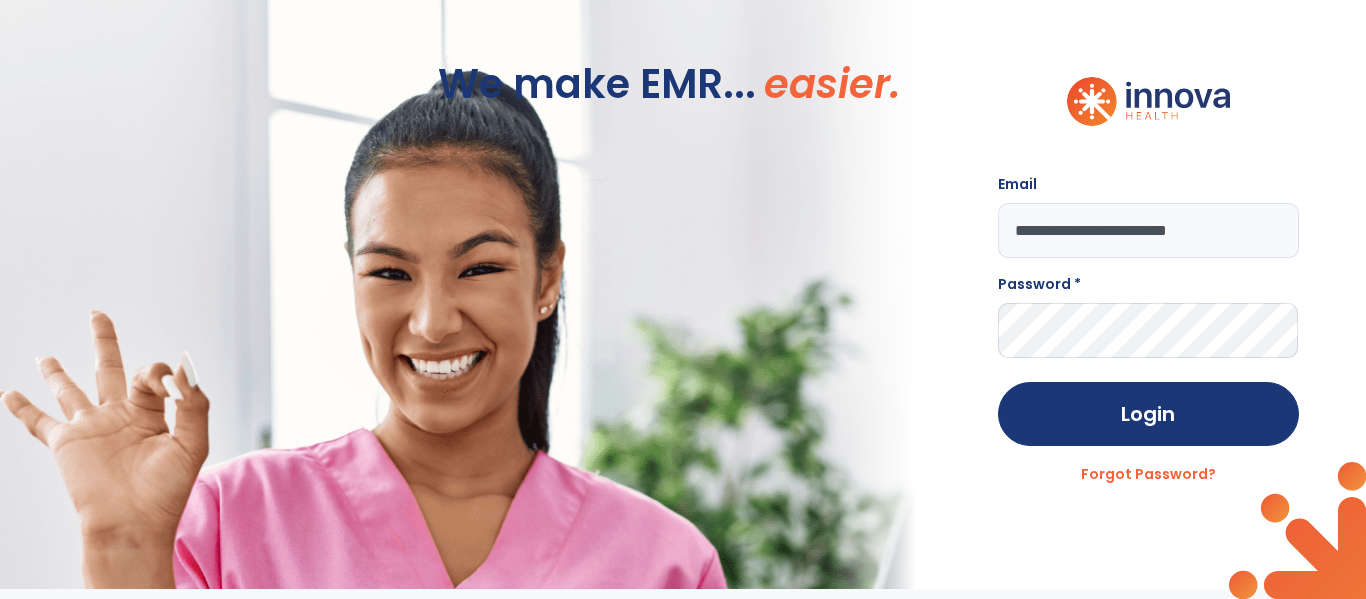 scroll, scrollTop: 0, scrollLeft: 27, axis: horizontal 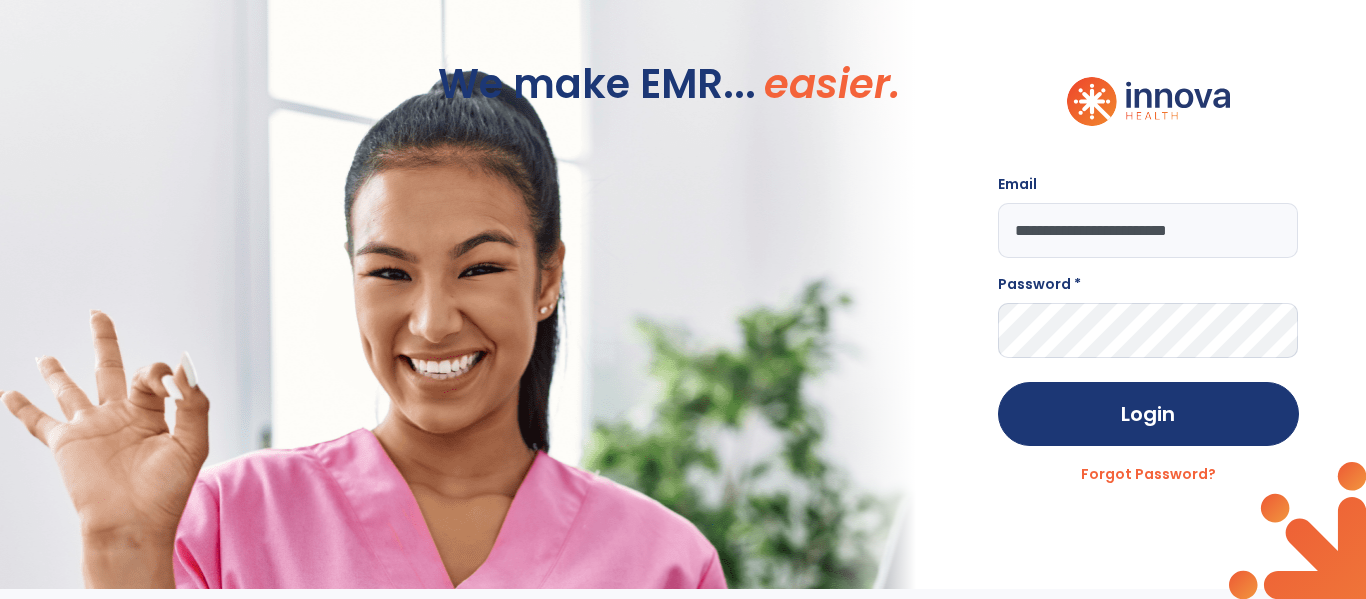 type on "**********" 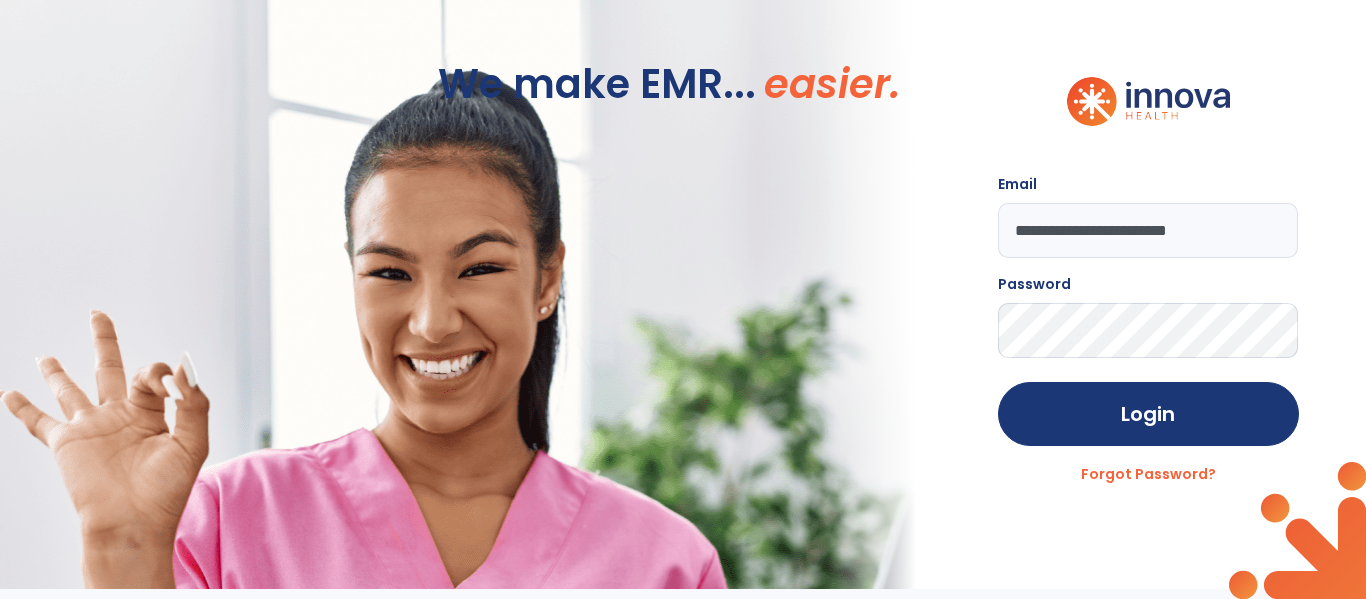click on "Login" 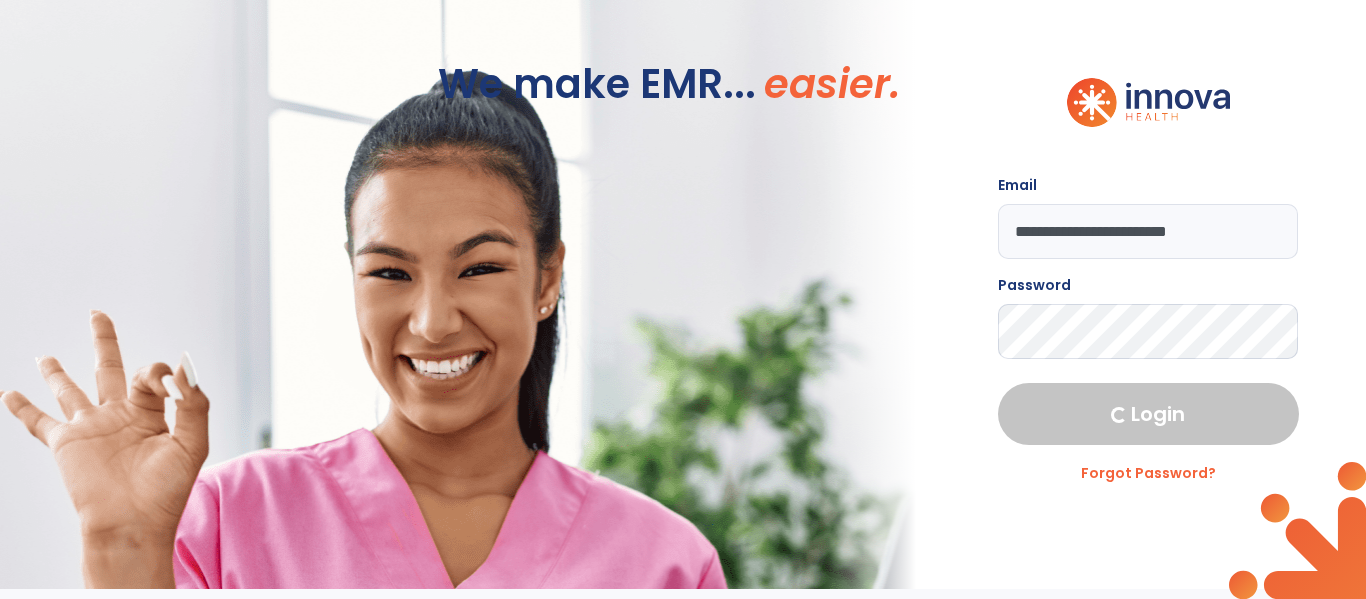 select on "****" 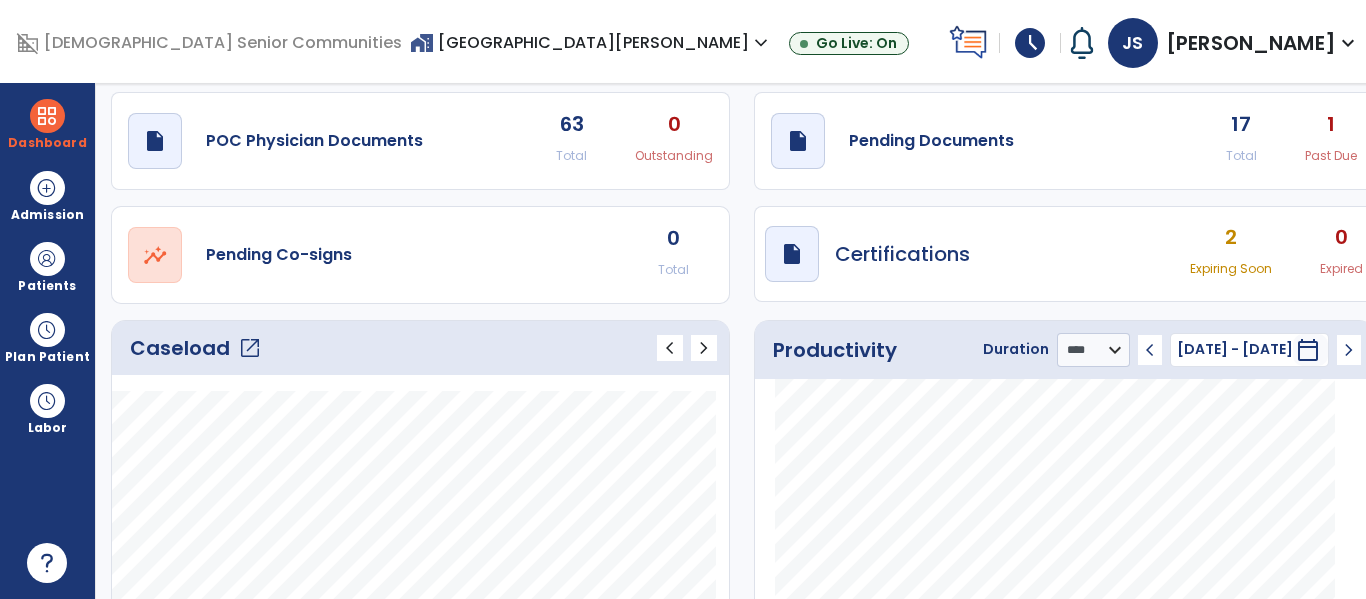 scroll, scrollTop: 41, scrollLeft: 0, axis: vertical 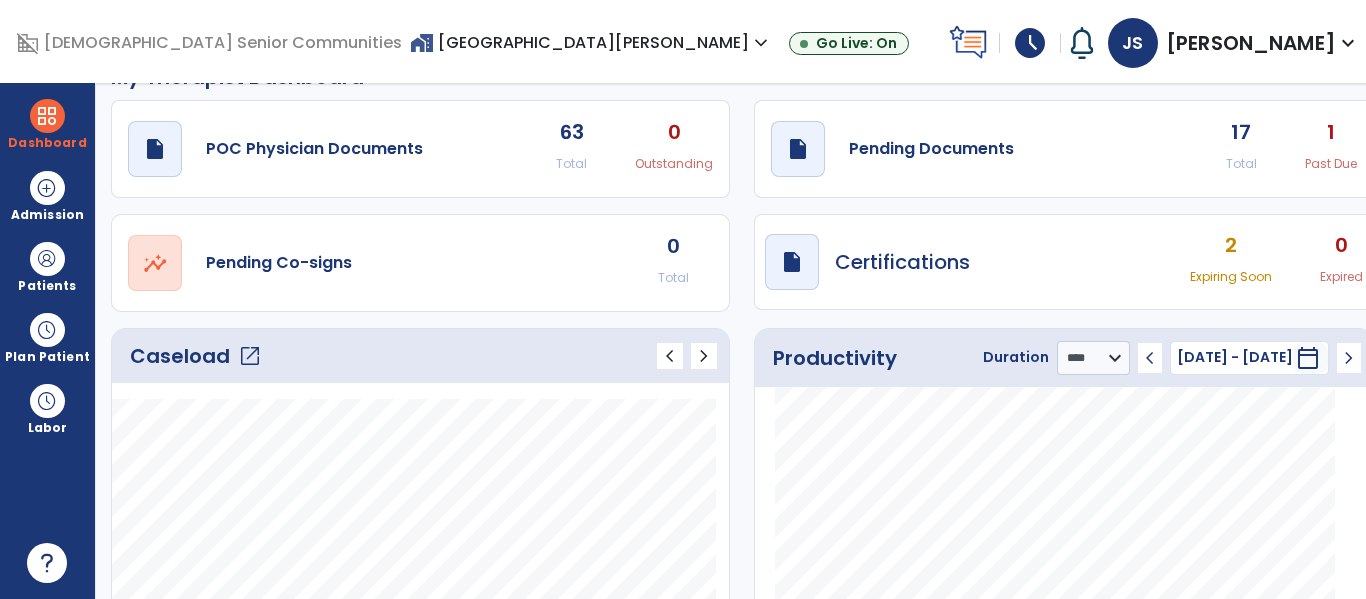 click on "open_in_new" 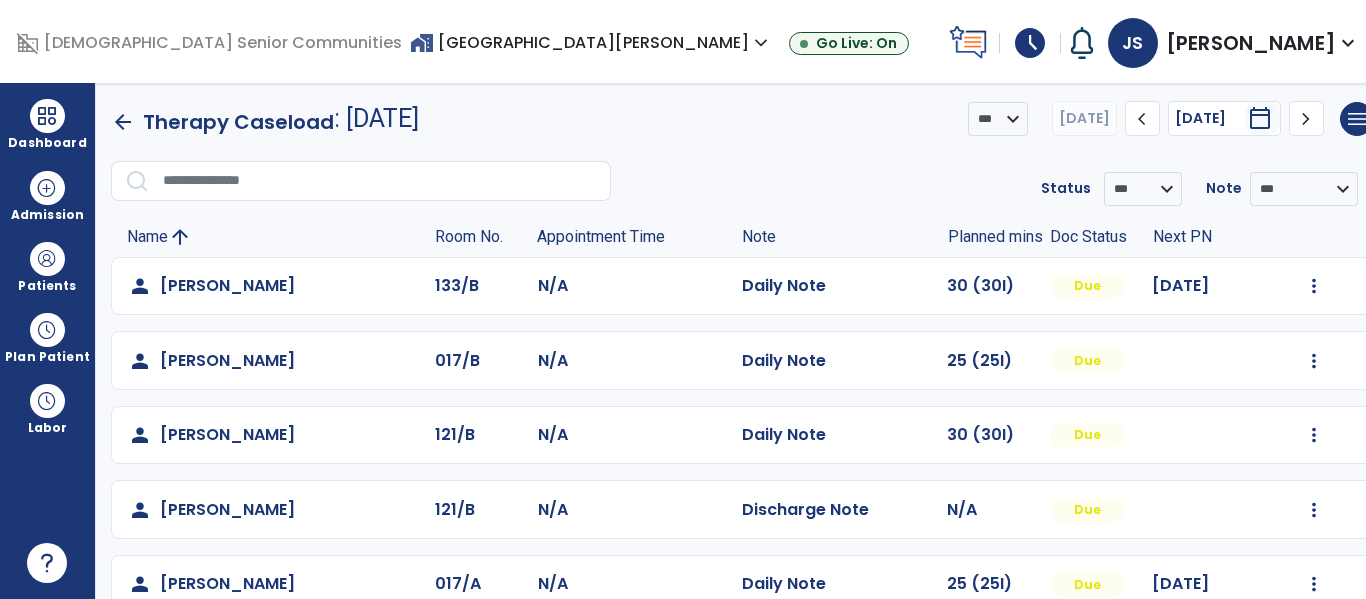 scroll, scrollTop: 0, scrollLeft: 0, axis: both 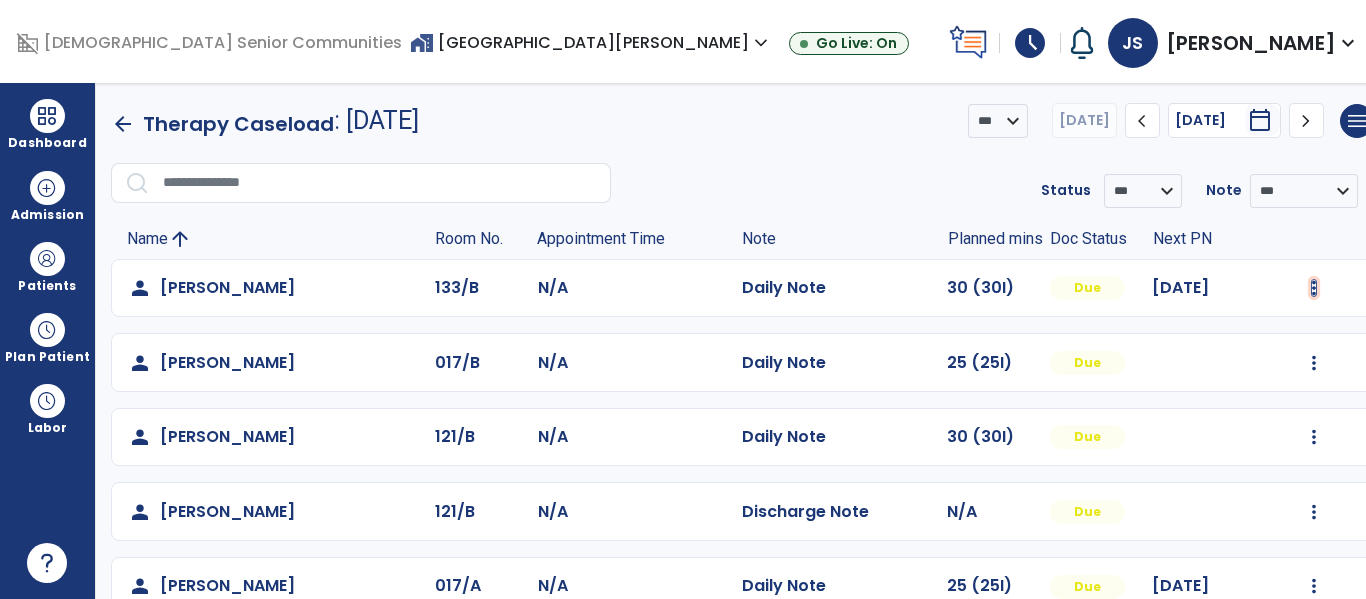 click at bounding box center (1314, 288) 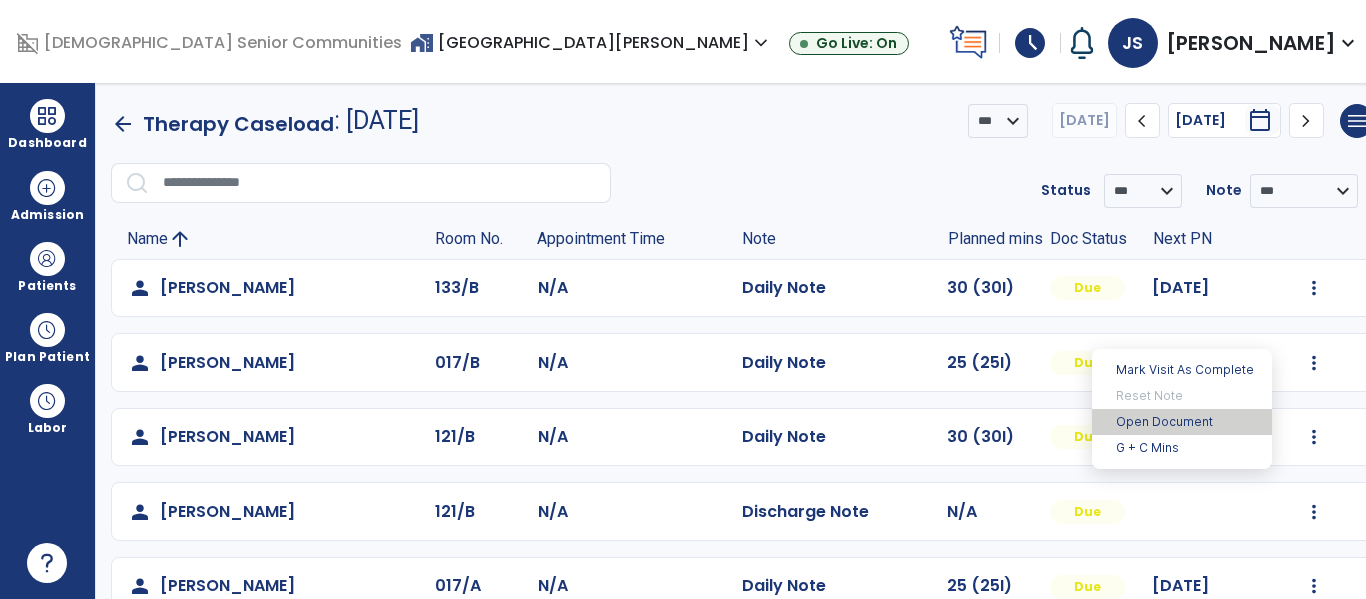 click on "Open Document" at bounding box center (1182, 422) 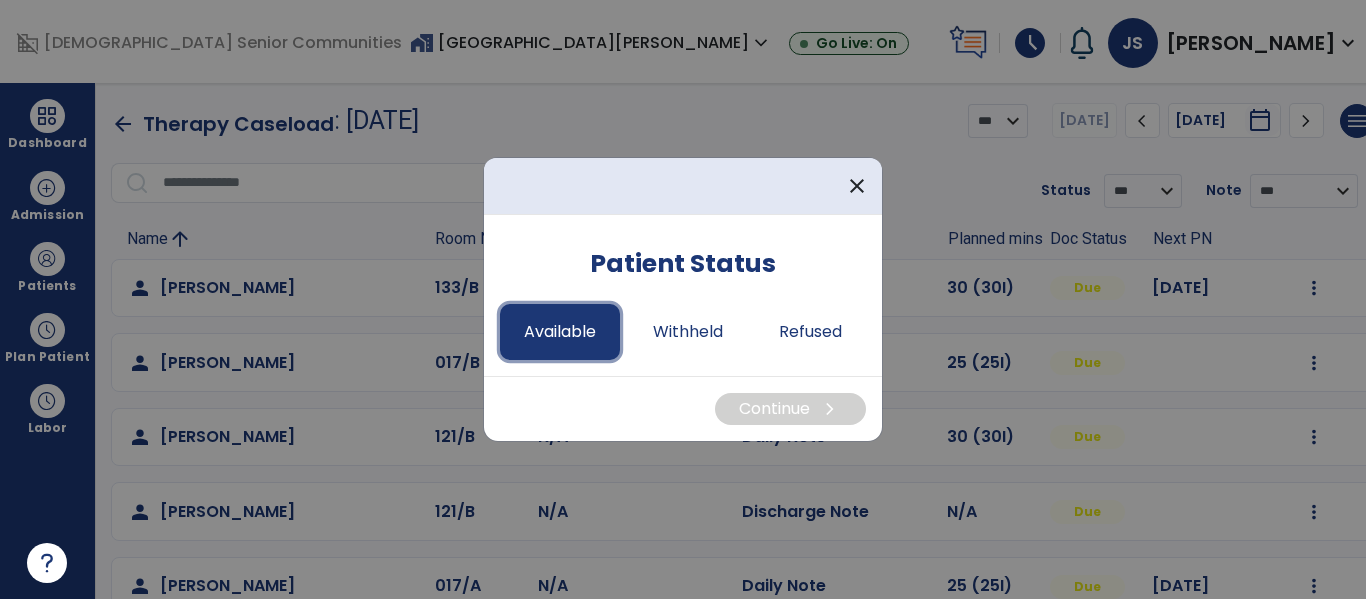 click on "Available" at bounding box center (560, 332) 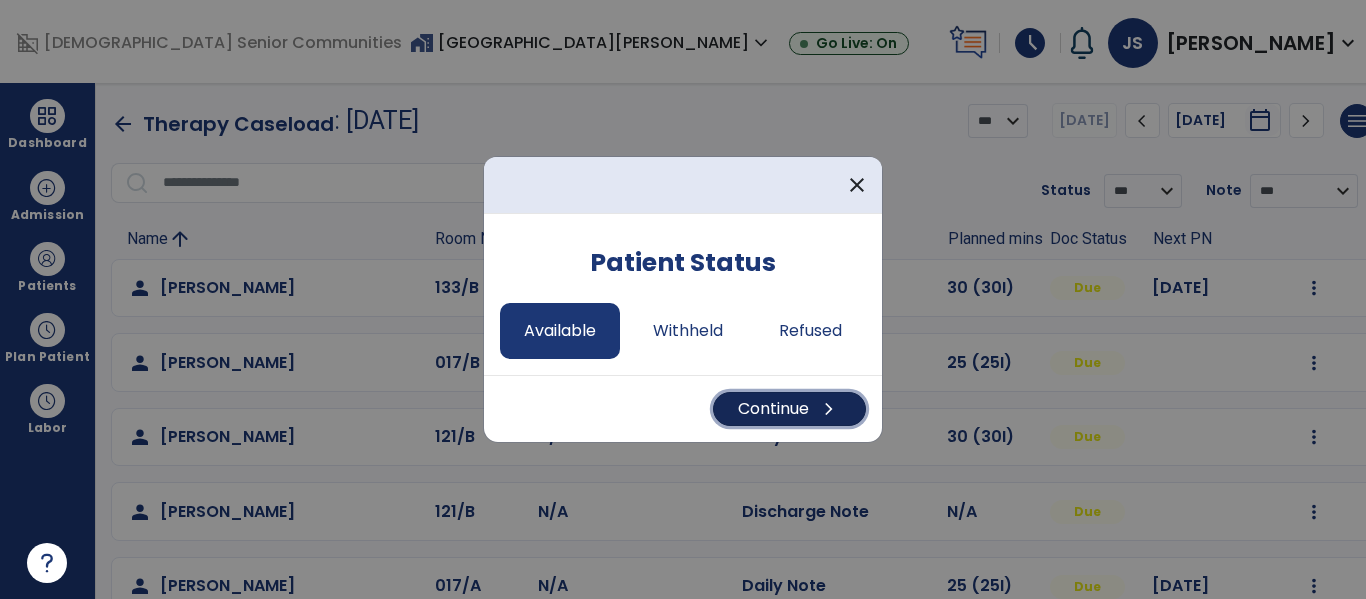 click on "Continue   chevron_right" at bounding box center [789, 409] 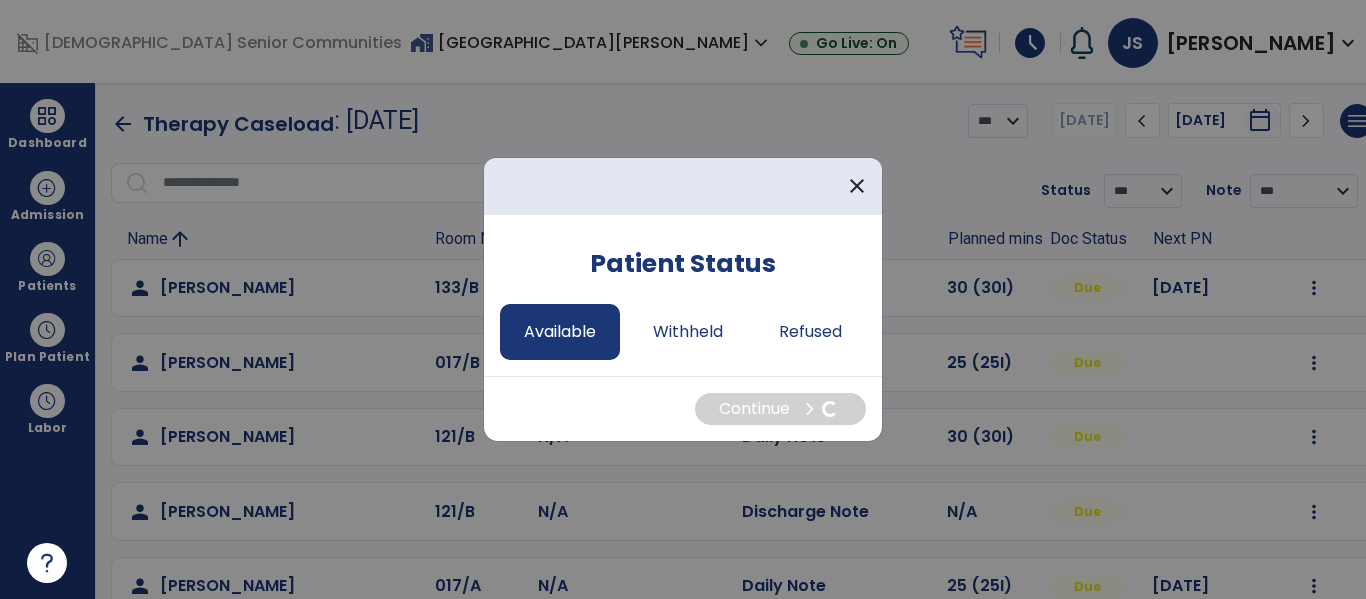 select on "*" 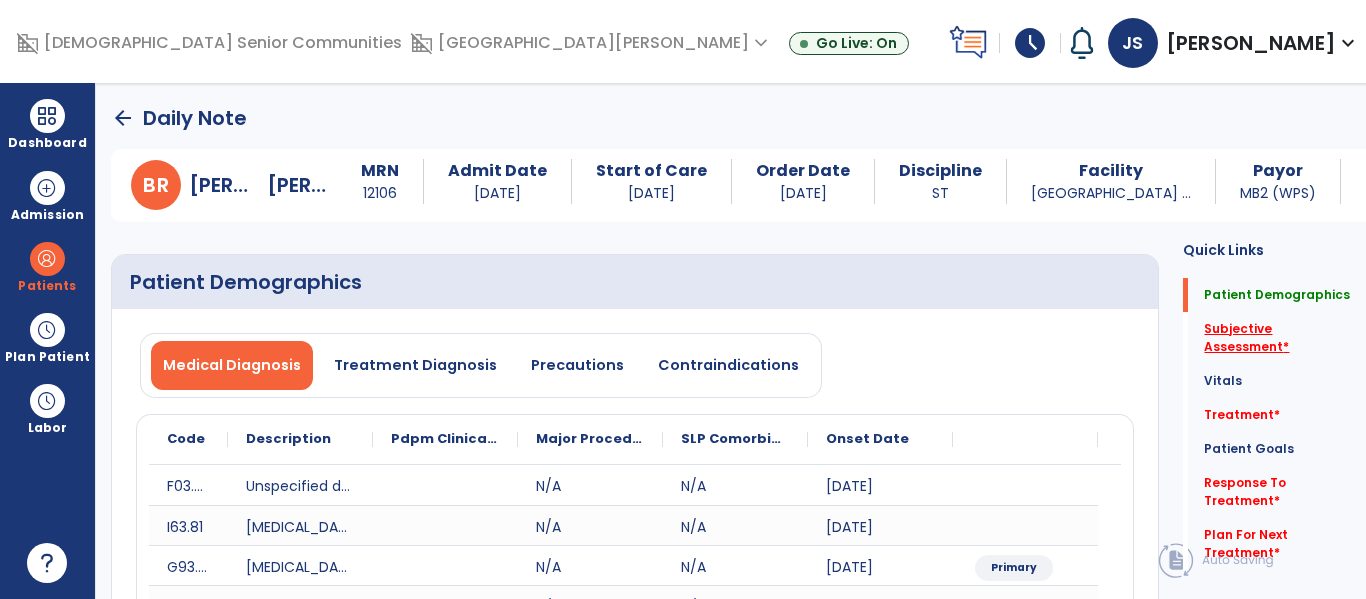 click on "Subjective Assessment   *" 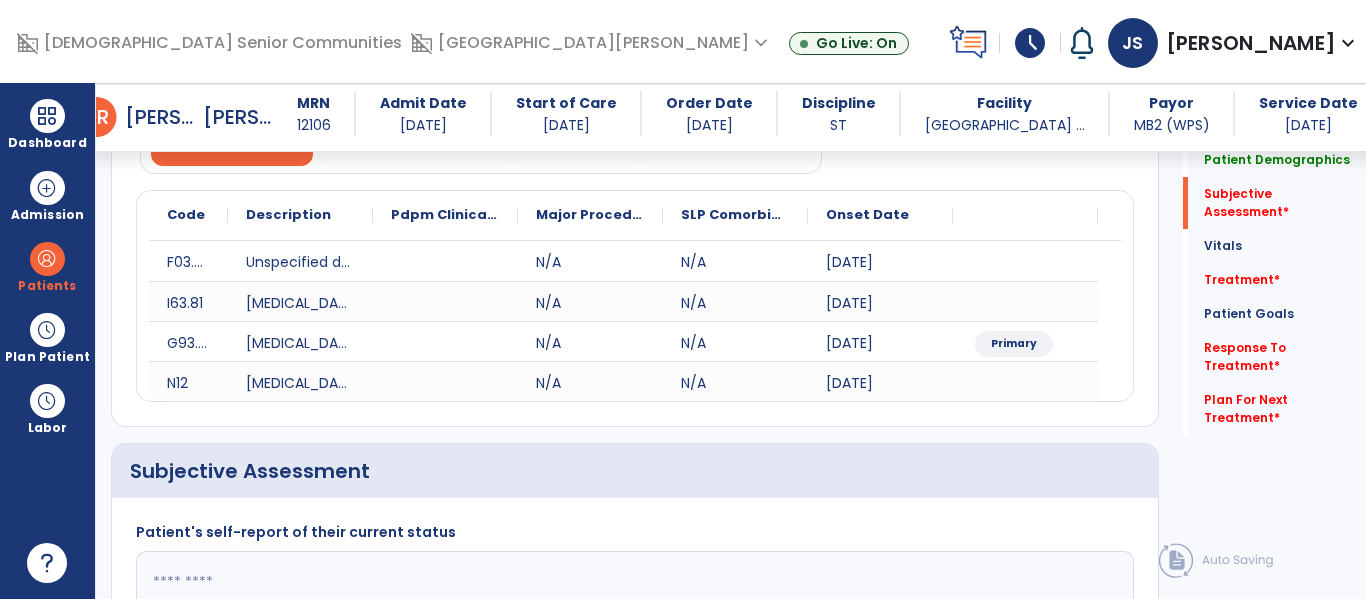 scroll, scrollTop: 506, scrollLeft: 0, axis: vertical 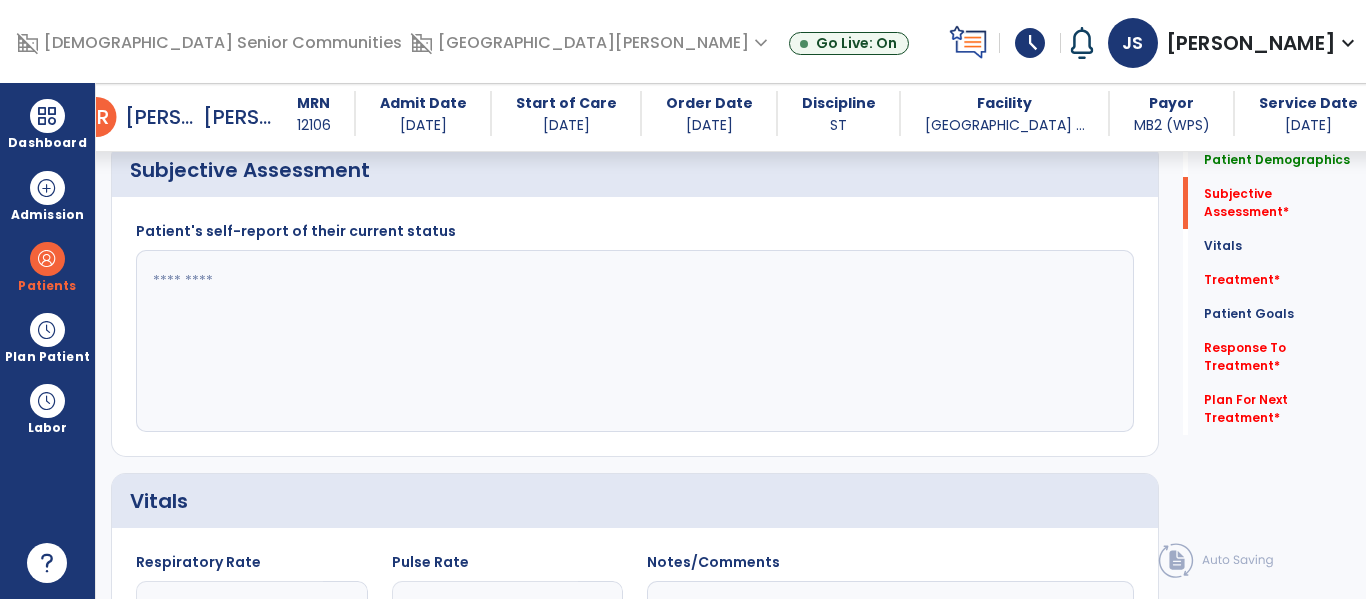 click 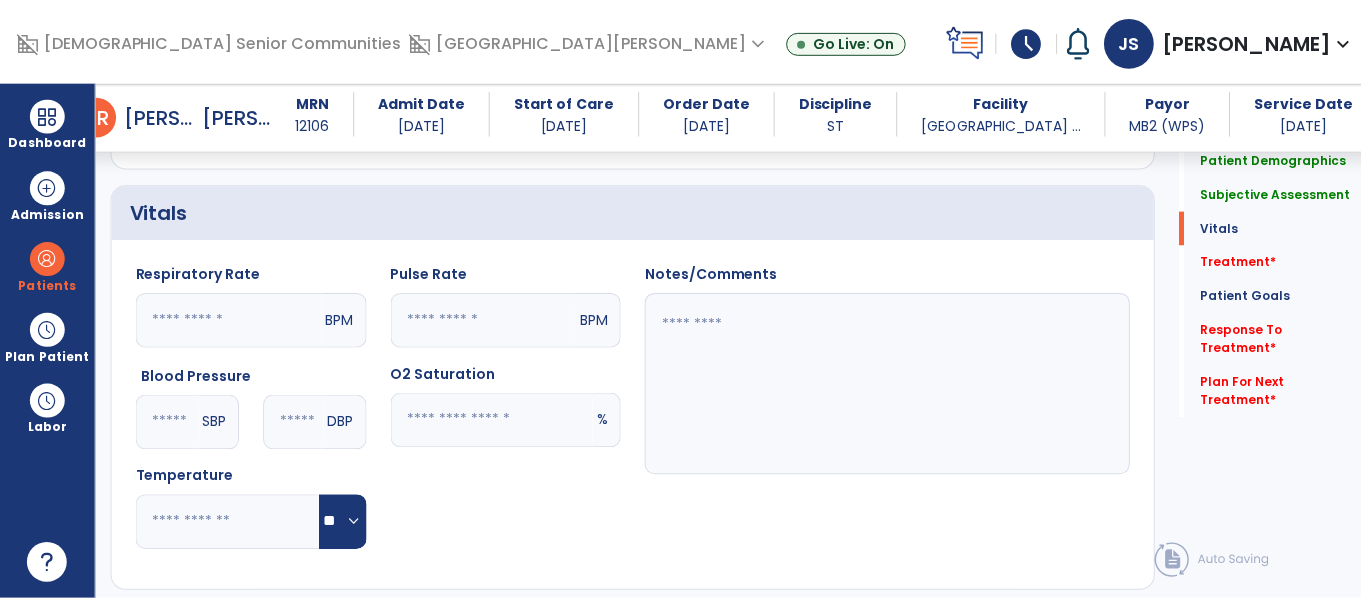 scroll, scrollTop: 1241, scrollLeft: 0, axis: vertical 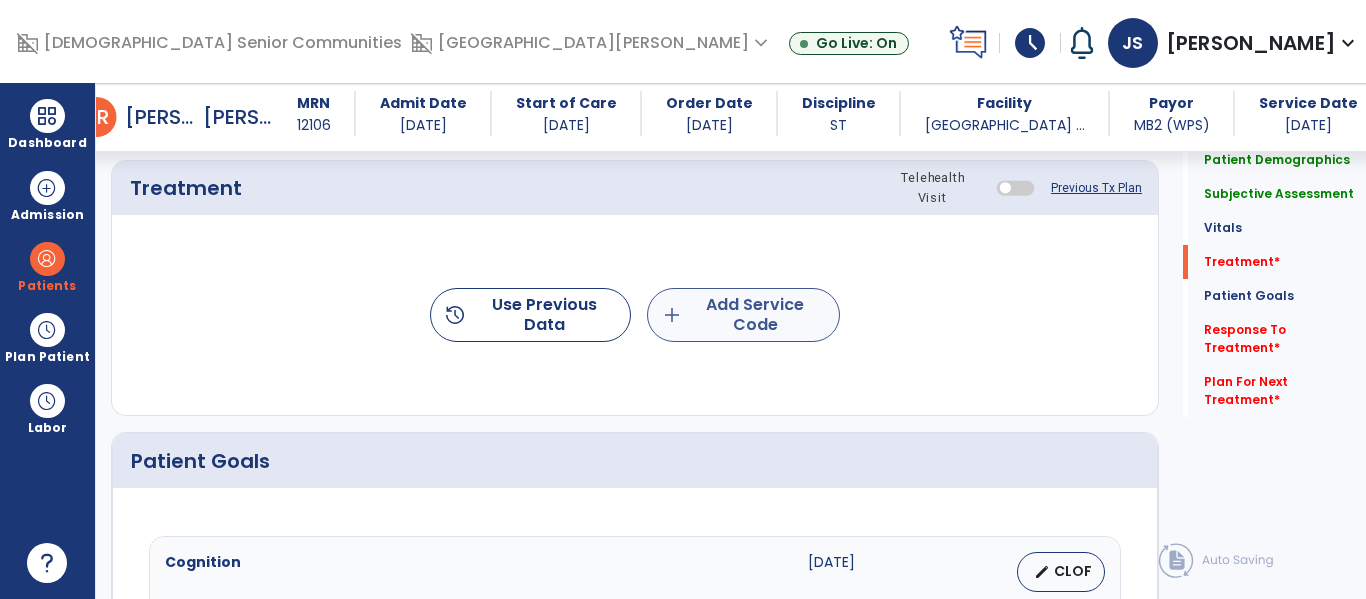 type on "**********" 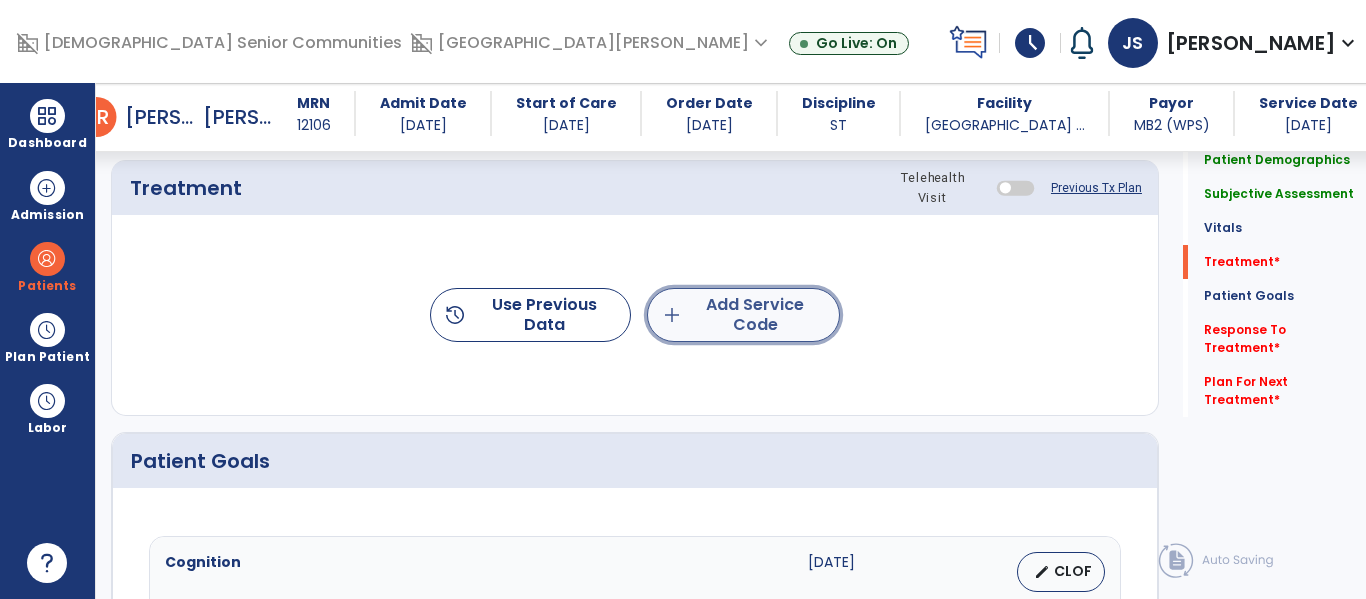 click on "add  Add Service Code" 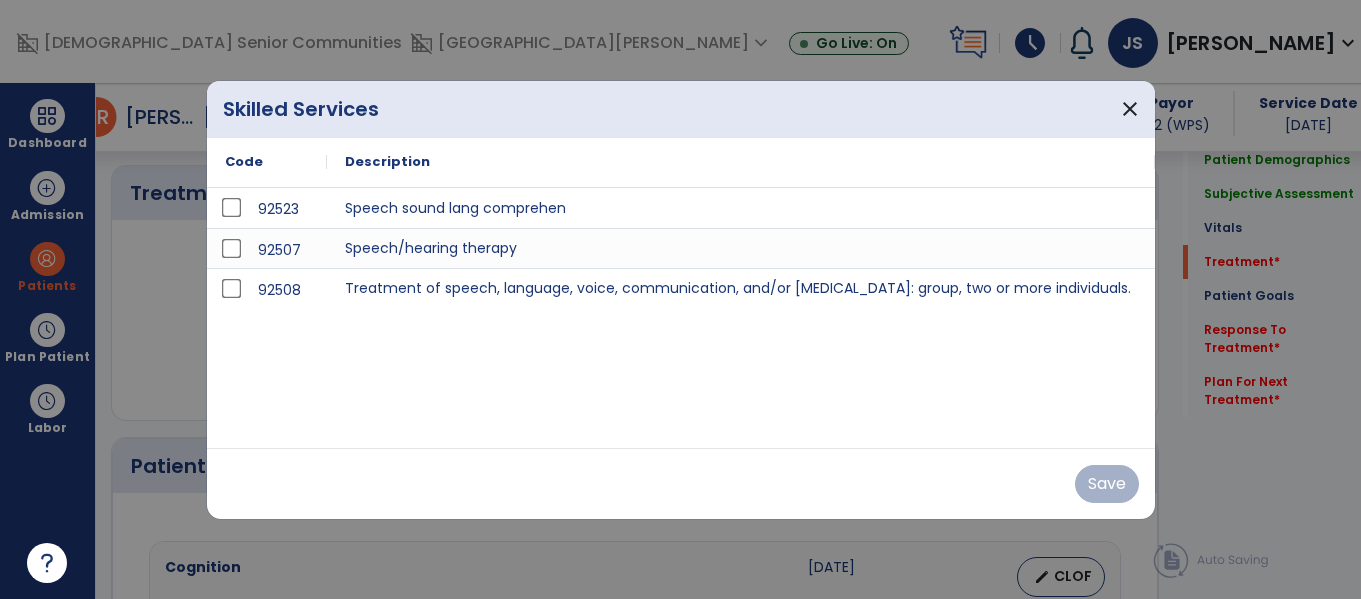 scroll, scrollTop: 1241, scrollLeft: 0, axis: vertical 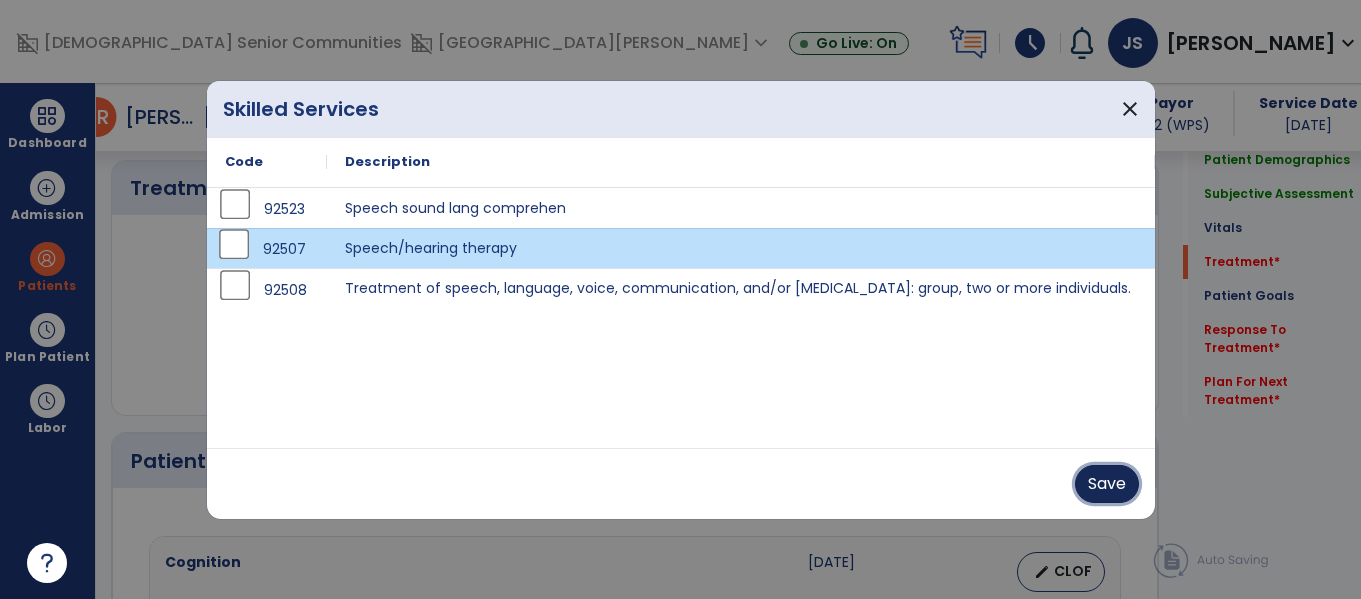 click on "Save" at bounding box center [1107, 484] 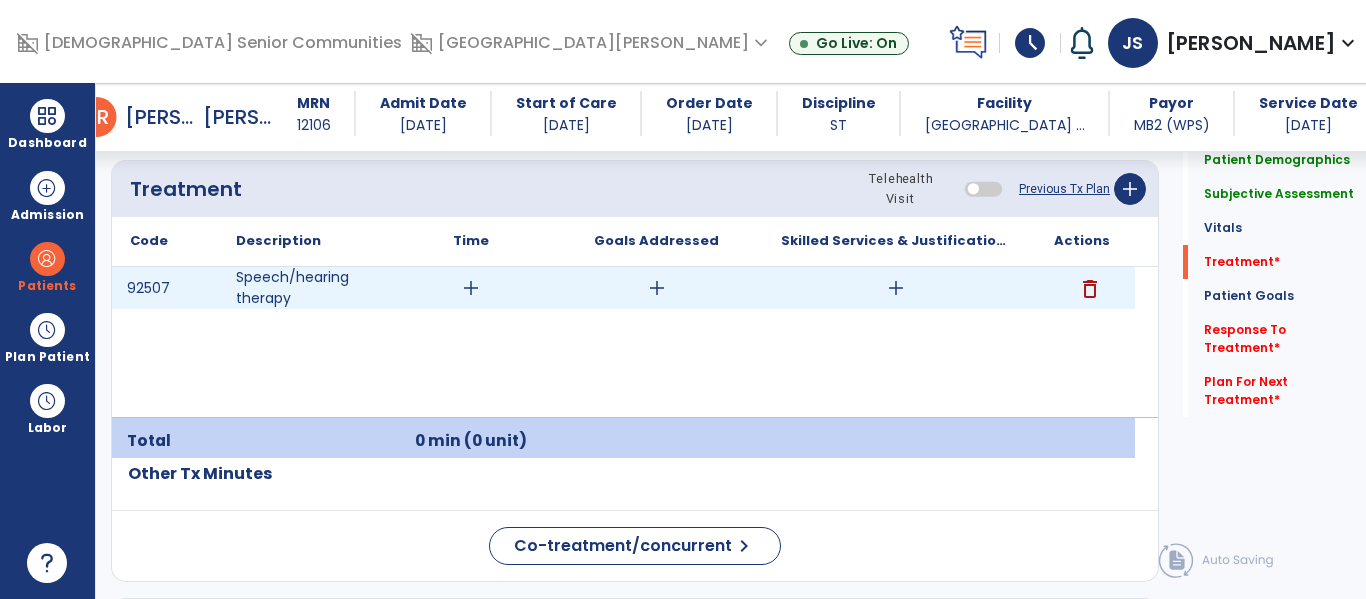 click on "add" at bounding box center (896, 288) 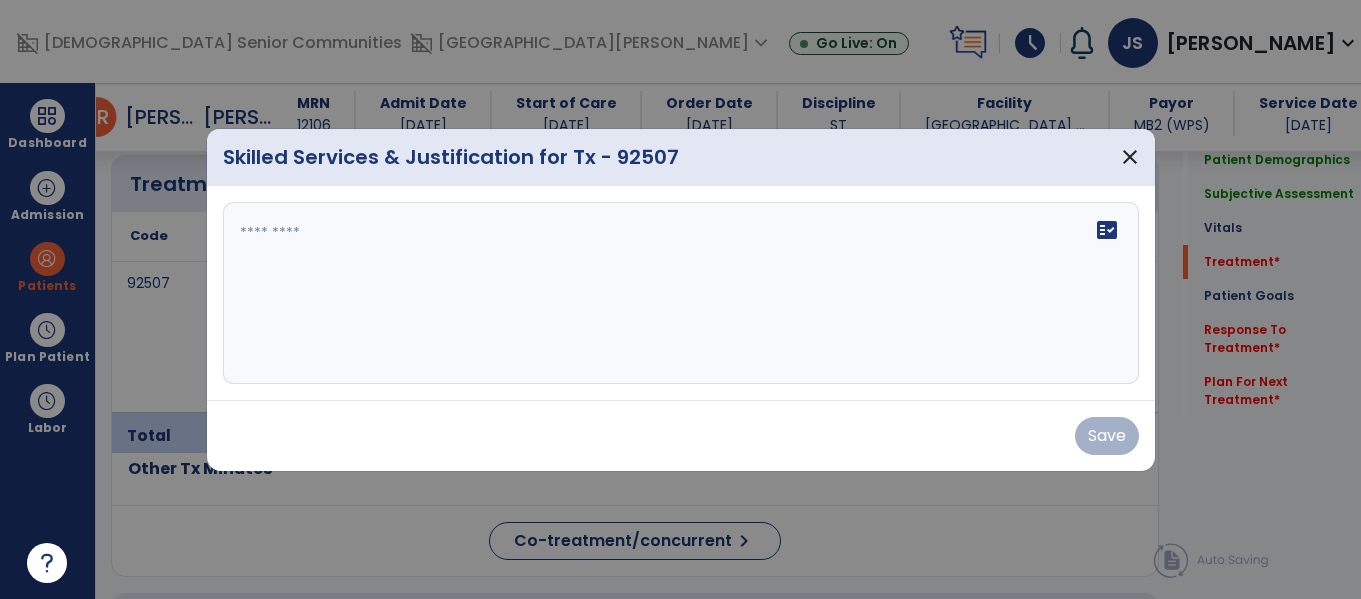 scroll, scrollTop: 1241, scrollLeft: 0, axis: vertical 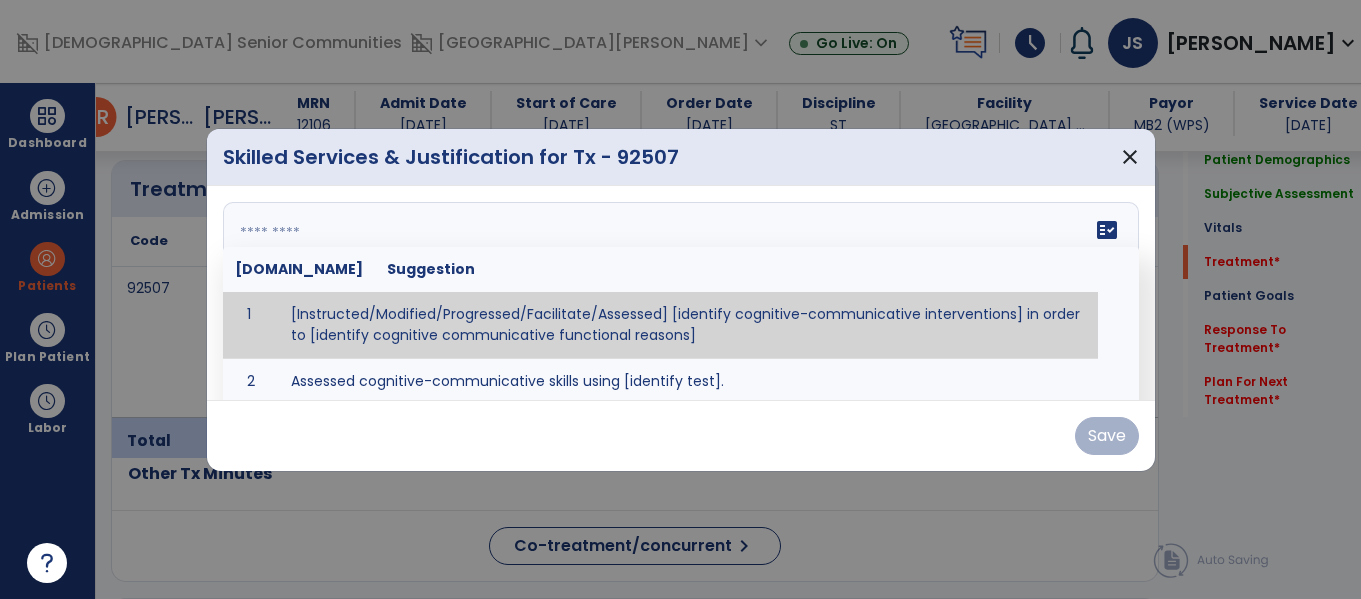 click on "fact_check  [DOMAIN_NAME] Suggestion 1 [Instructed/Modified/Progressed/Facilitate/Assessed] [identify cognitive-communicative interventions] in order to [identify cognitive communicative functional reasons] 2 Assessed cognitive-communicative skills using [identify test]." at bounding box center (681, 293) 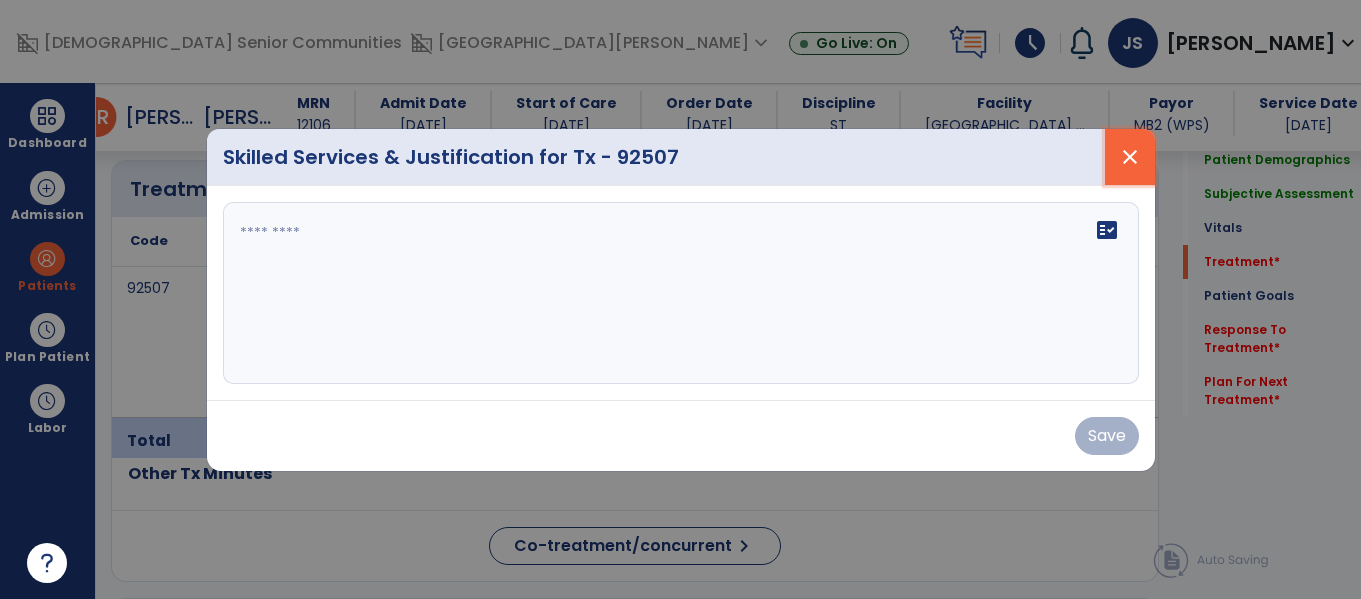 click on "close" at bounding box center (1130, 157) 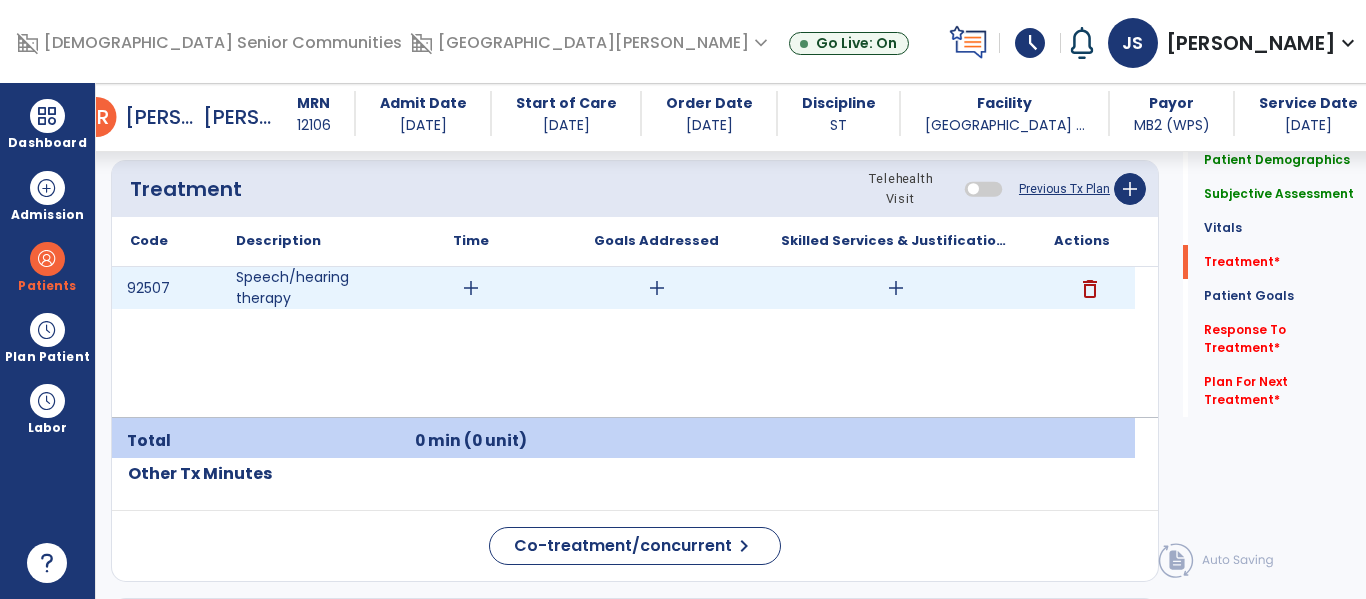 click on "add" at bounding box center (657, 288) 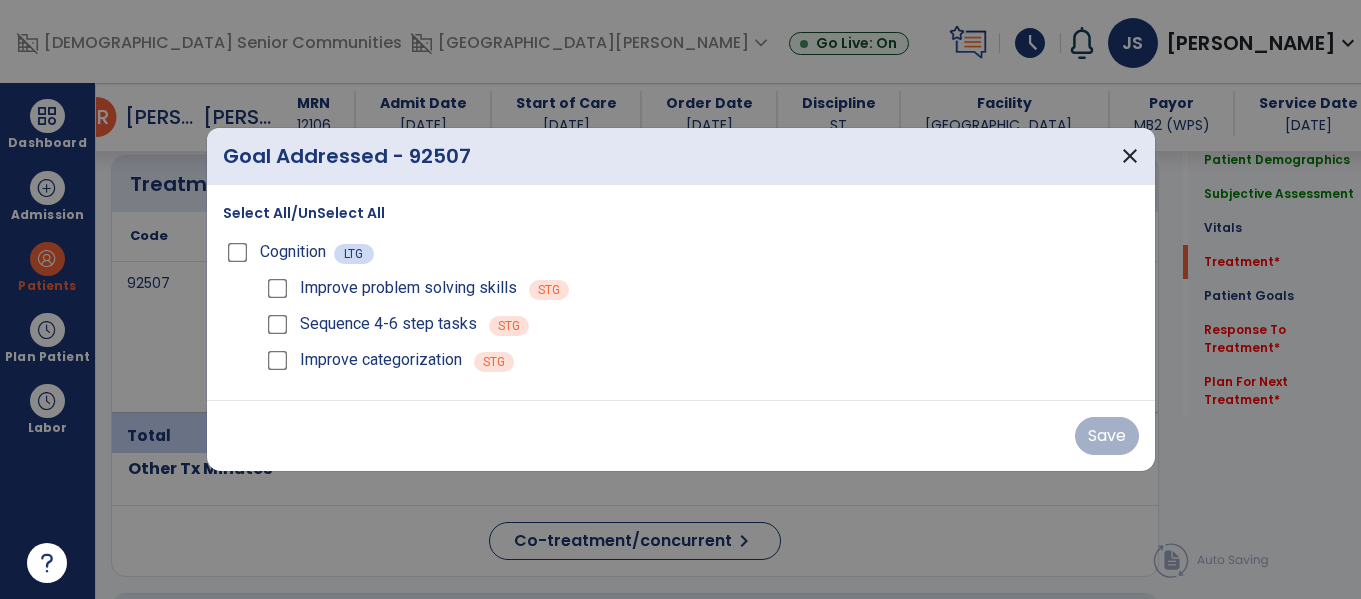 scroll, scrollTop: 1241, scrollLeft: 0, axis: vertical 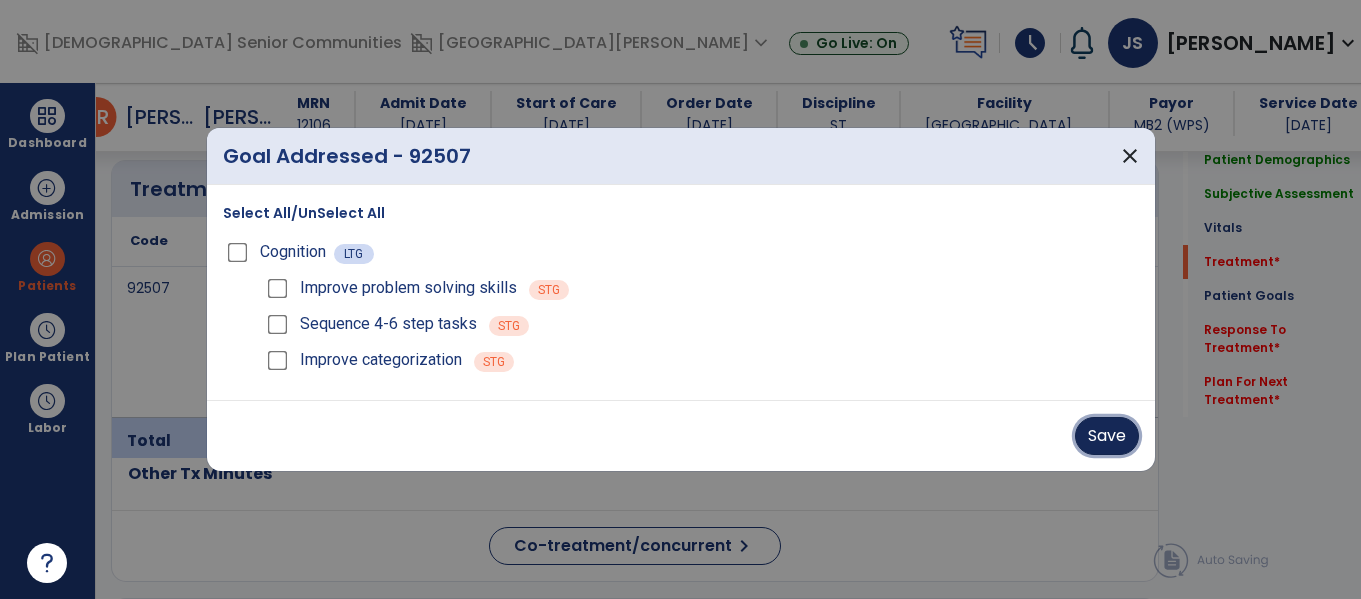 click on "Save" at bounding box center (1107, 436) 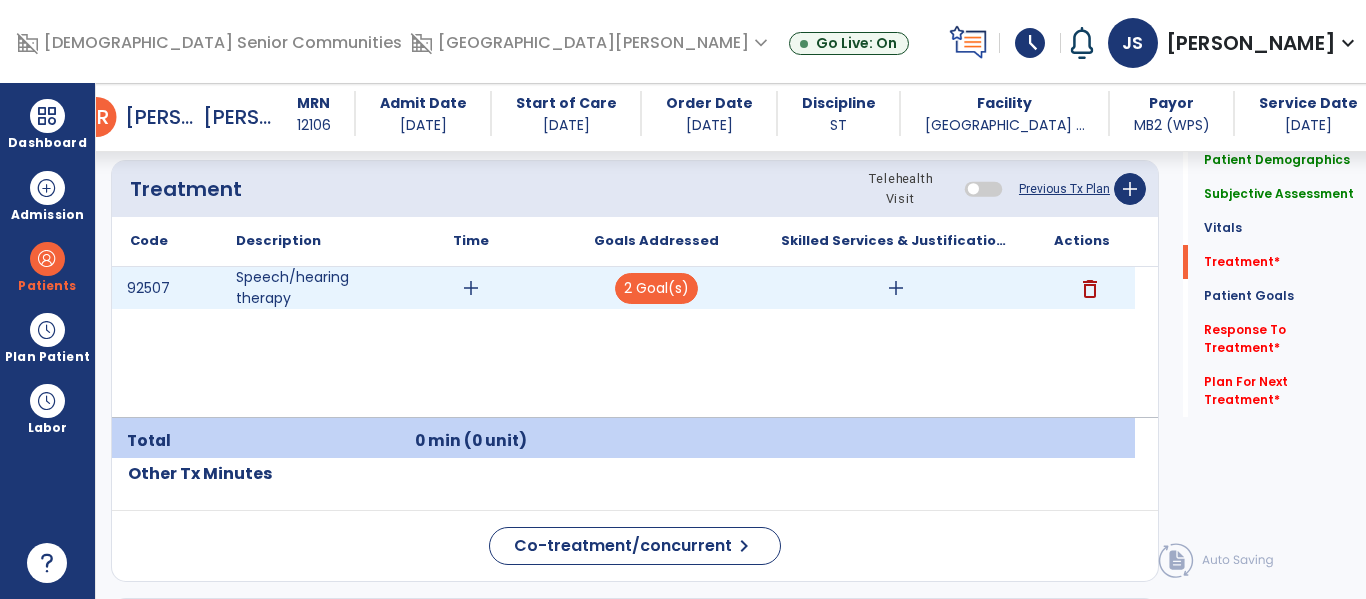 click on "add" at bounding box center (896, 288) 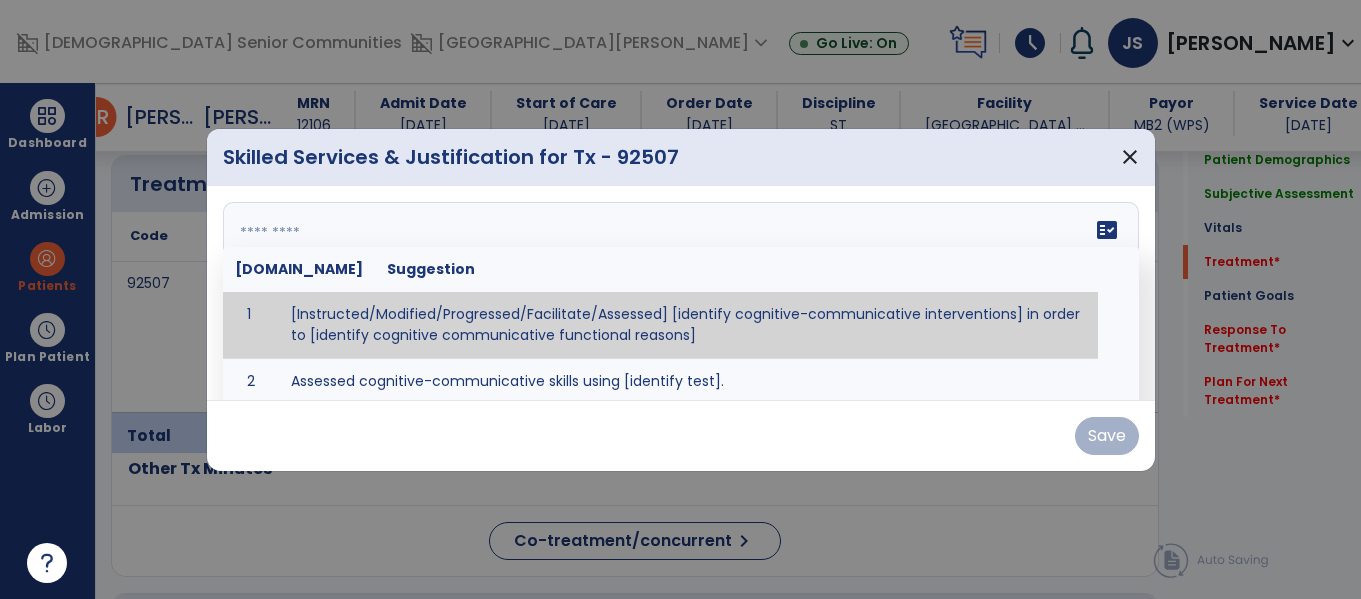 click on "fact_check  [DOMAIN_NAME] Suggestion 1 [Instructed/Modified/Progressed/Facilitate/Assessed] [identify cognitive-communicative interventions] in order to [identify cognitive communicative functional reasons] 2 Assessed cognitive-communicative skills using [identify test]." at bounding box center [681, 293] 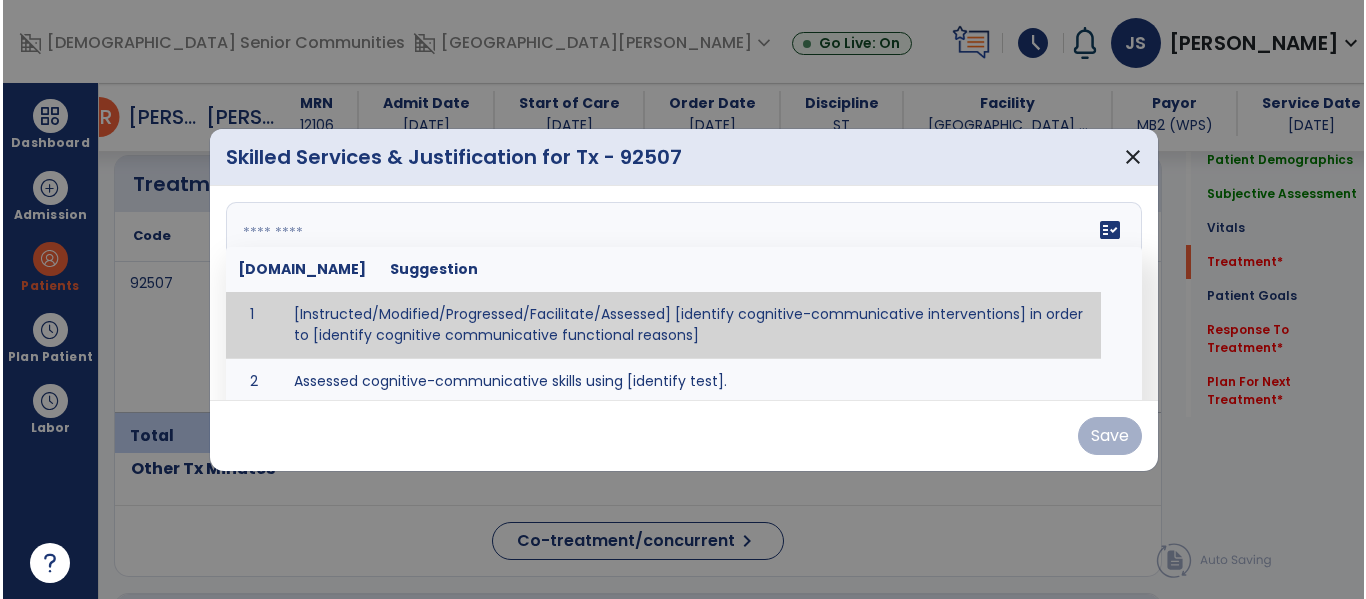 scroll, scrollTop: 1241, scrollLeft: 0, axis: vertical 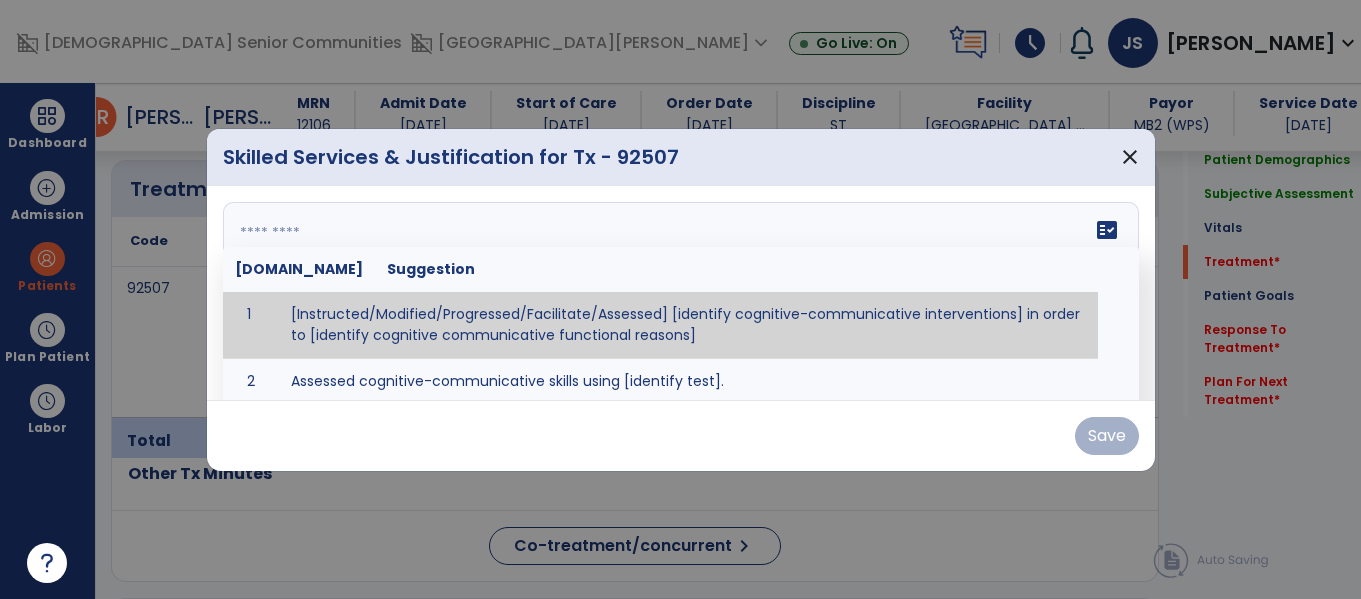 paste on "**********" 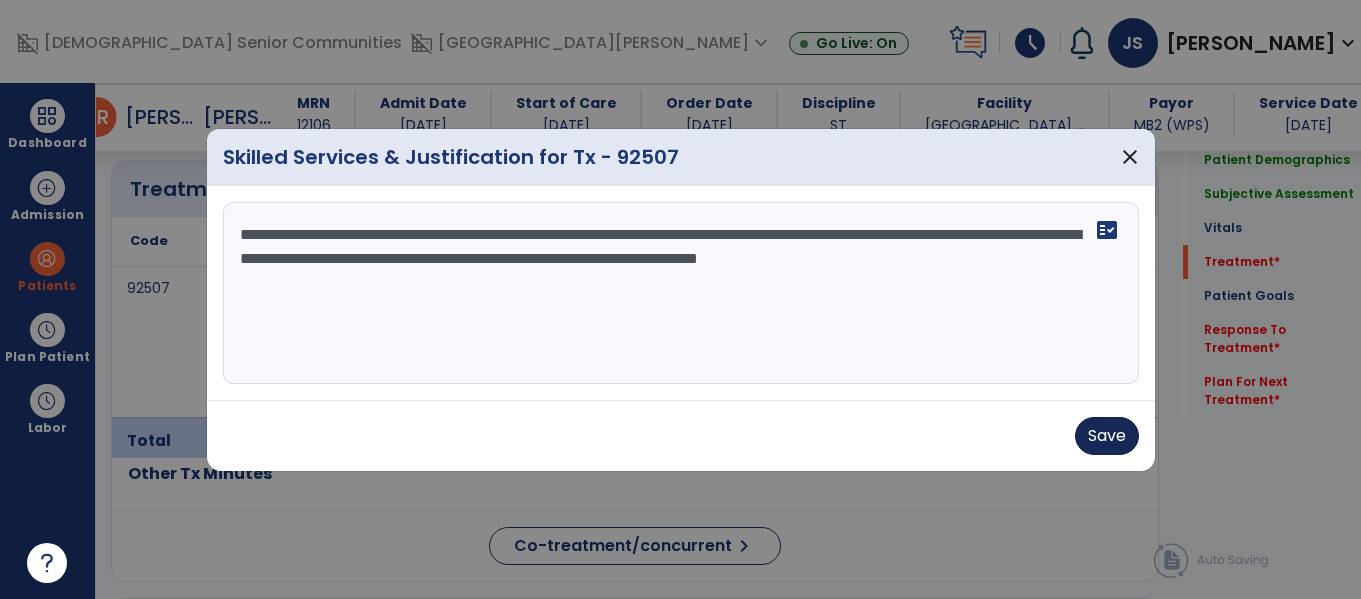 type on "**********" 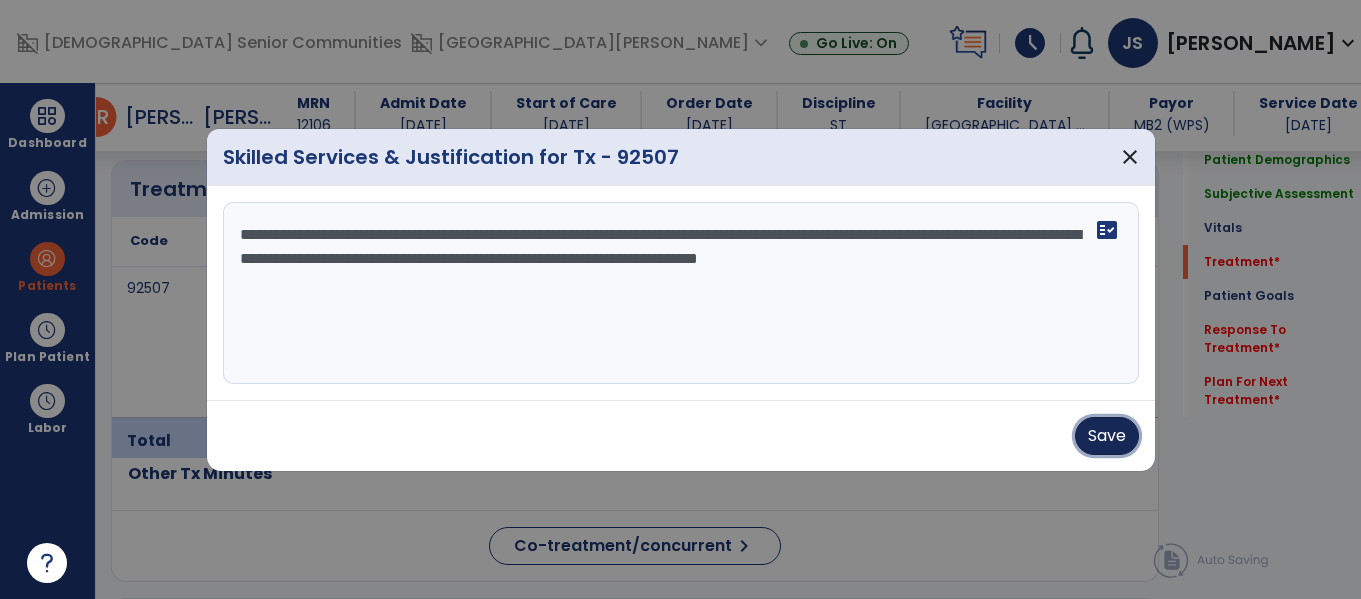 click on "Save" at bounding box center (1107, 436) 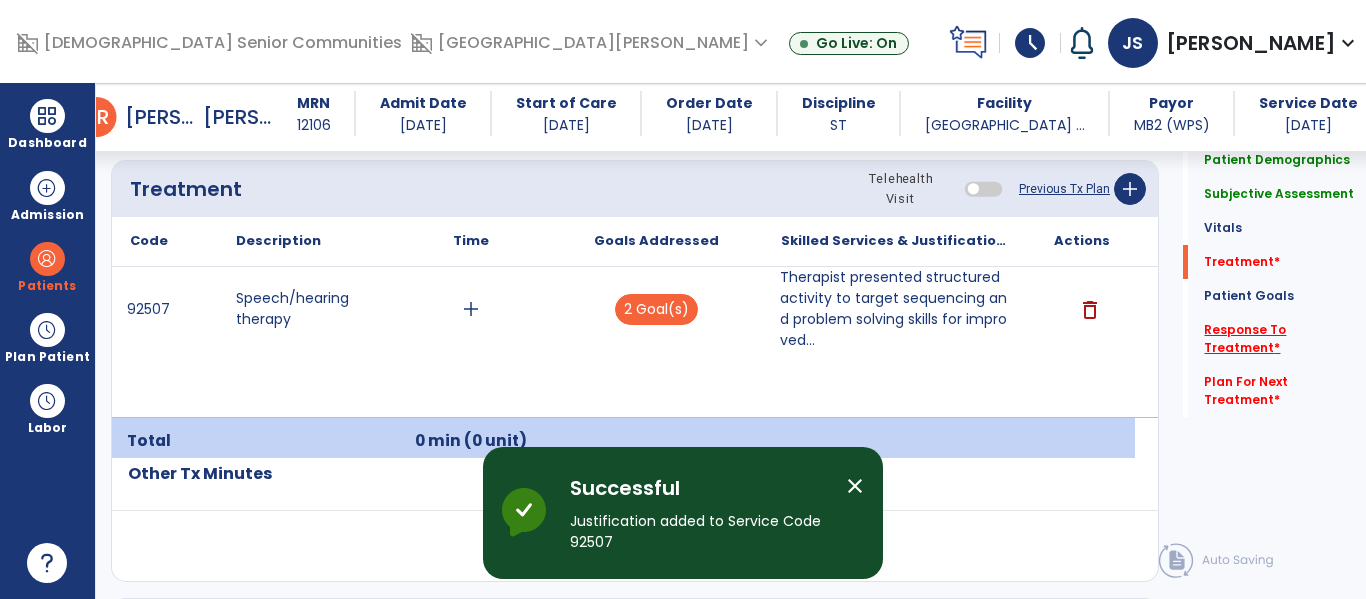 click on "Response To Treatment   *" 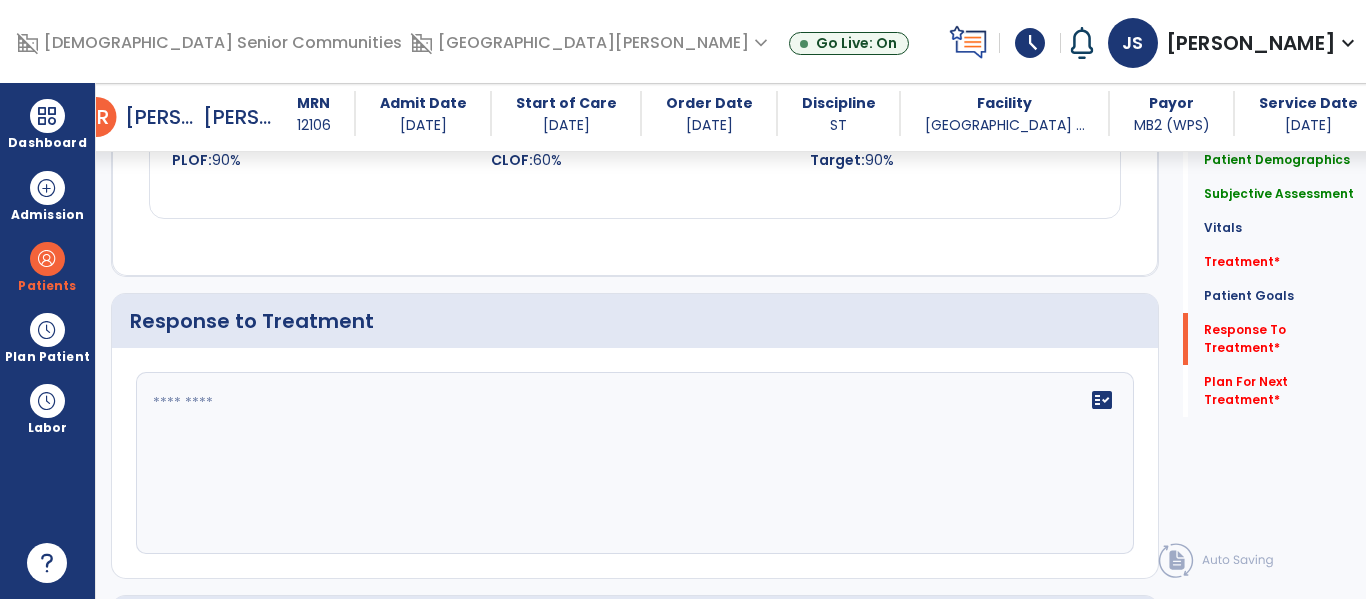 scroll, scrollTop: 2519, scrollLeft: 0, axis: vertical 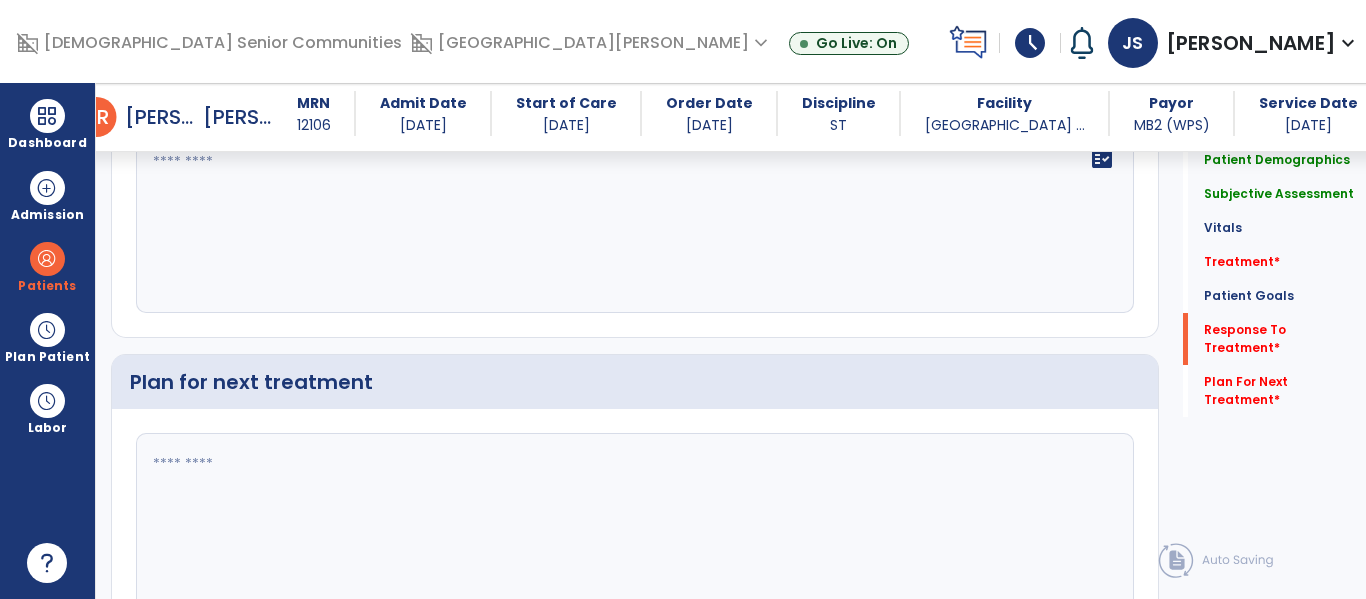 click on "fact_check" 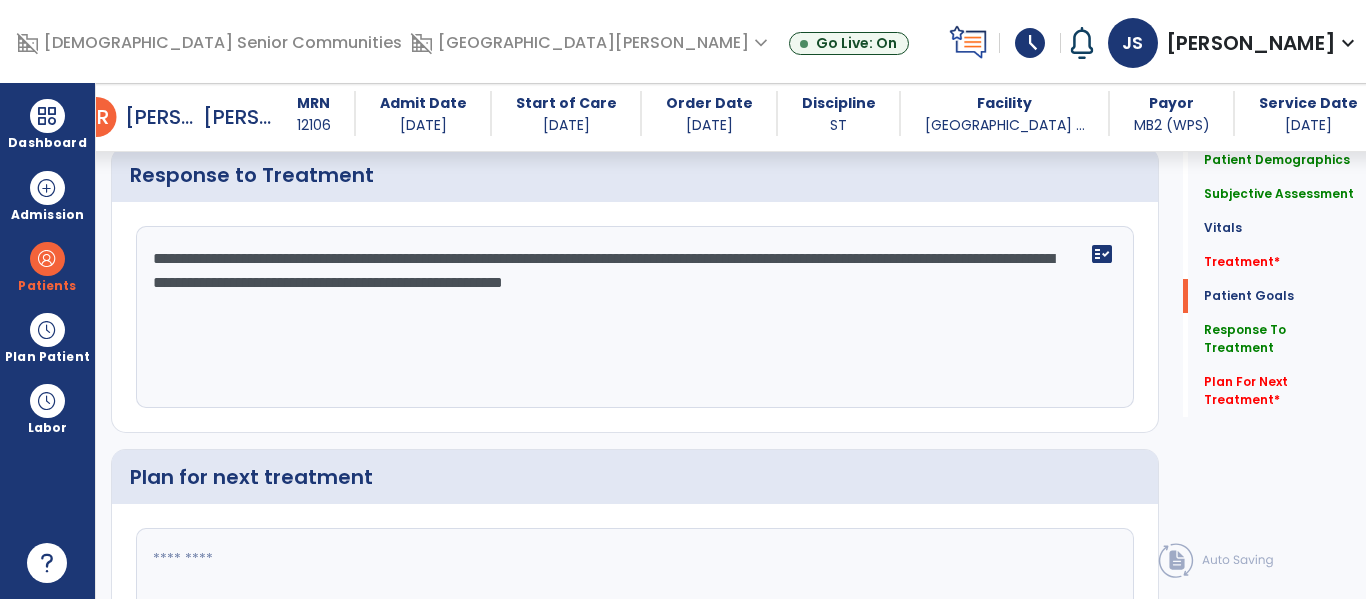 scroll, scrollTop: 2467, scrollLeft: 0, axis: vertical 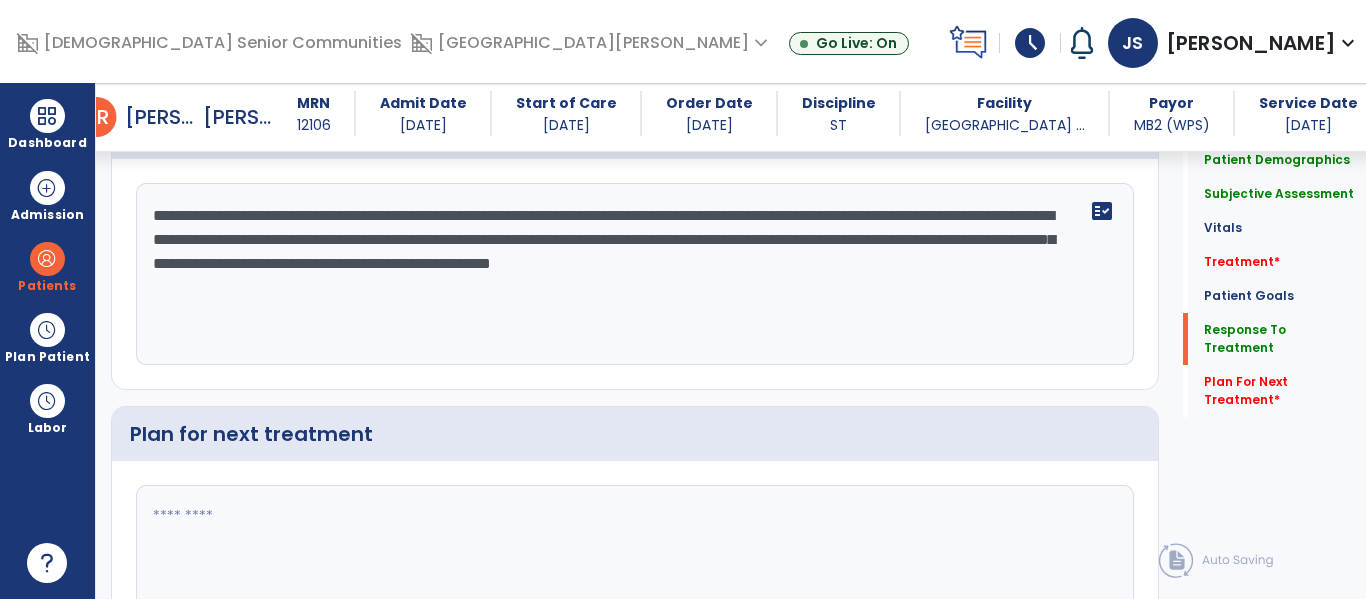 drag, startPoint x: 156, startPoint y: 364, endPoint x: 409, endPoint y: 497, distance: 285.8286 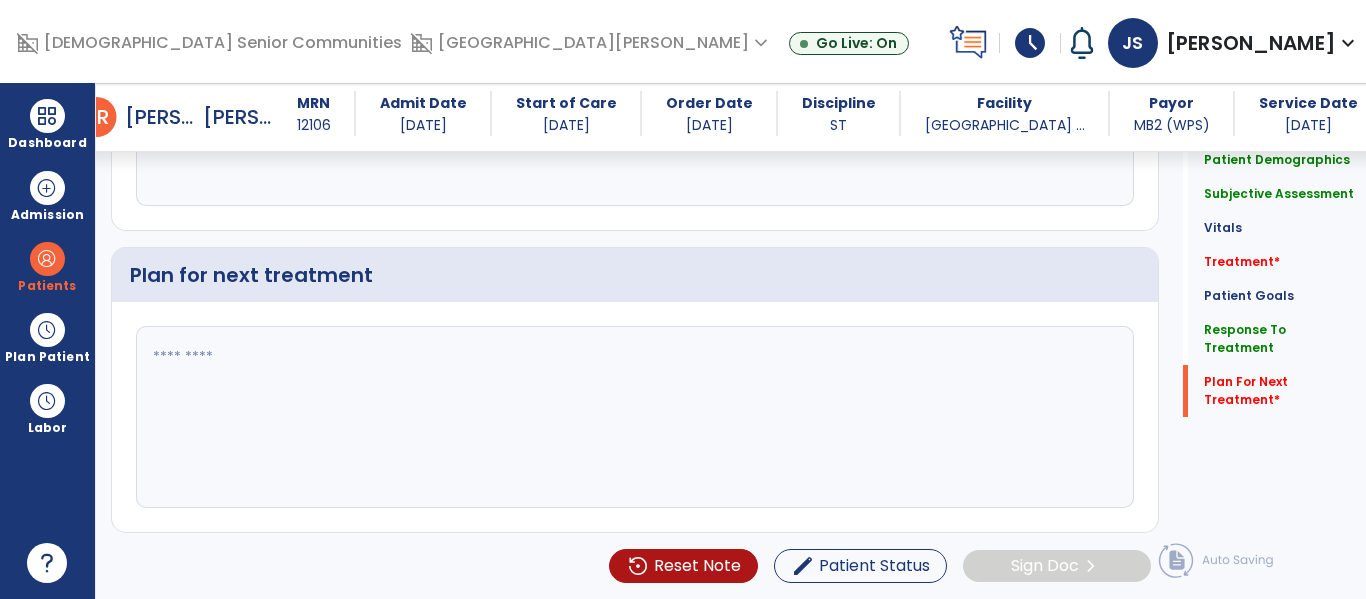 scroll, scrollTop: 2743, scrollLeft: 0, axis: vertical 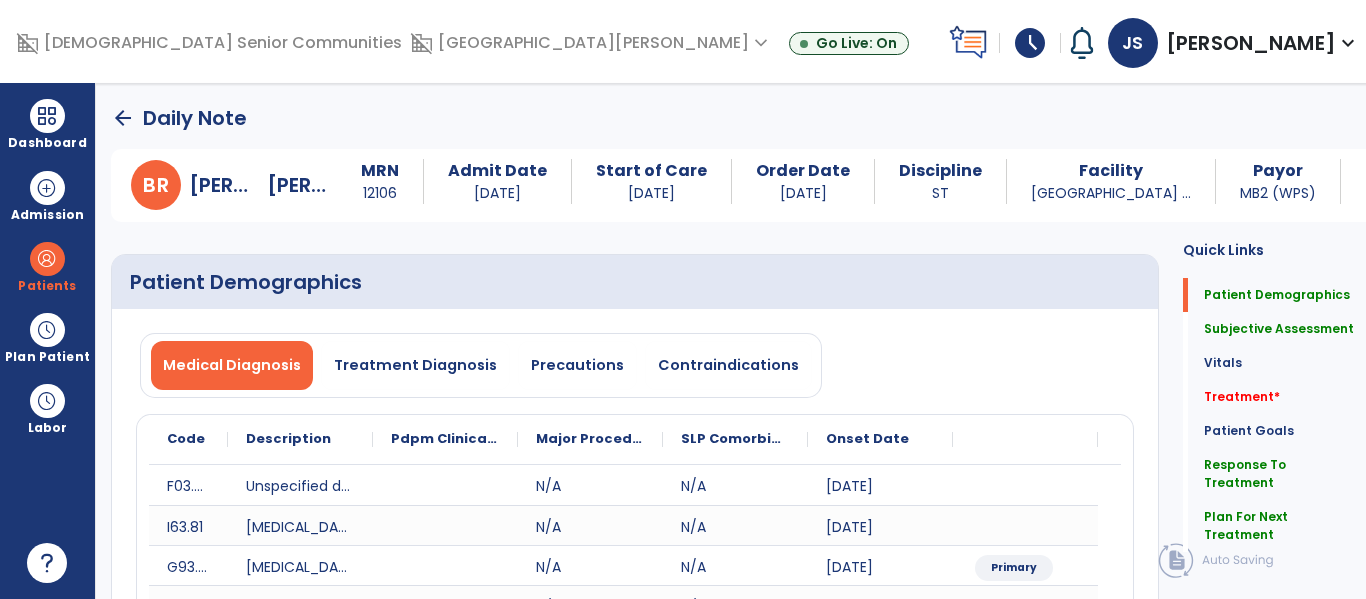 type on "**********" 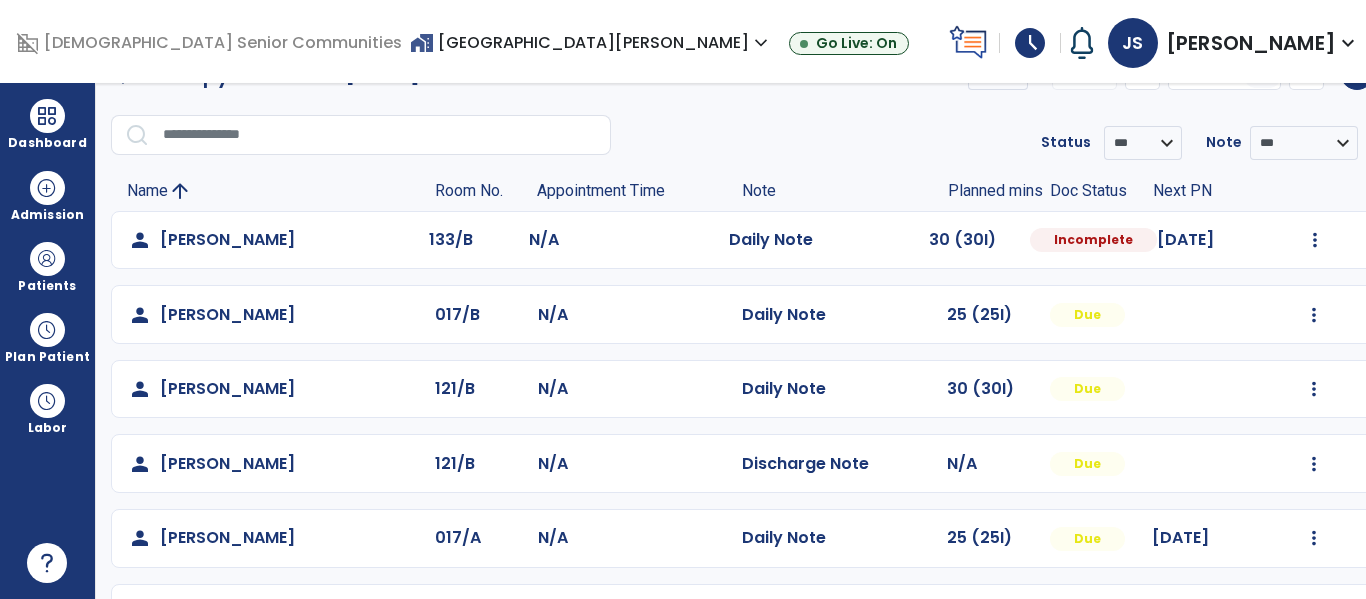 scroll, scrollTop: 119, scrollLeft: 0, axis: vertical 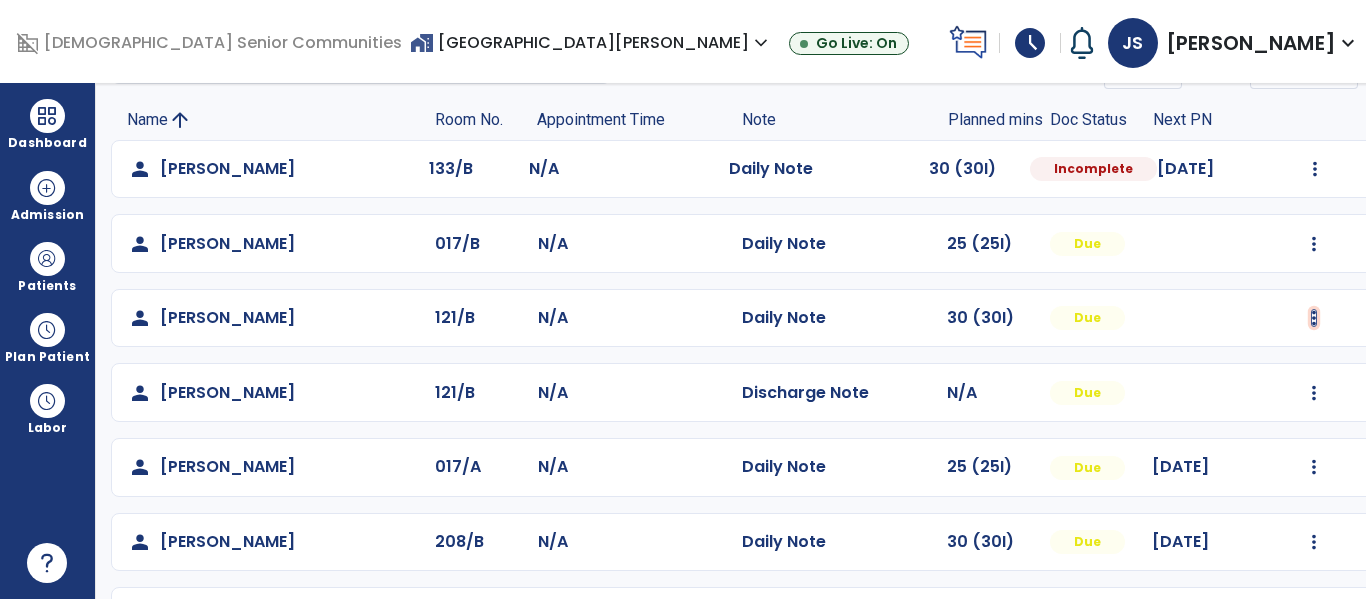 click at bounding box center [1315, 169] 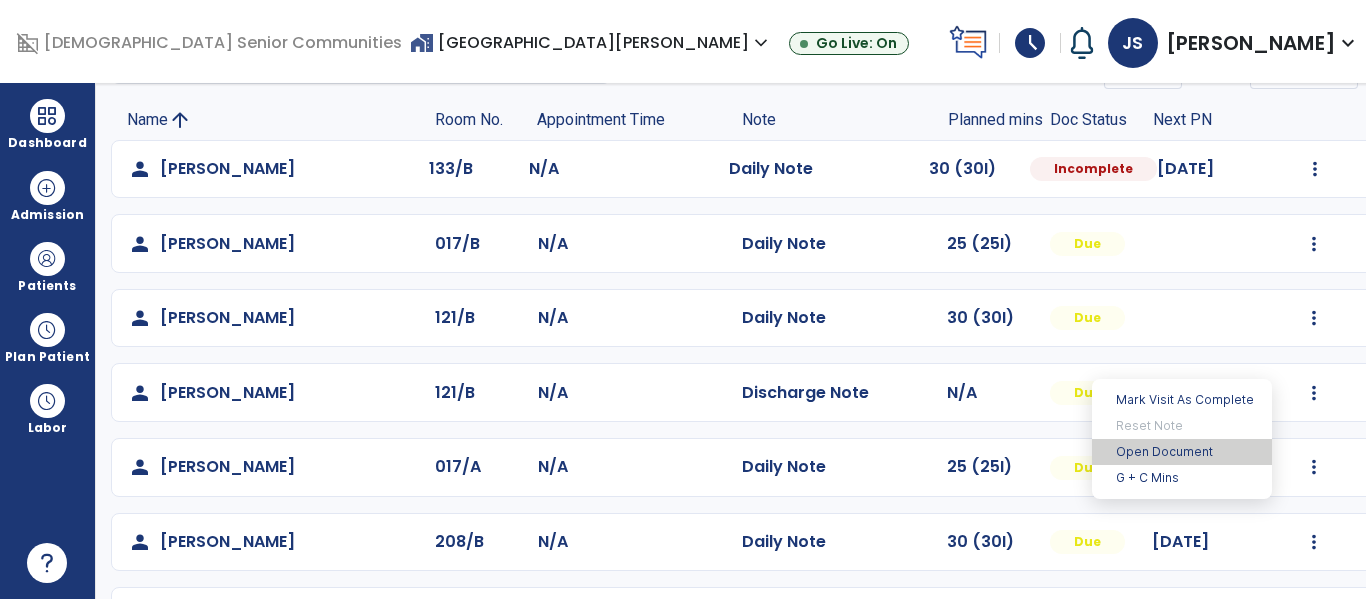click on "Open Document" at bounding box center (1182, 452) 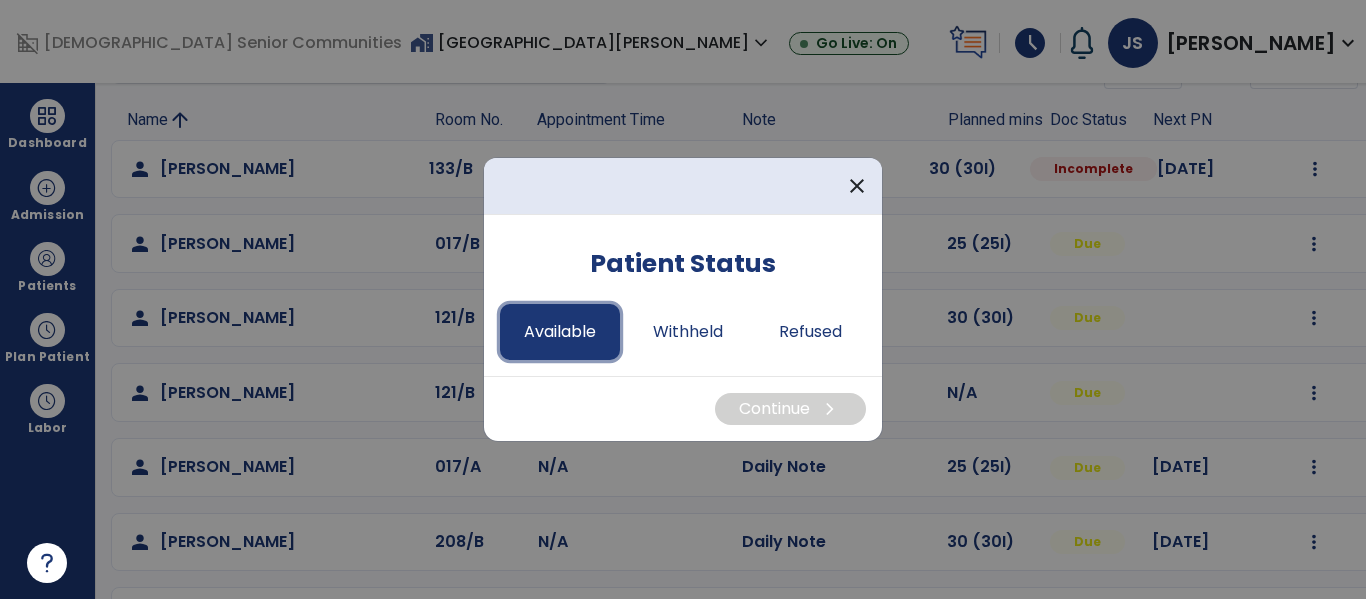 click on "Available" at bounding box center [560, 332] 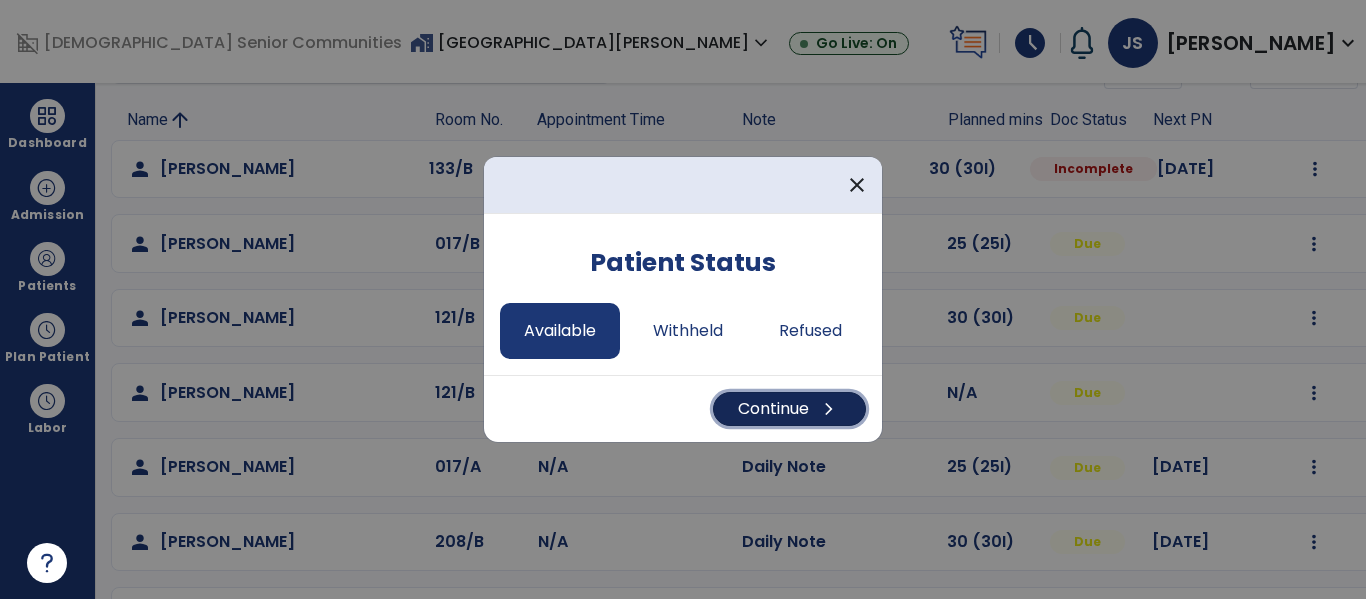 click on "Continue   chevron_right" at bounding box center (789, 409) 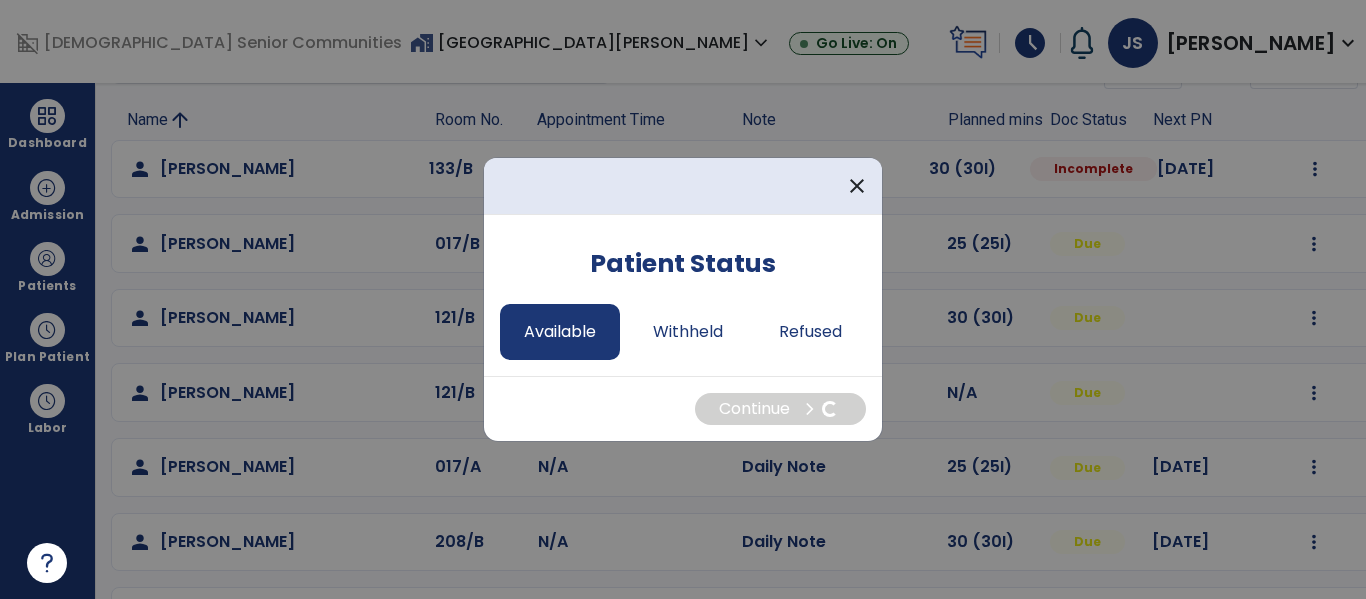 select on "*" 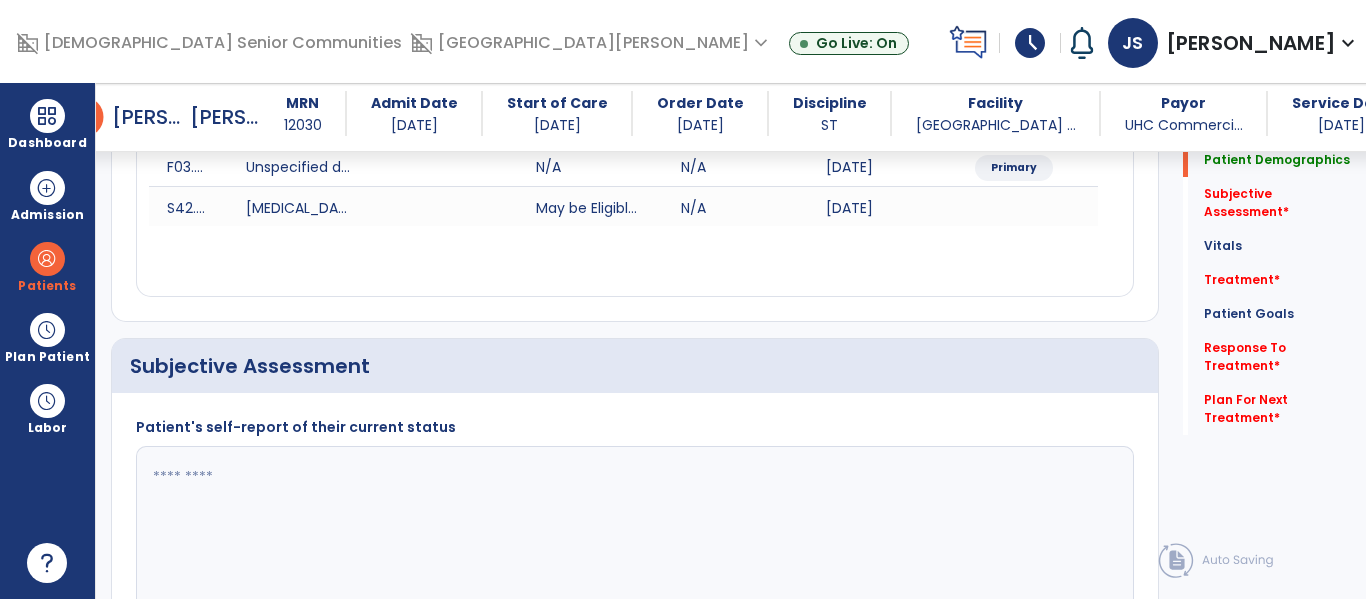 scroll, scrollTop: 493, scrollLeft: 0, axis: vertical 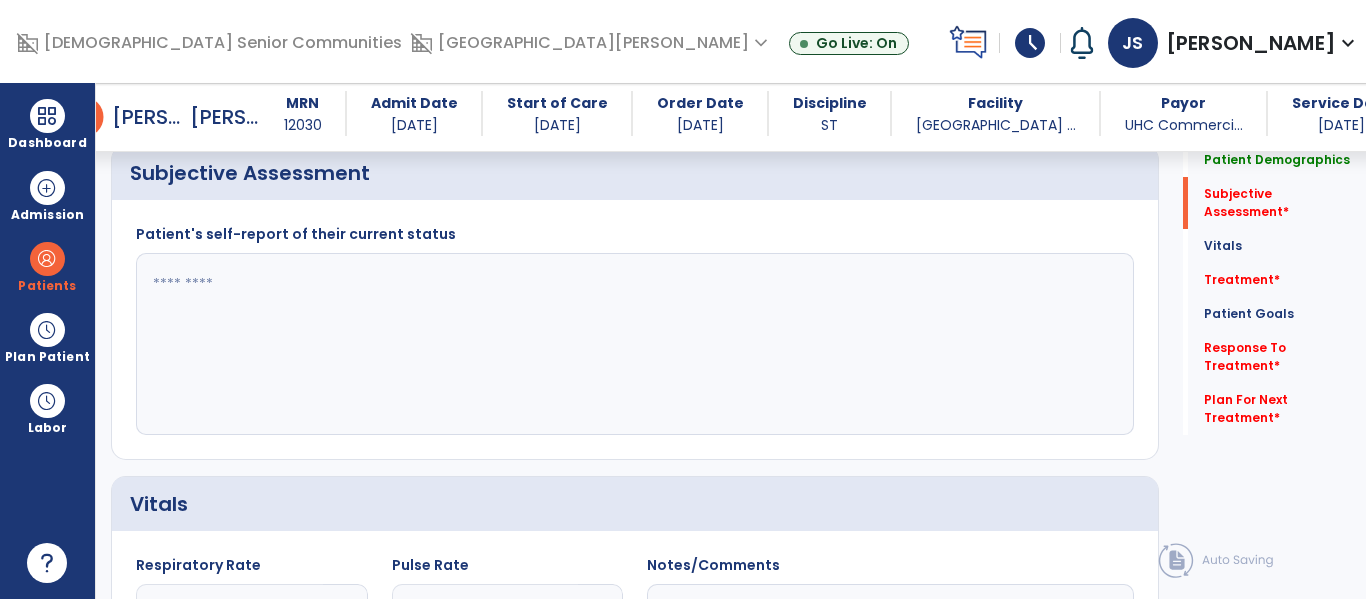 click 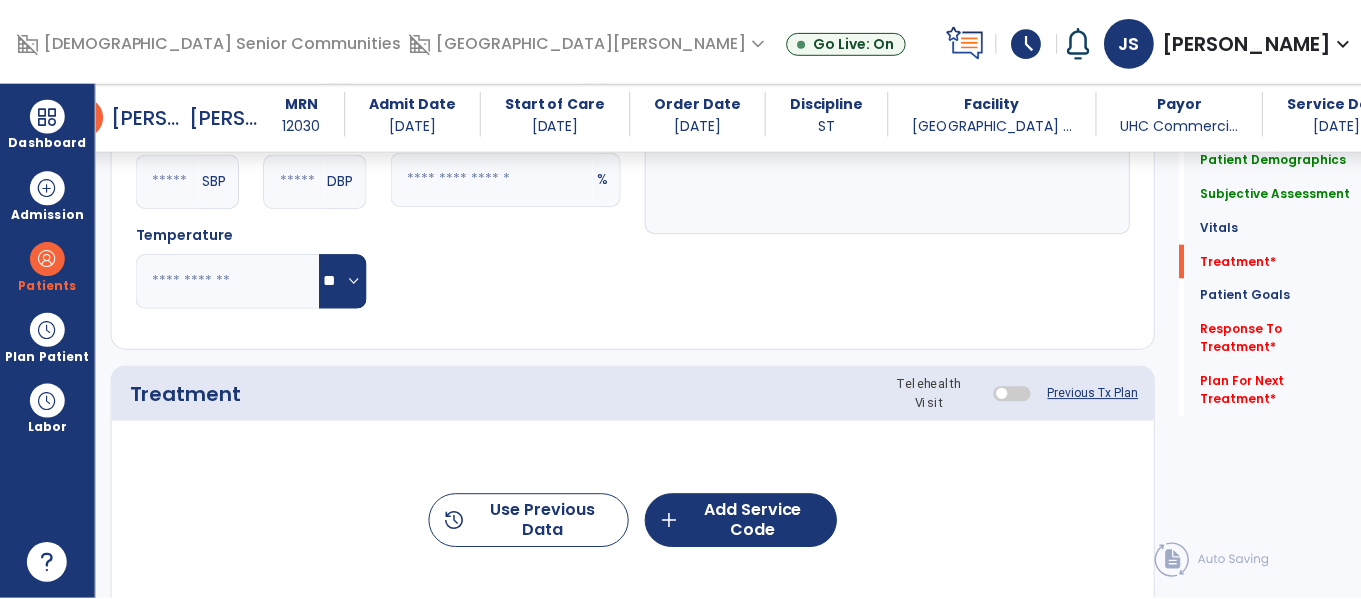 scroll, scrollTop: 1343, scrollLeft: 0, axis: vertical 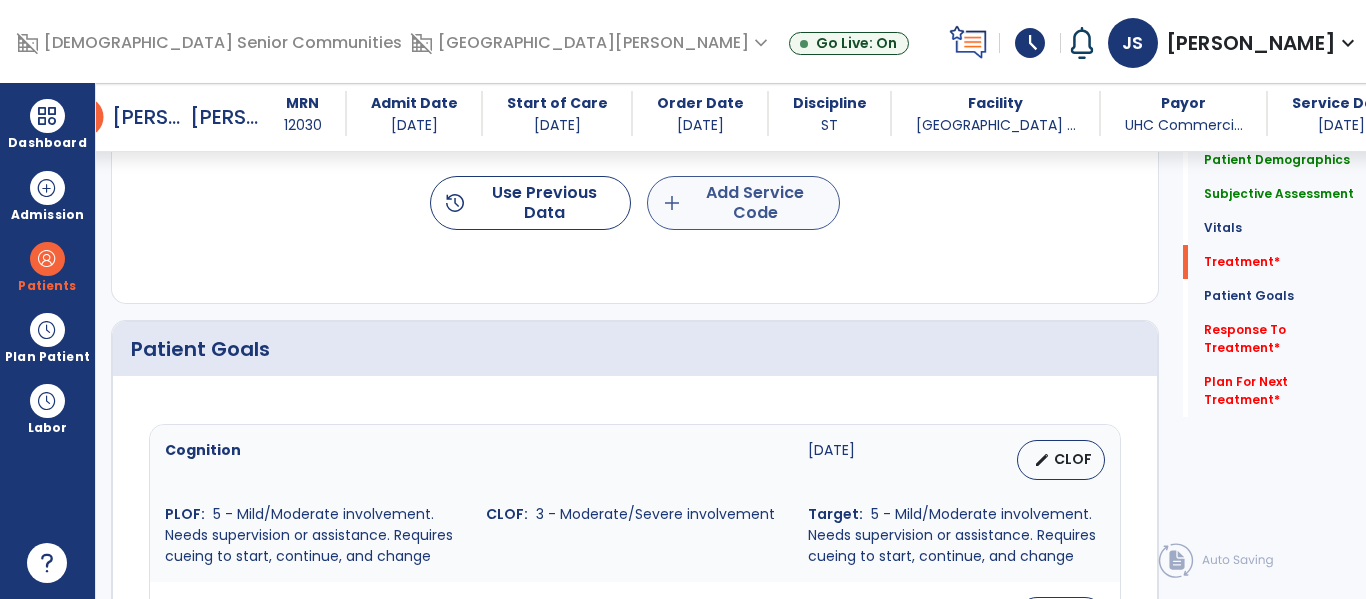 type on "**********" 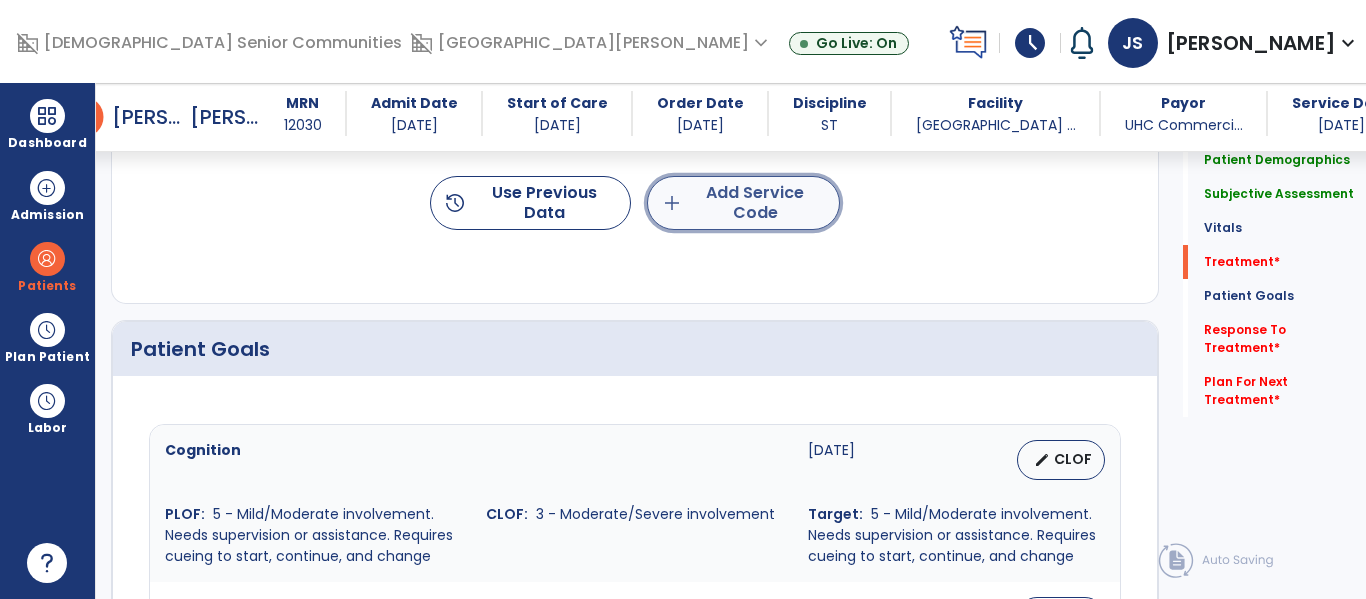 click on "add  Add Service Code" 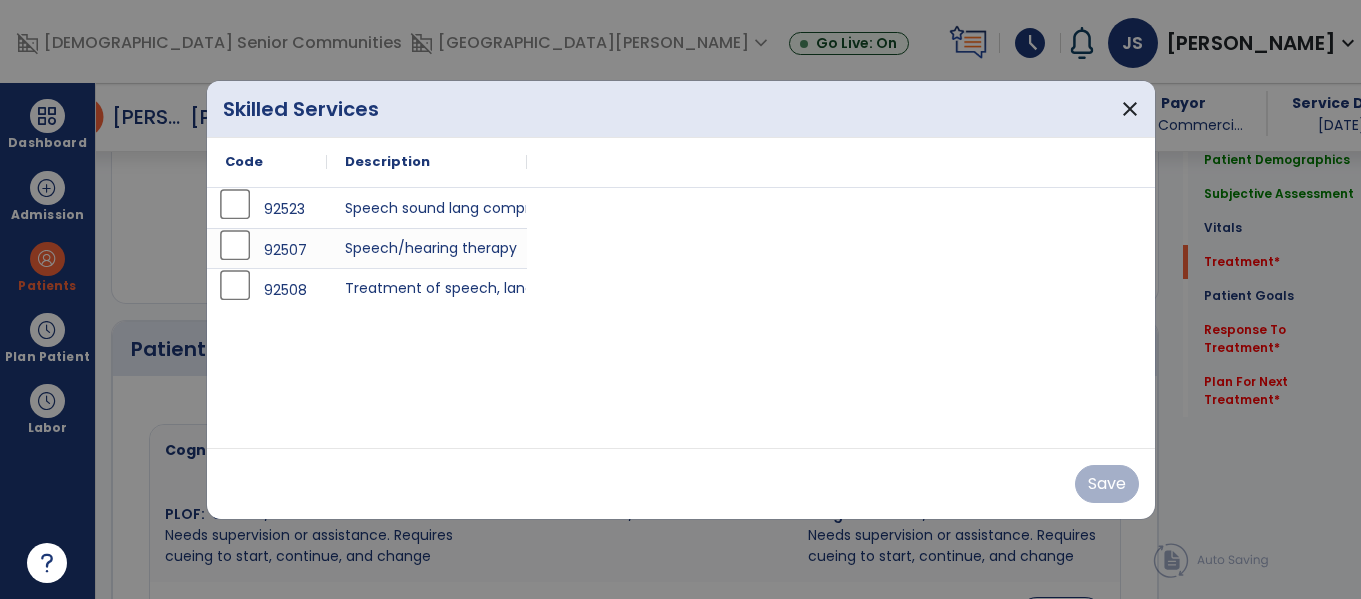 scroll, scrollTop: 1343, scrollLeft: 0, axis: vertical 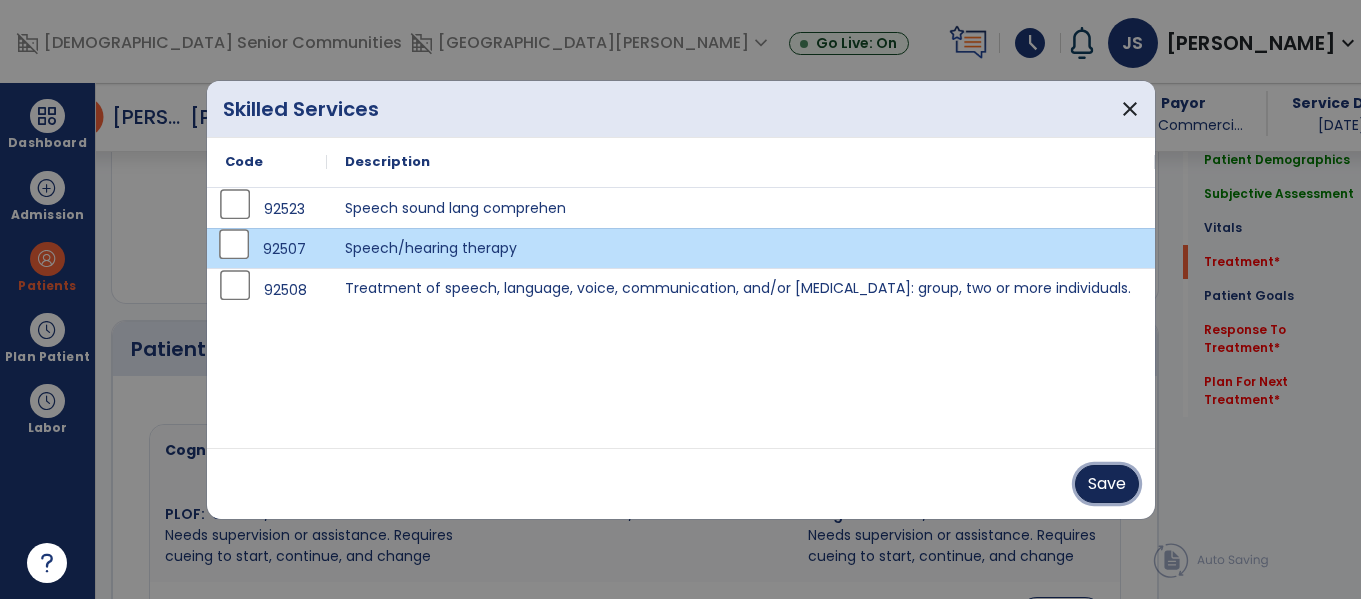 click on "Save" at bounding box center [1107, 484] 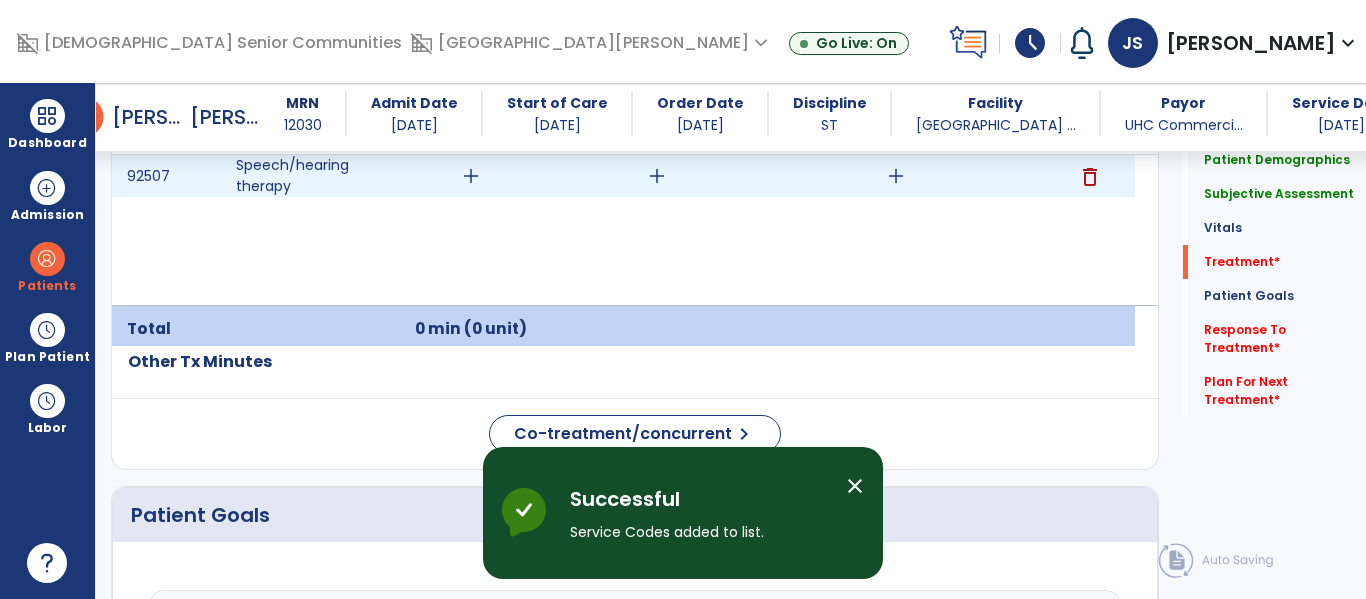 click on "add" at bounding box center (471, 176) 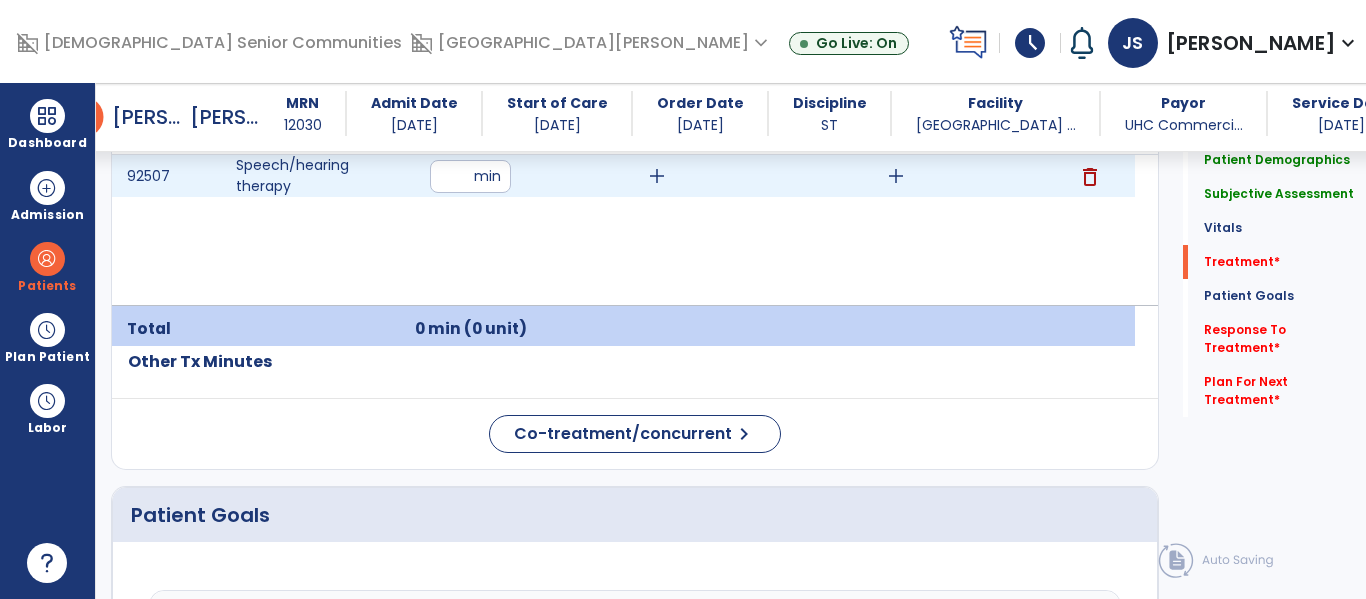 type on "**" 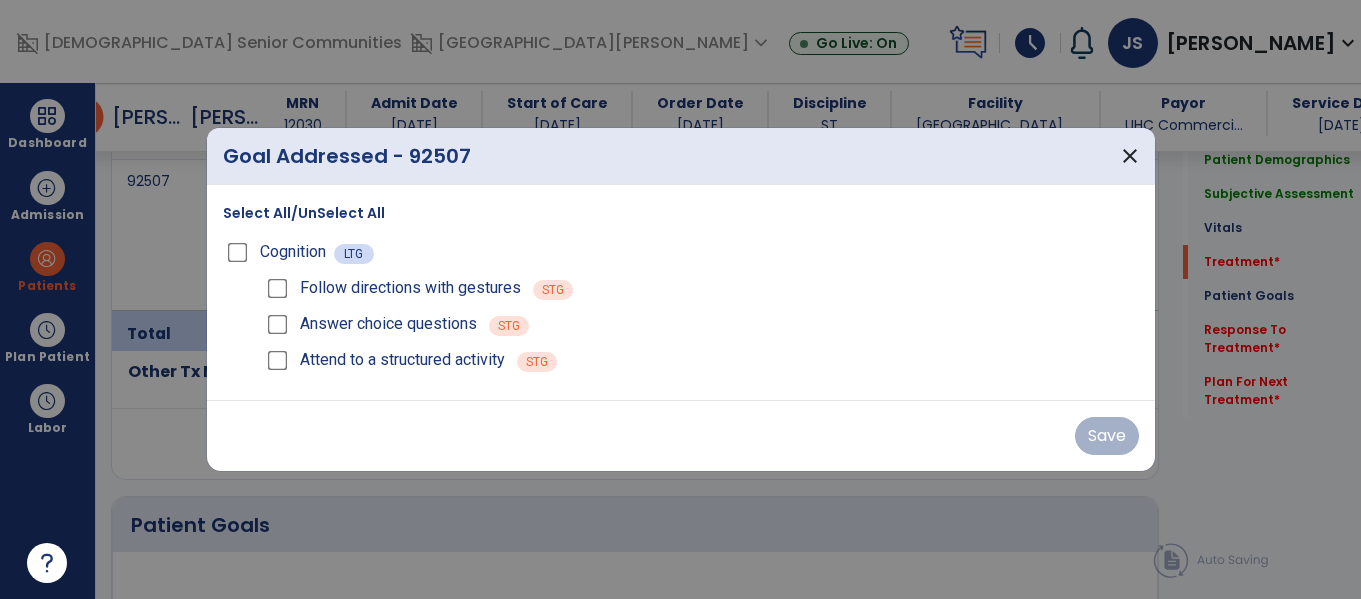 scroll, scrollTop: 1343, scrollLeft: 0, axis: vertical 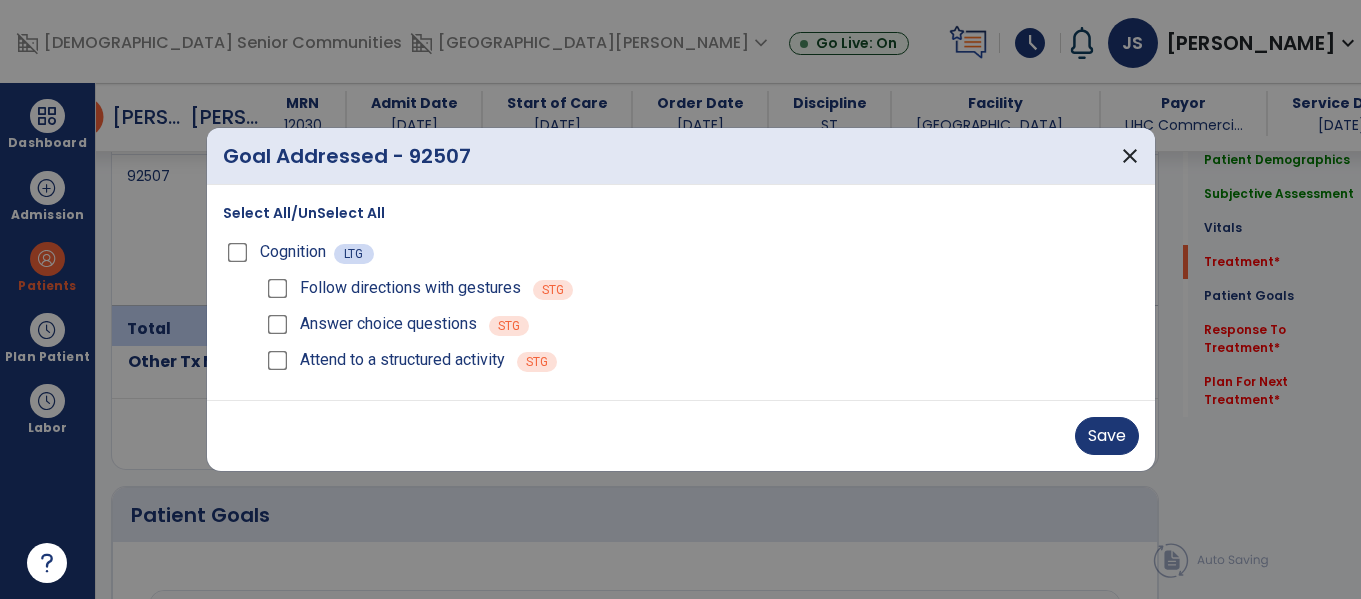 click on "Save" at bounding box center (681, 436) 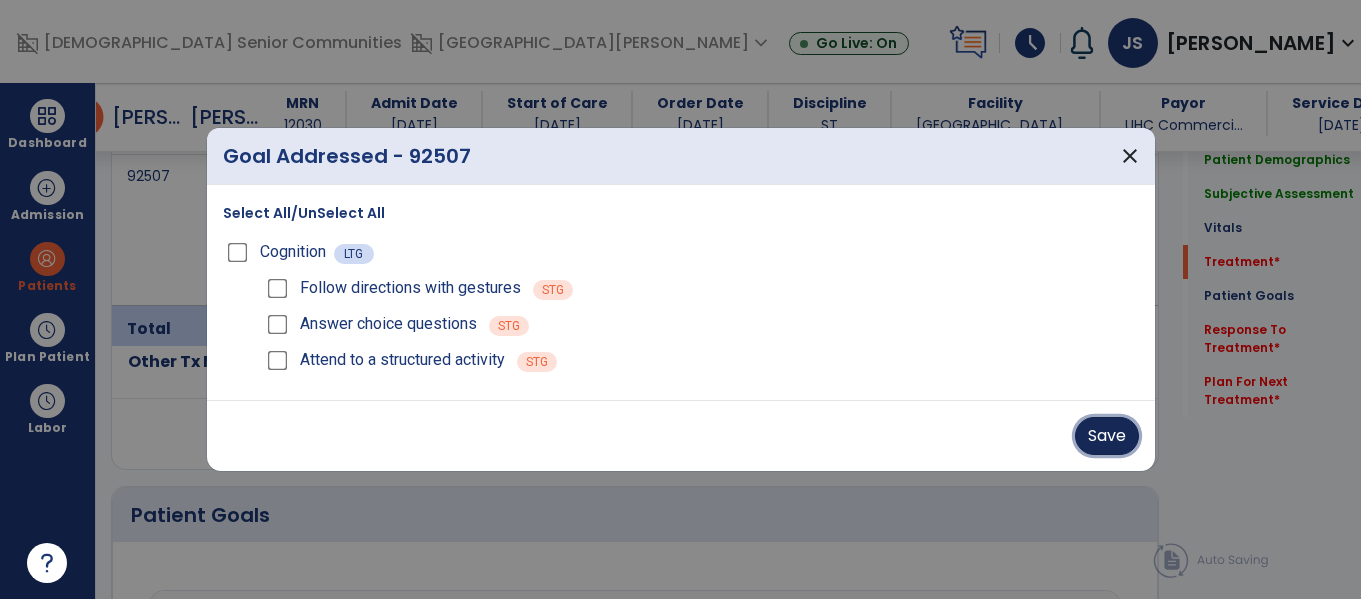 click on "Save" at bounding box center (1107, 436) 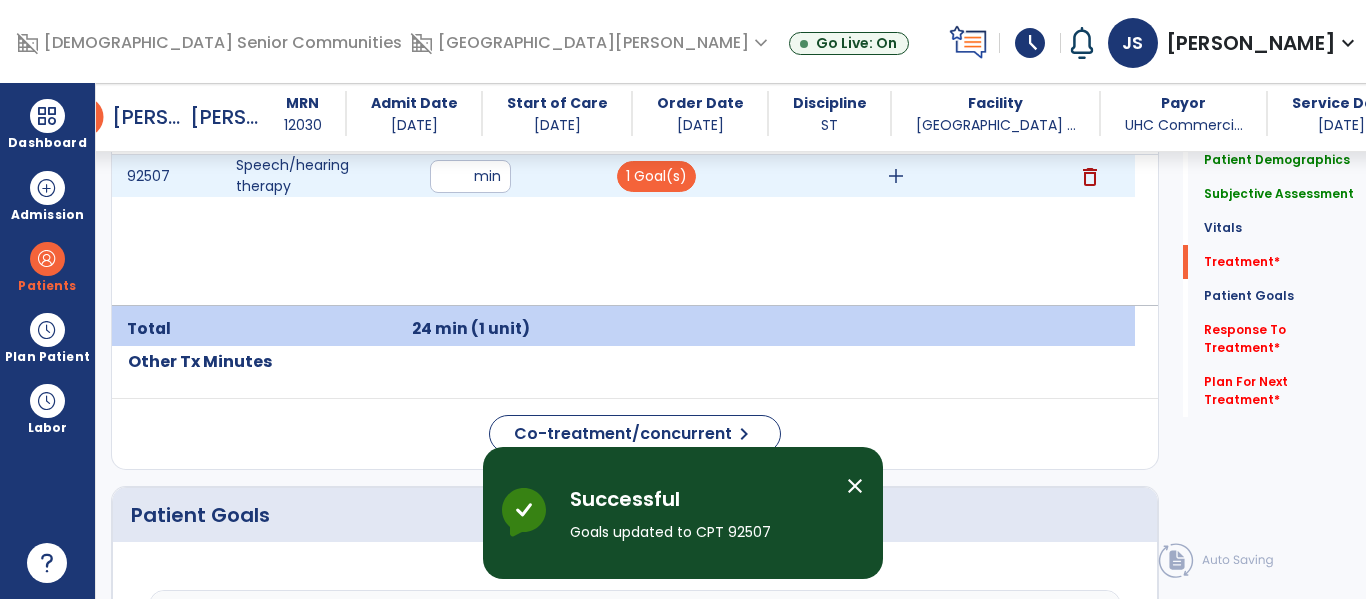 click on "add" at bounding box center [896, 176] 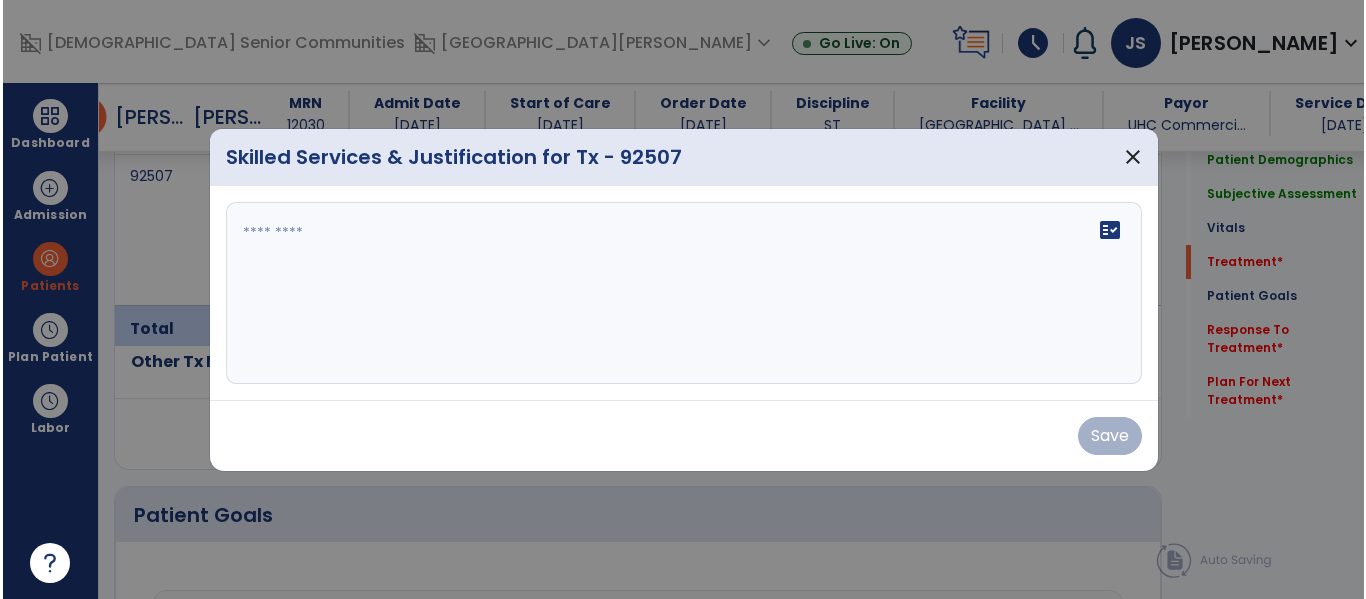 scroll, scrollTop: 1343, scrollLeft: 0, axis: vertical 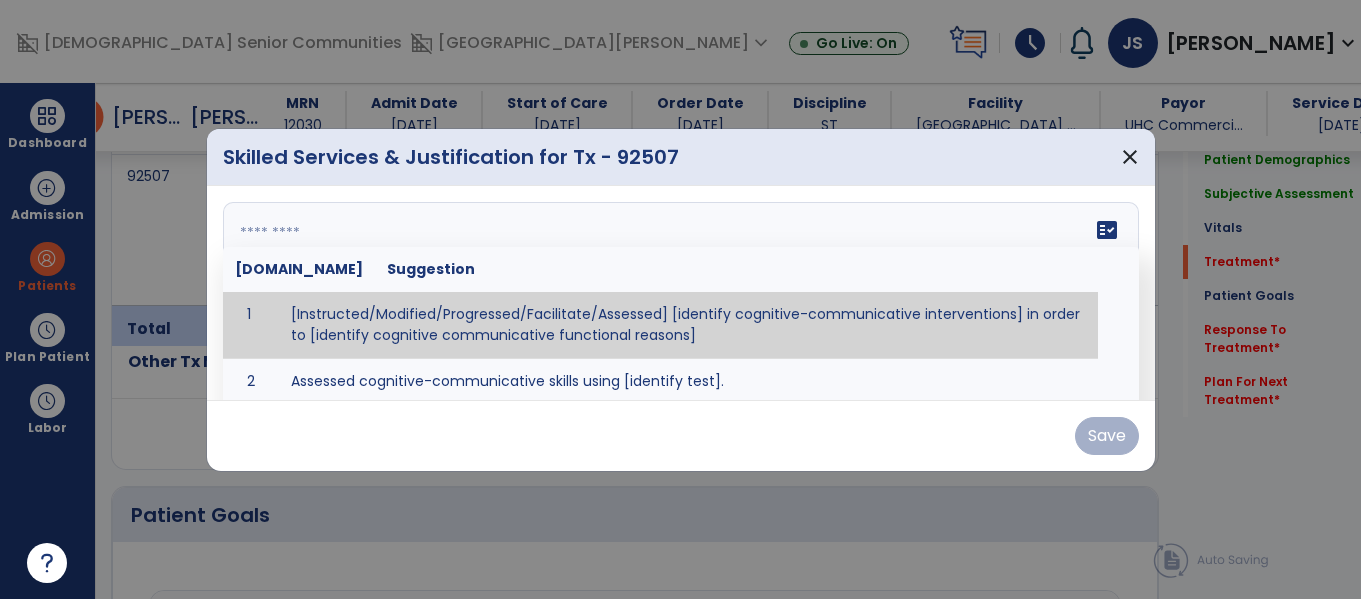 click on "fact_check  [DOMAIN_NAME] Suggestion 1 [Instructed/Modified/Progressed/Facilitate/Assessed] [identify cognitive-communicative interventions] in order to [identify cognitive communicative functional reasons] 2 Assessed cognitive-communicative skills using [identify test]." at bounding box center [681, 293] 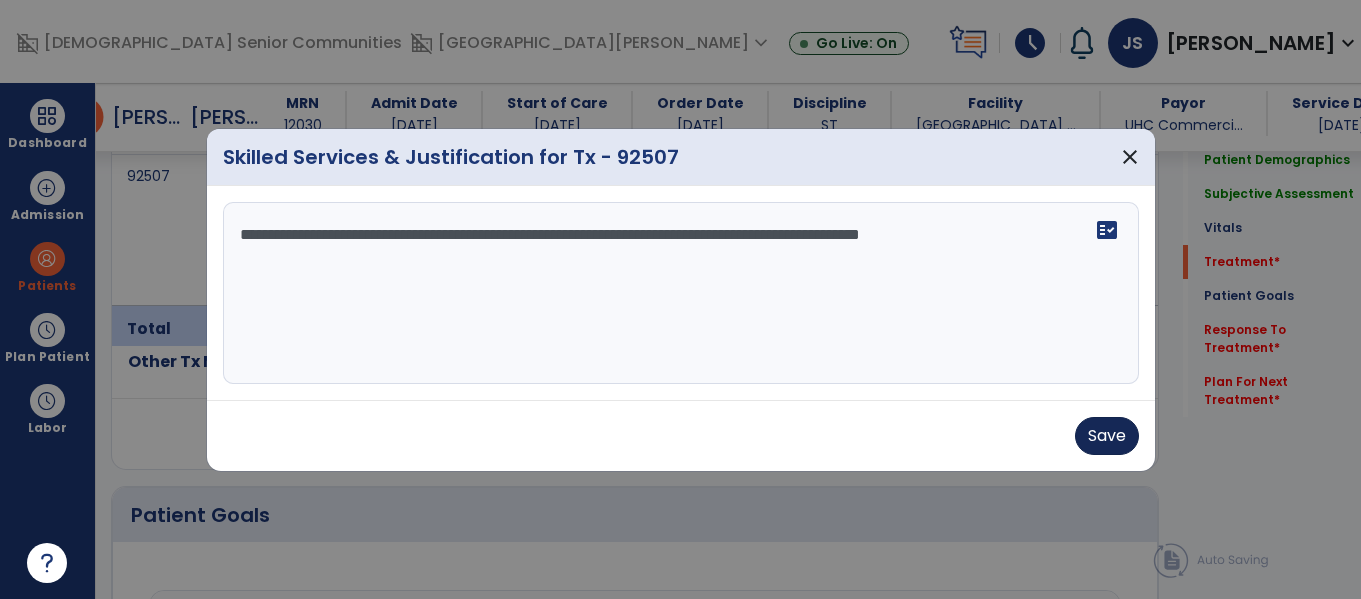 type on "**********" 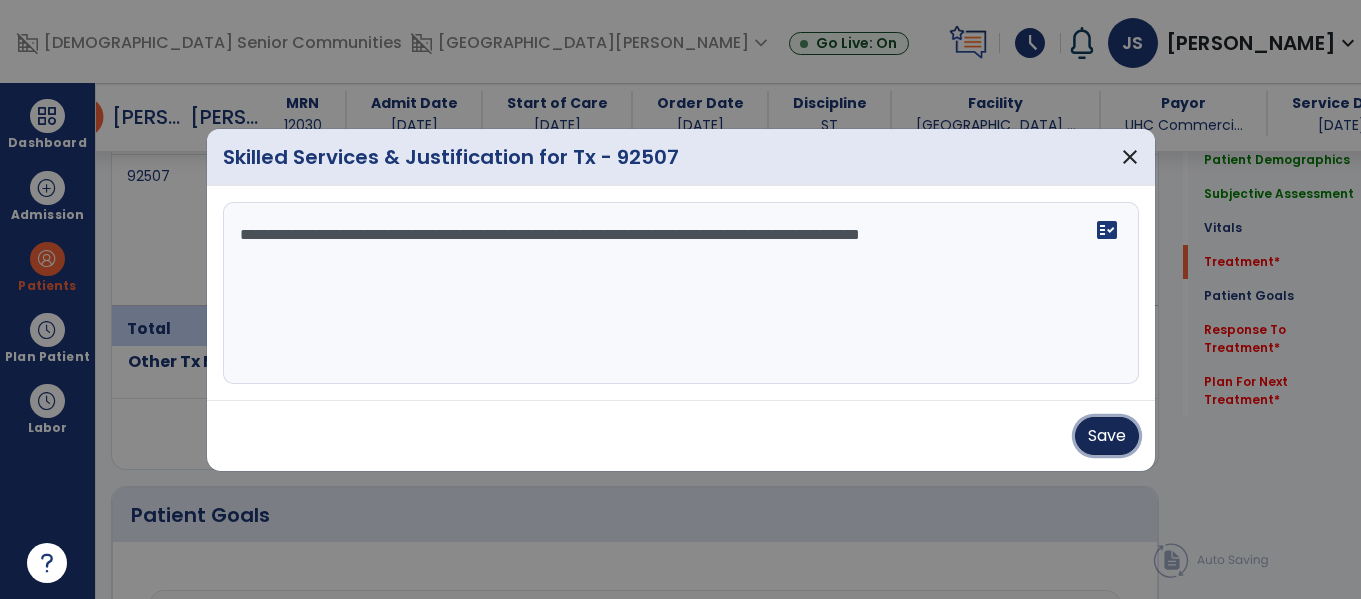click on "Save" at bounding box center [1107, 436] 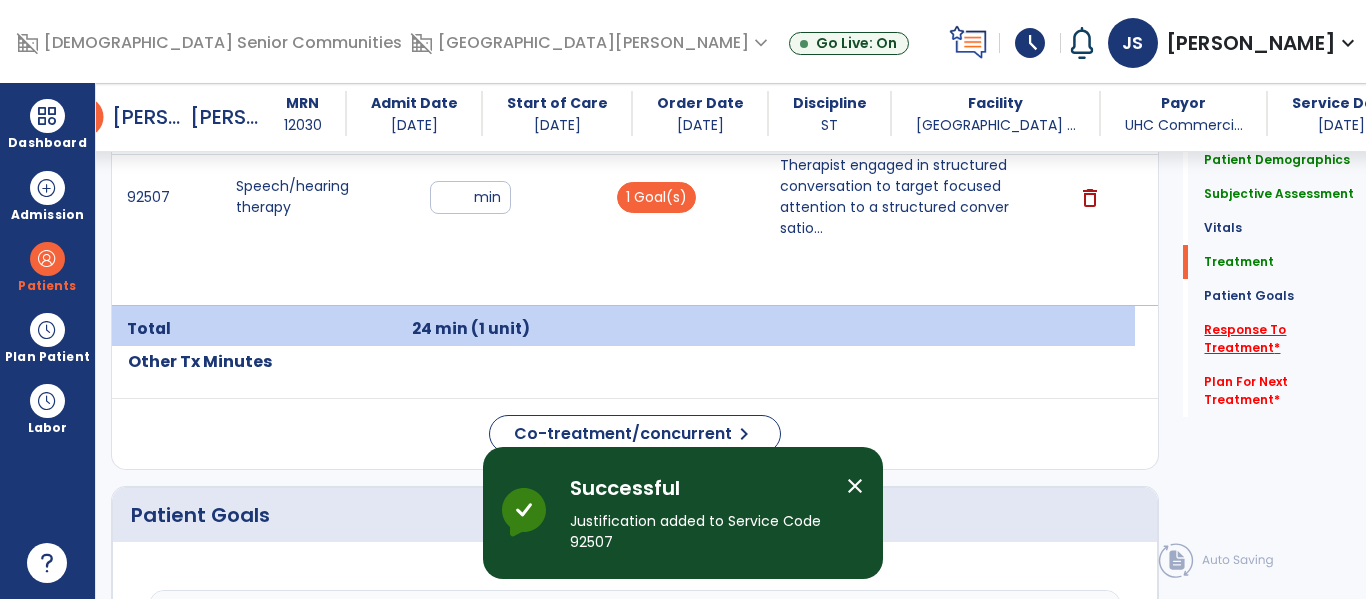 click on "Response To Treatment   *" 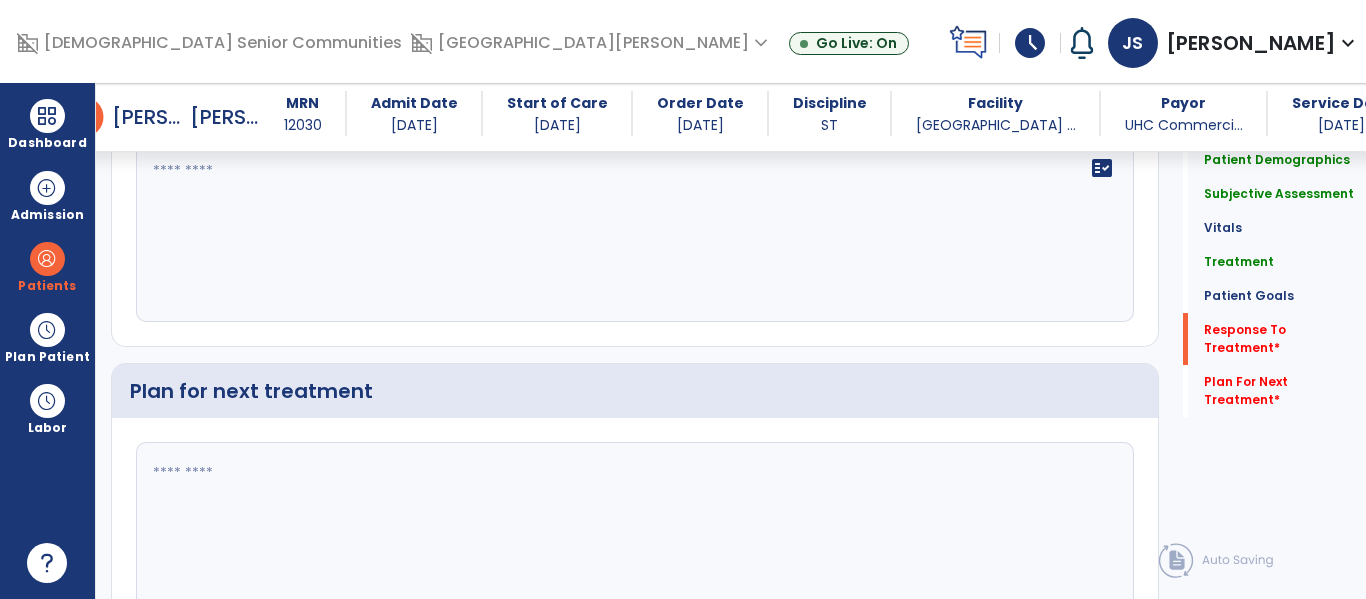 scroll, scrollTop: 2509, scrollLeft: 0, axis: vertical 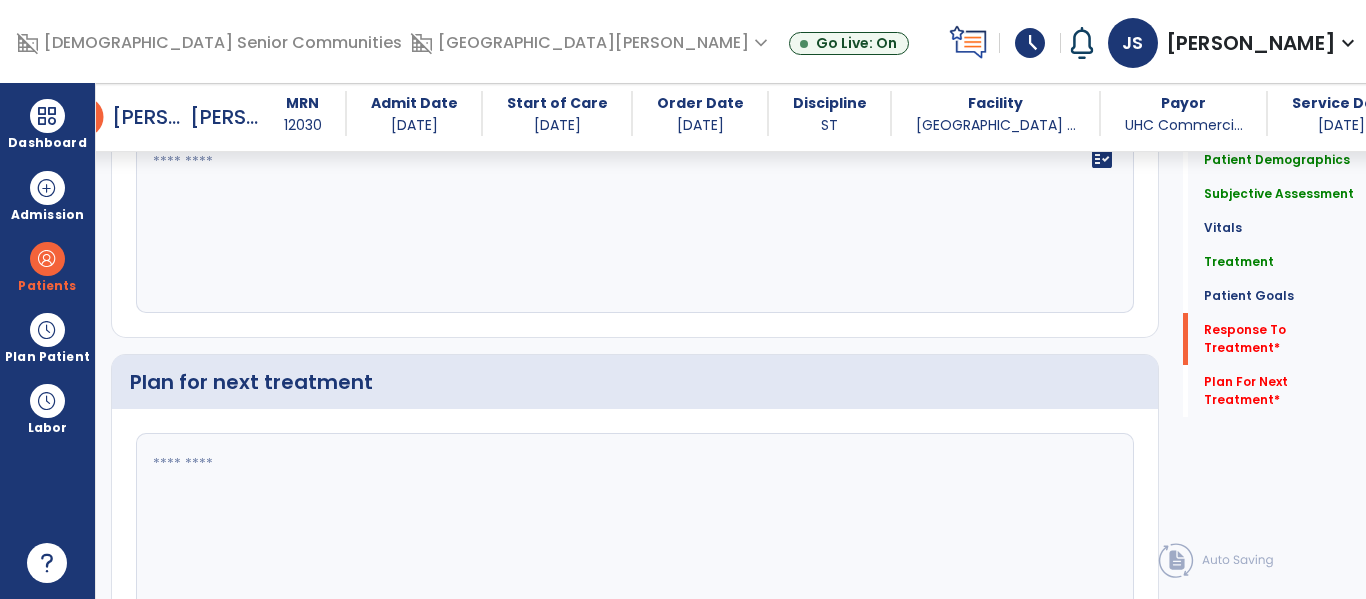 click on "fact_check" 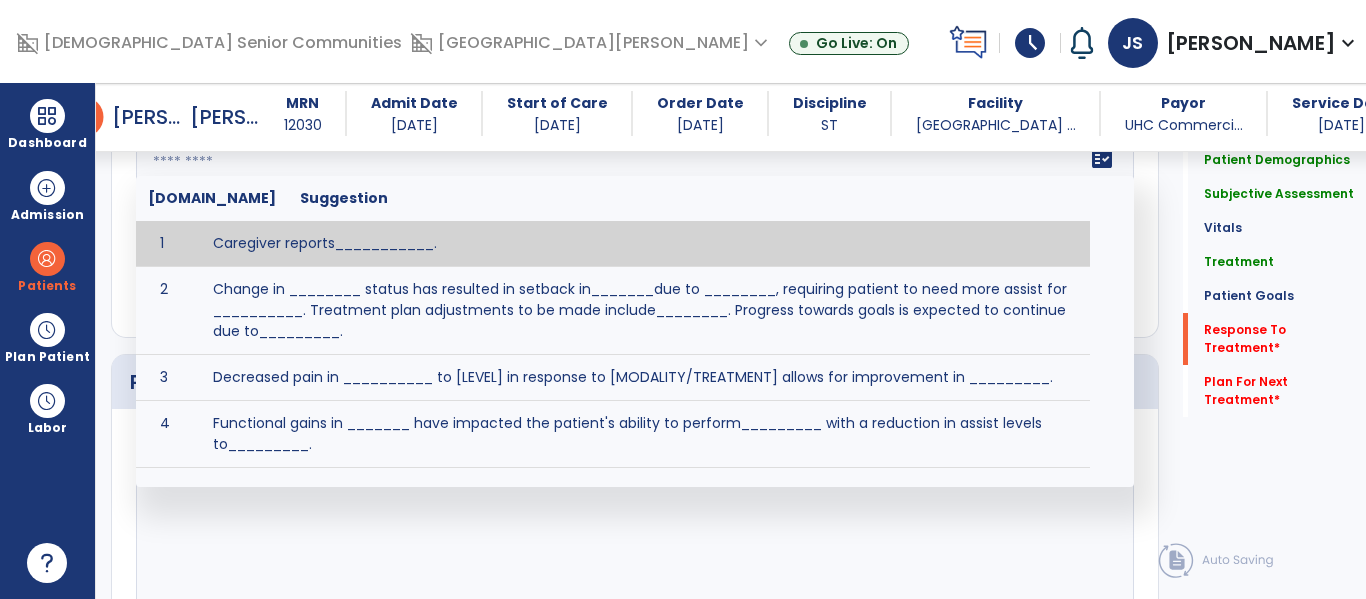 paste on "**********" 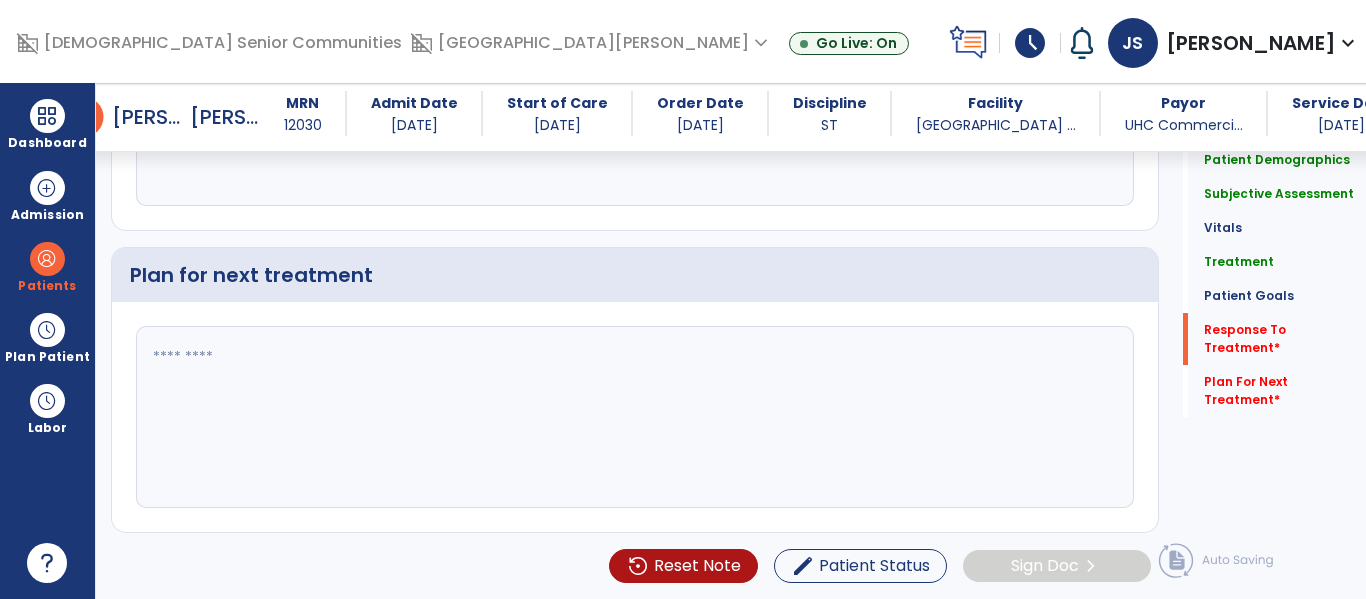 scroll, scrollTop: 2678, scrollLeft: 0, axis: vertical 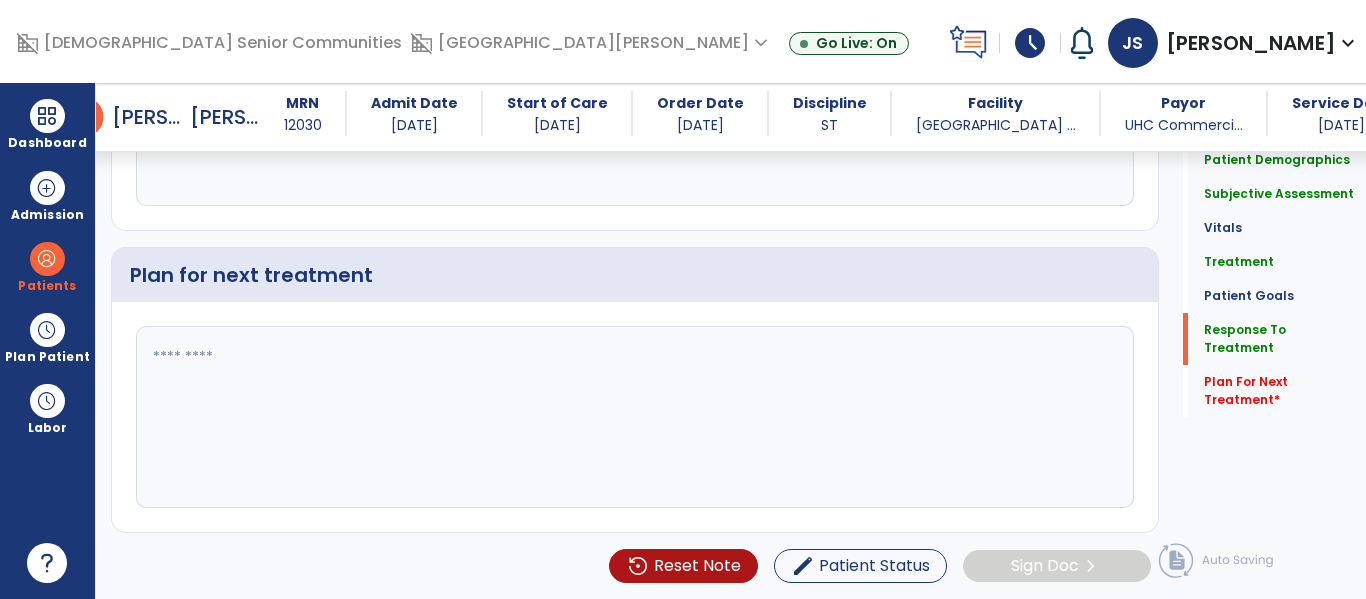 type on "**********" 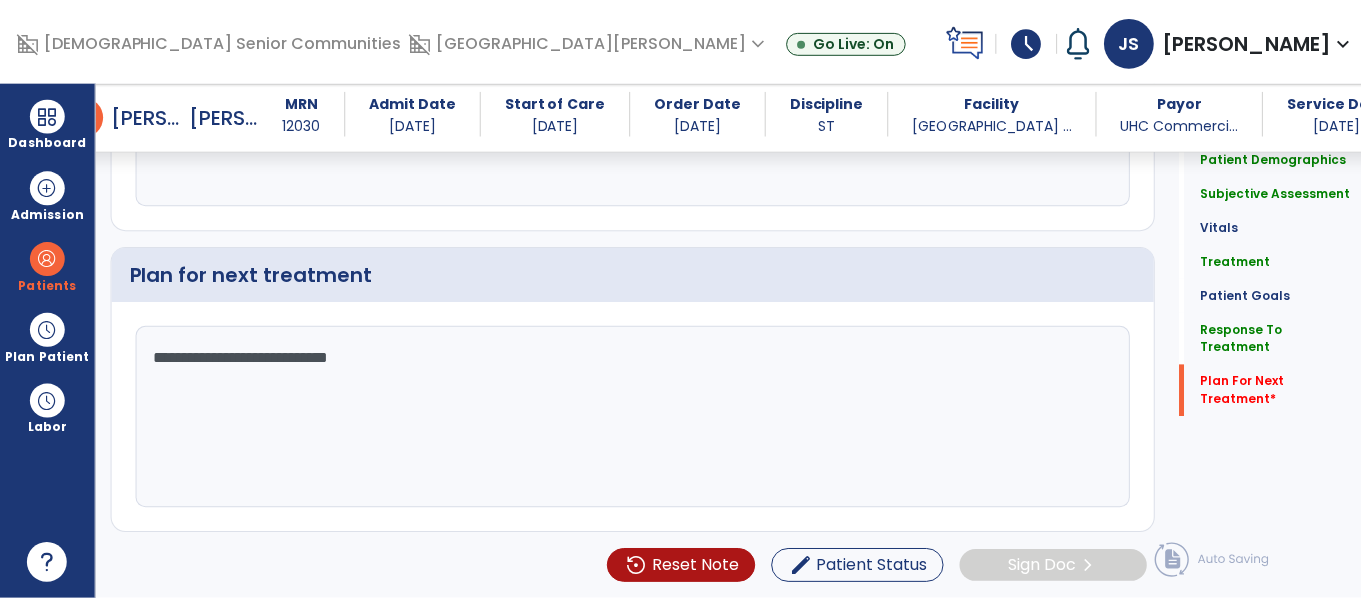 scroll, scrollTop: 2782, scrollLeft: 0, axis: vertical 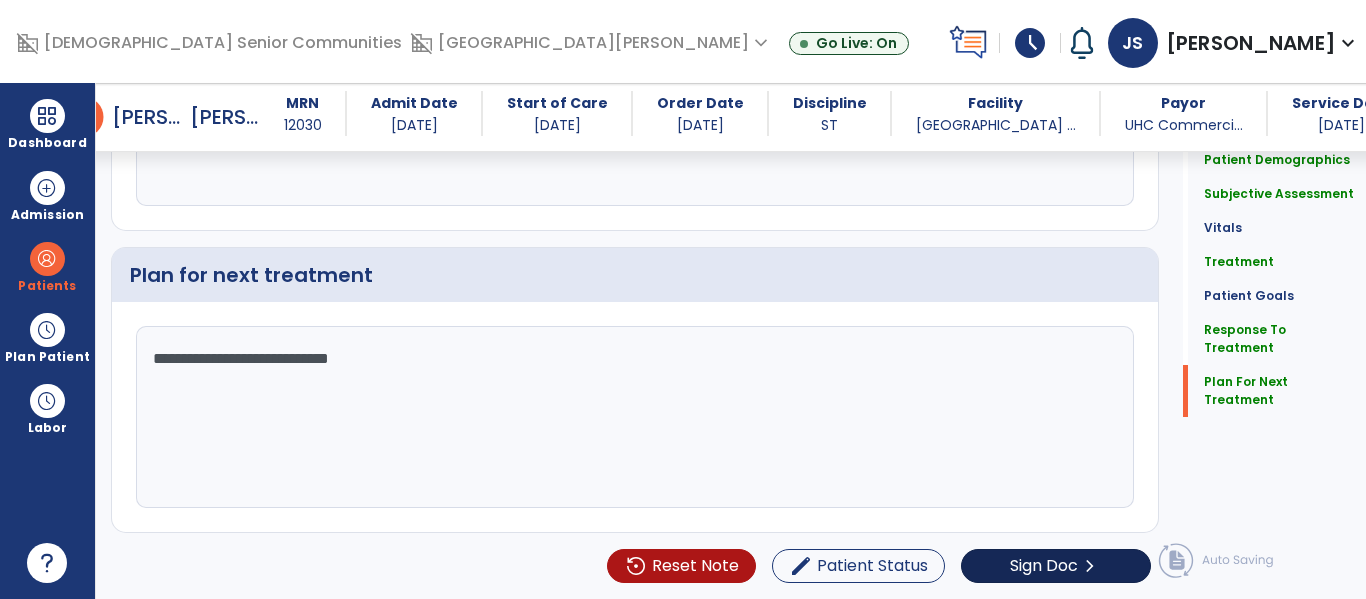 type on "**********" 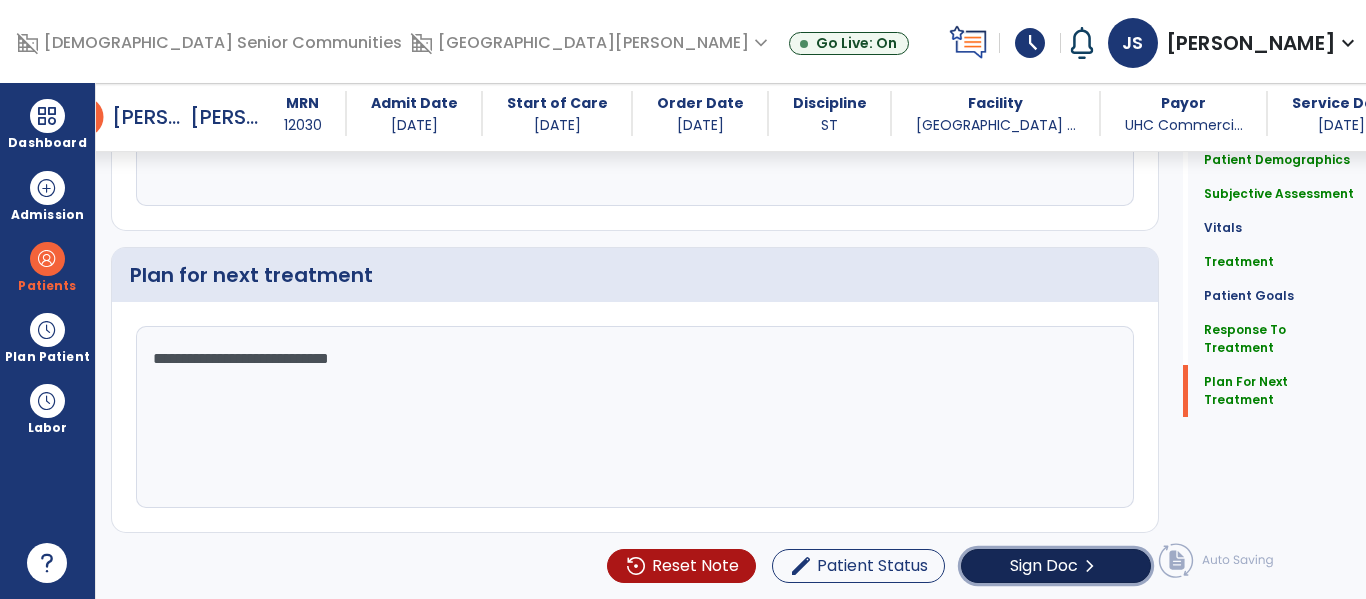 click on "chevron_right" 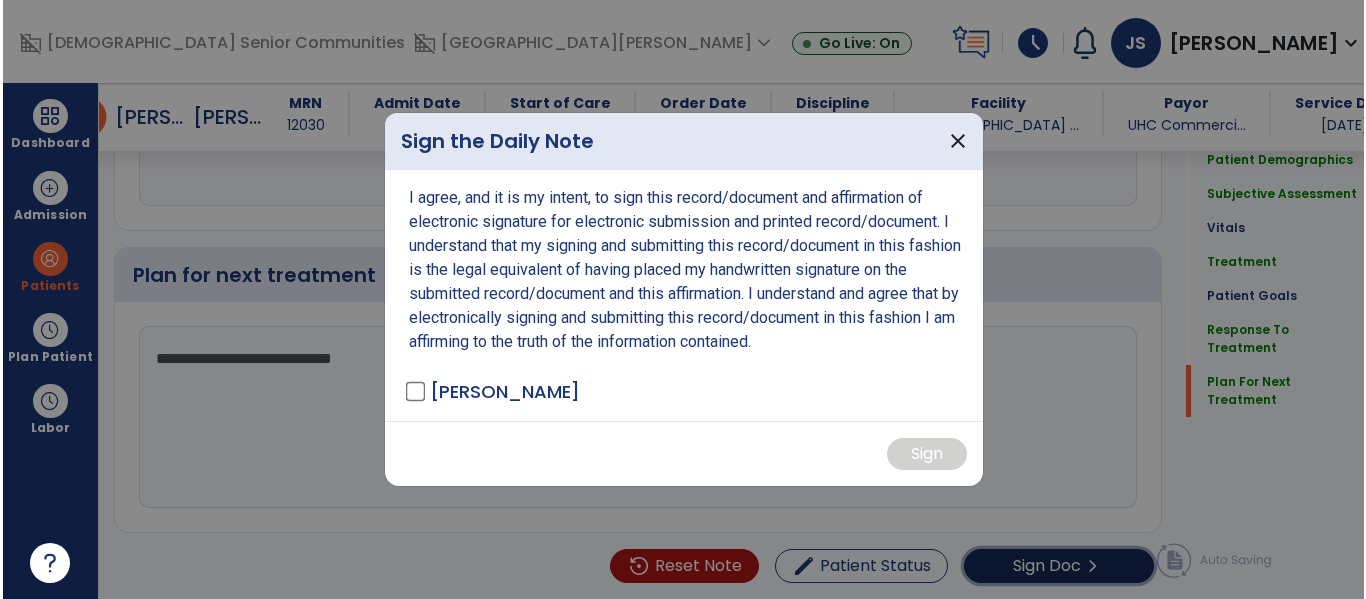 scroll, scrollTop: 2782, scrollLeft: 0, axis: vertical 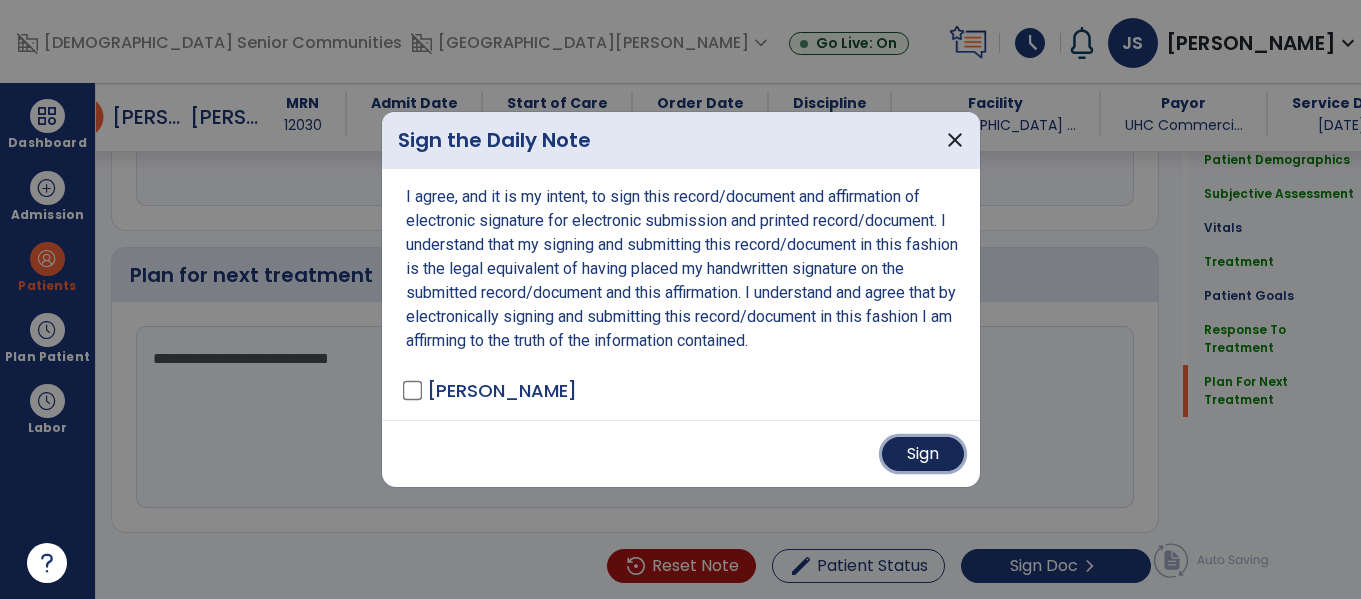click on "Sign" at bounding box center [923, 454] 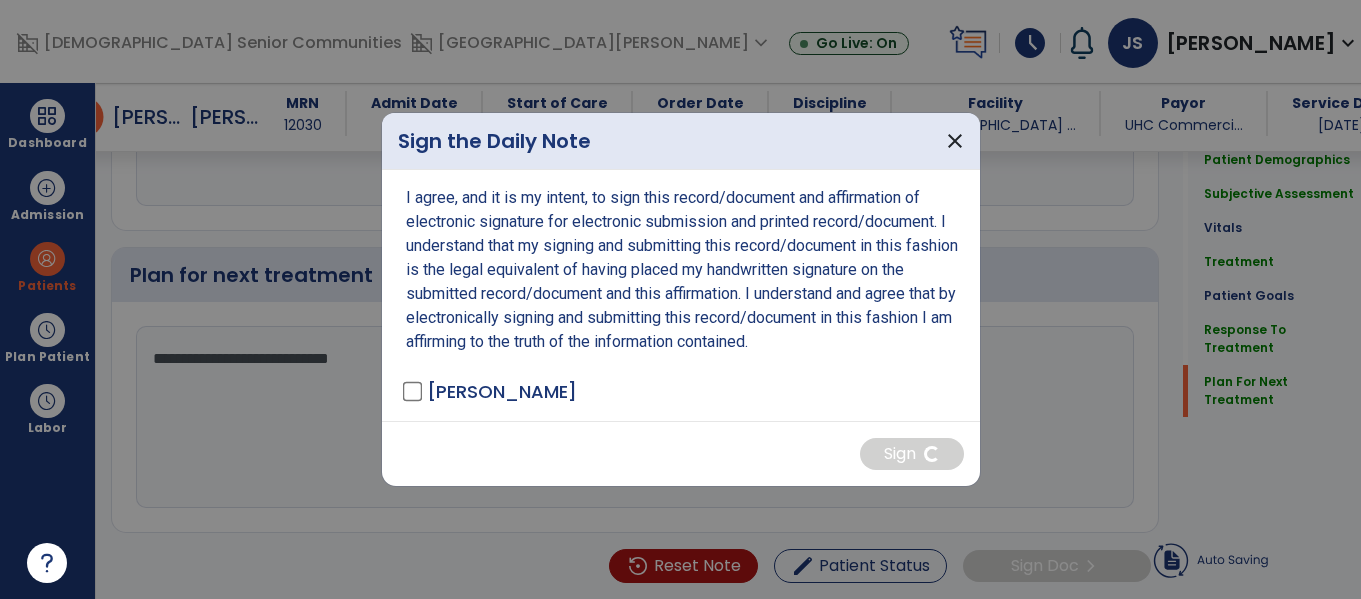 click at bounding box center [680, 299] 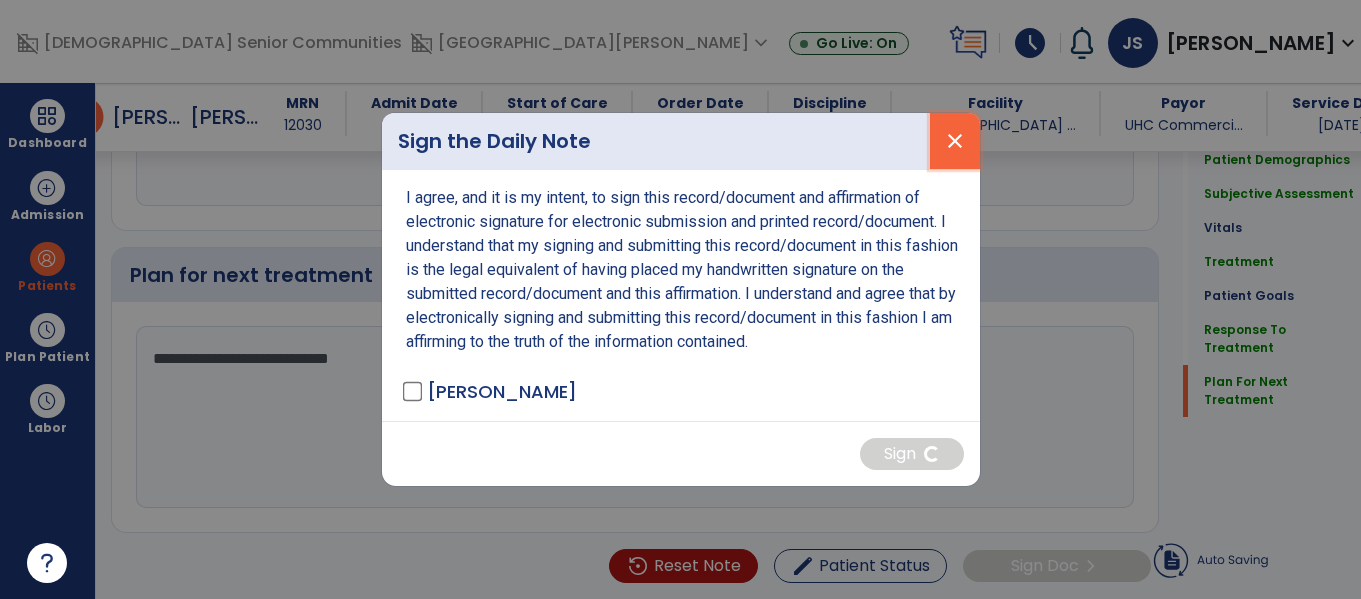 click on "close" at bounding box center [955, 141] 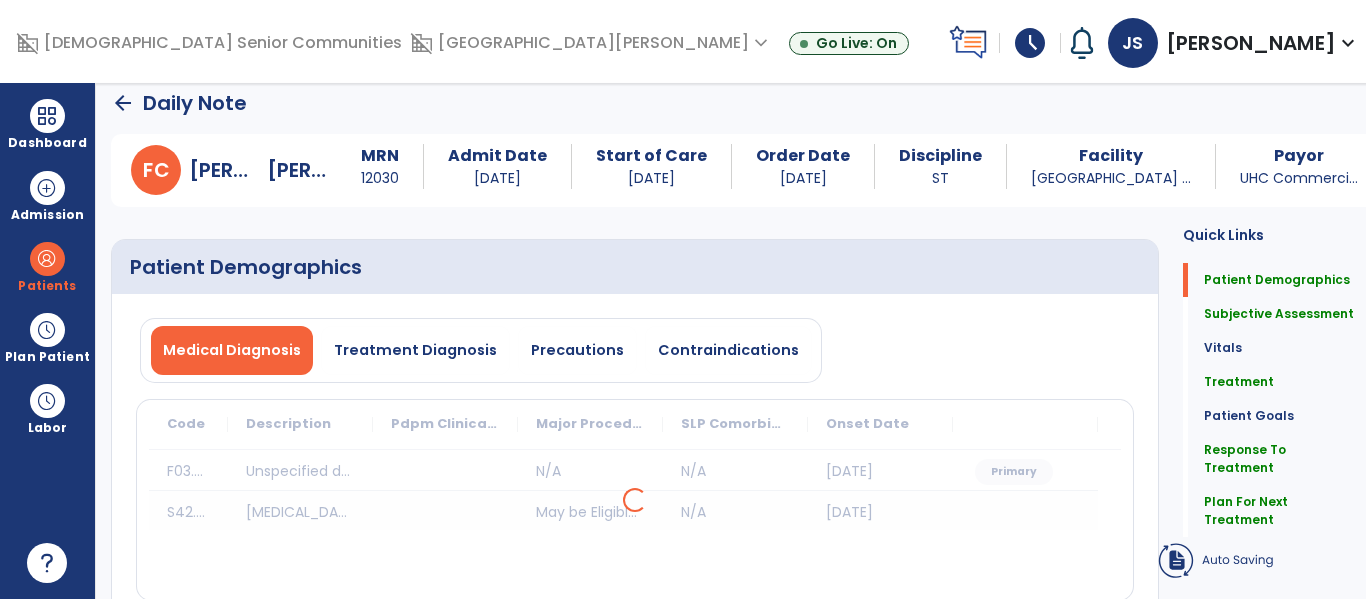 scroll, scrollTop: 0, scrollLeft: 0, axis: both 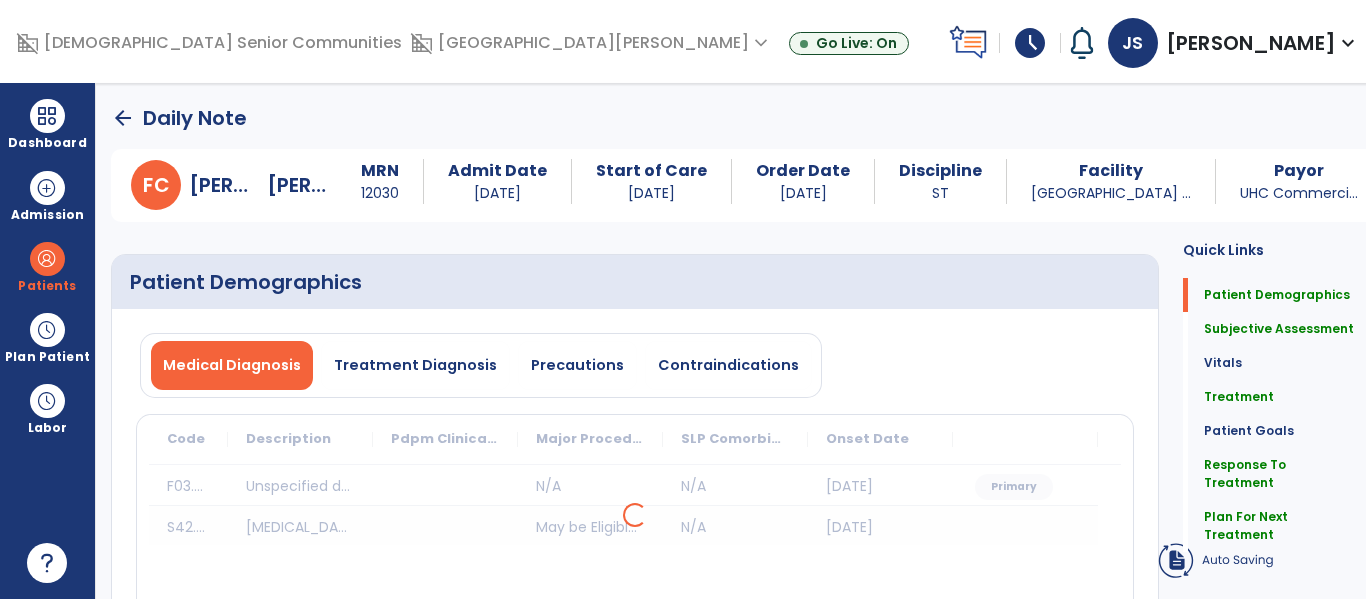 click on "arrow_back" 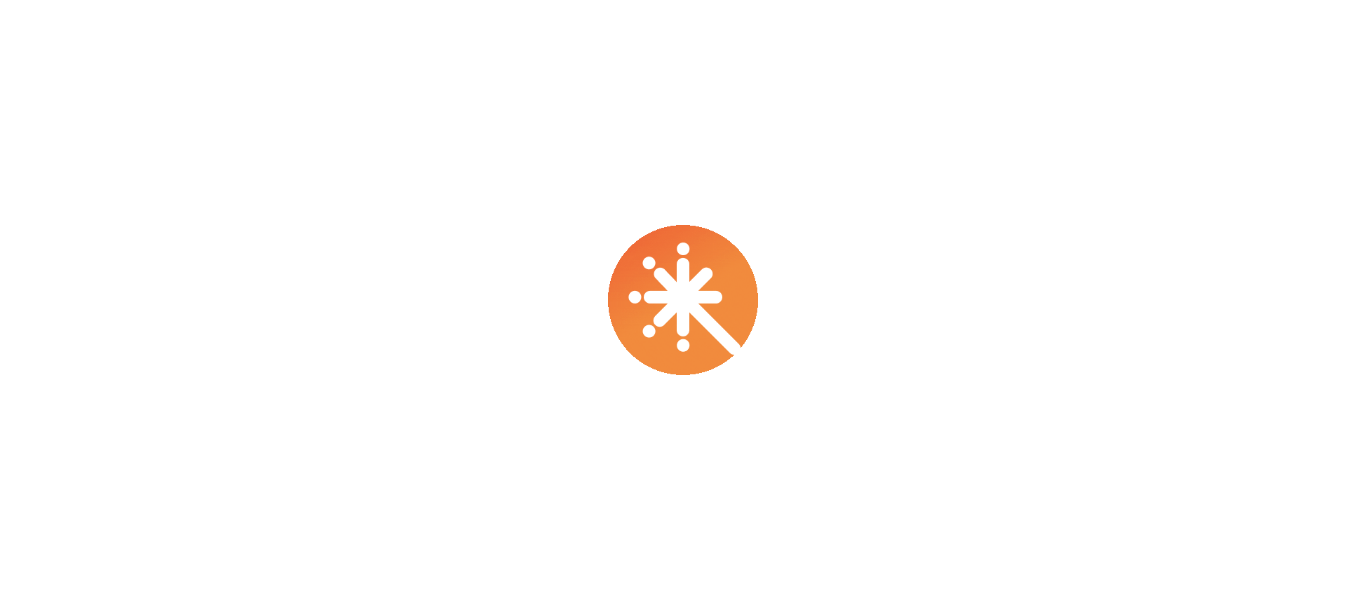 scroll, scrollTop: 0, scrollLeft: 0, axis: both 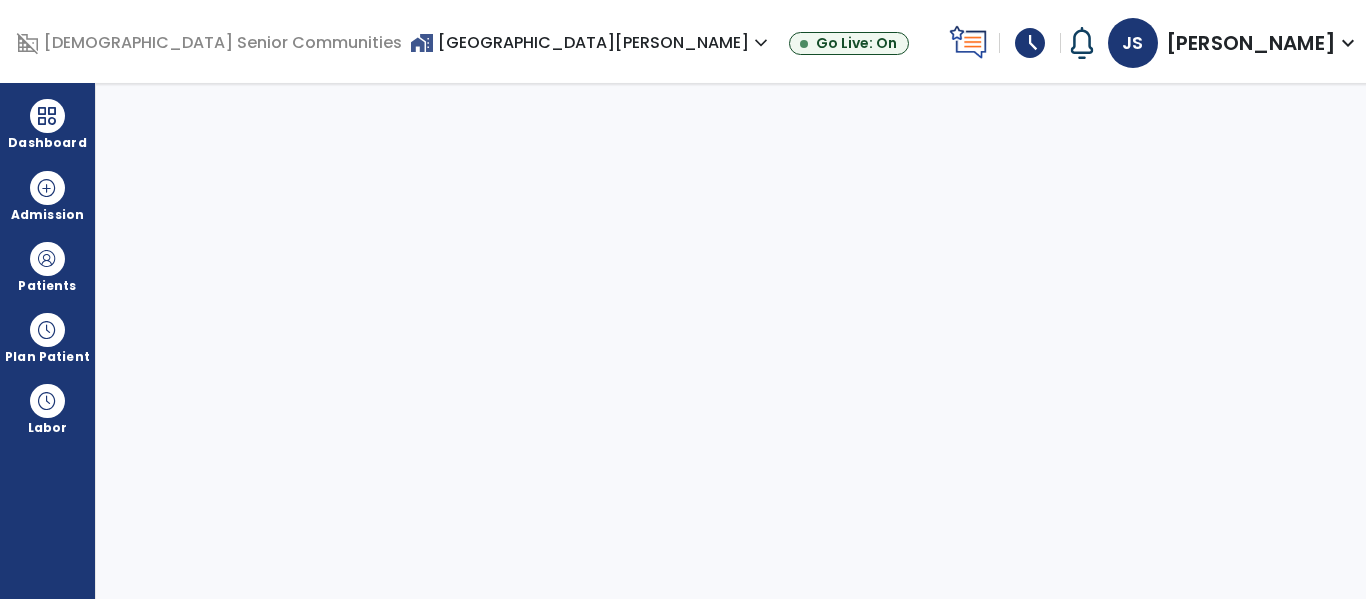 select on "****" 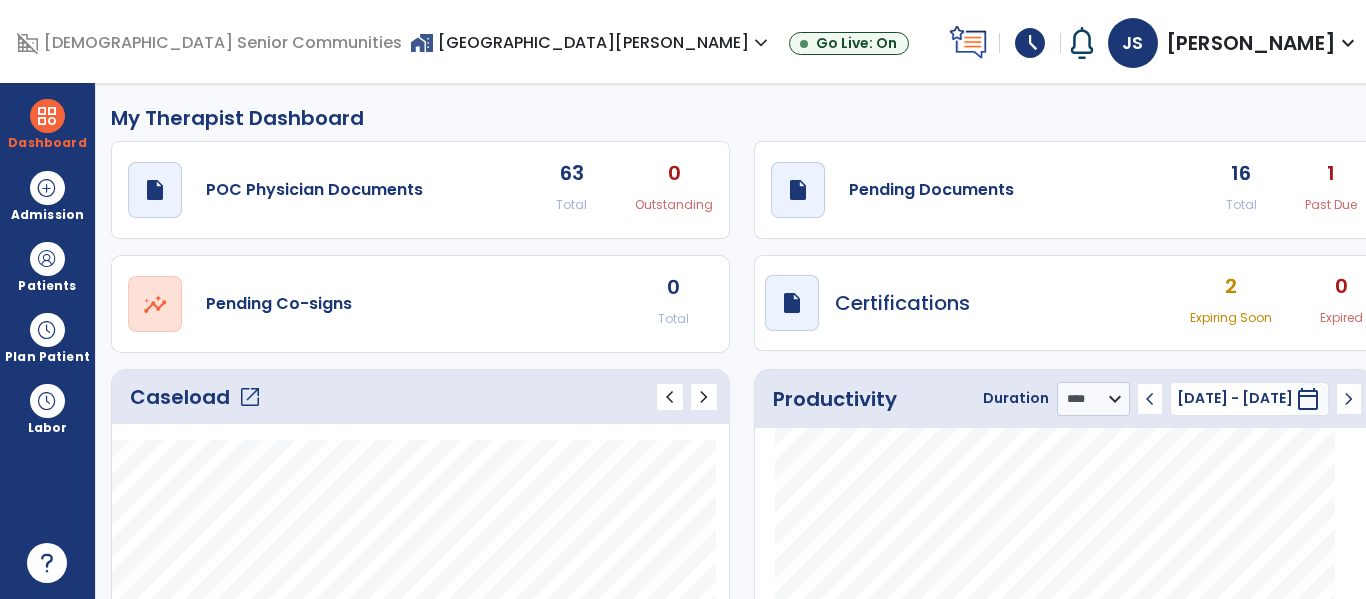 click on "open_in_new" 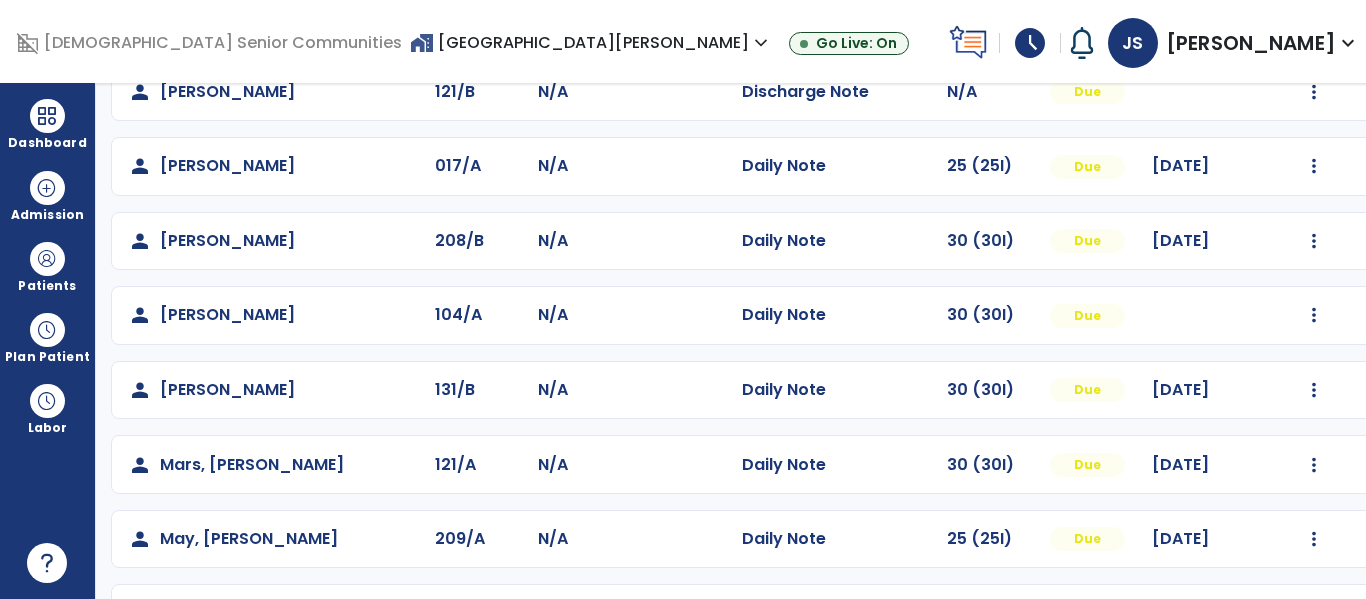 scroll, scrollTop: 373, scrollLeft: 0, axis: vertical 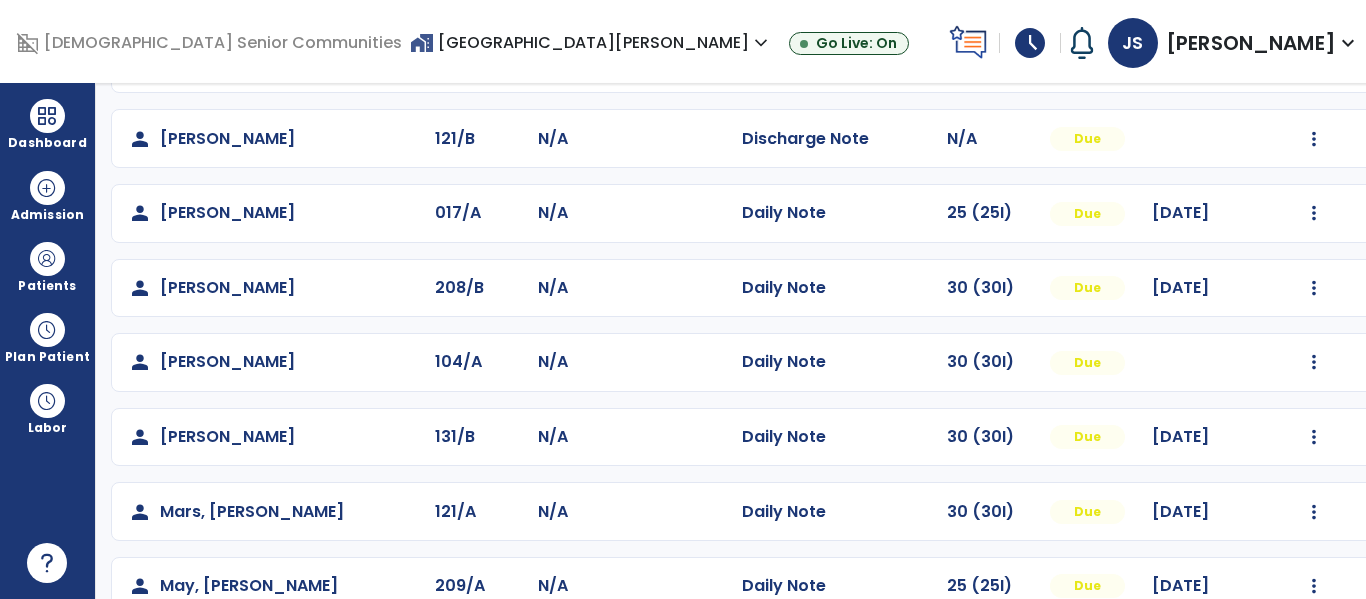 click at bounding box center [1315, -85] 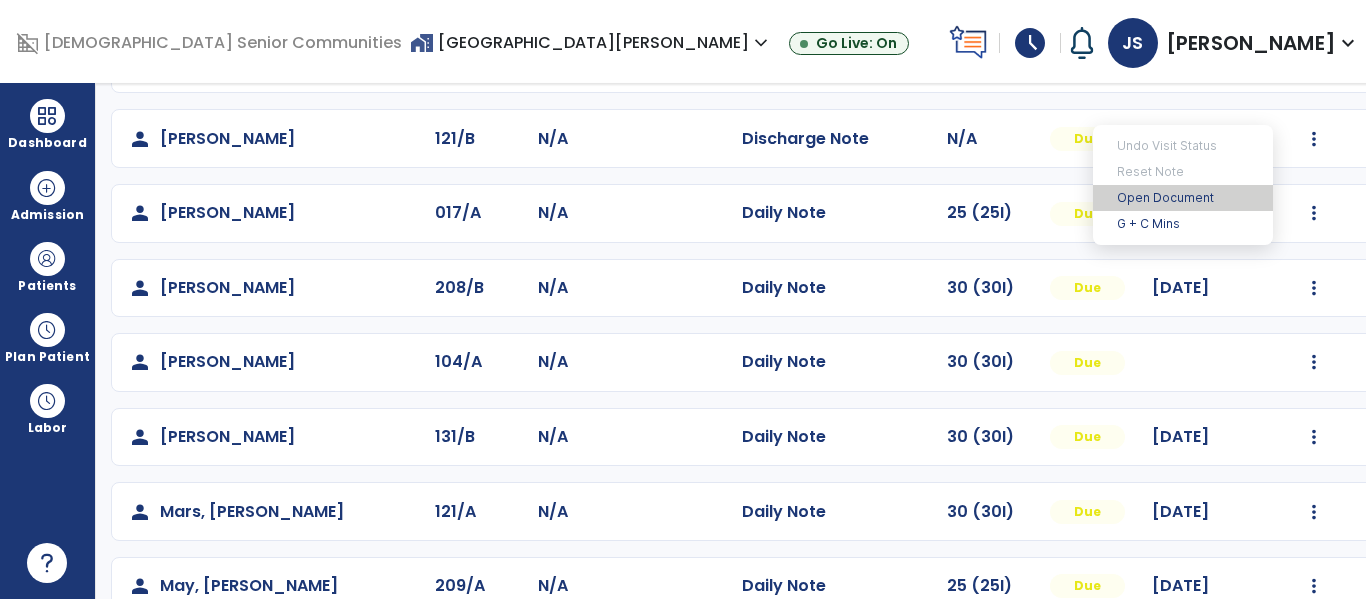 click on "Open Document" at bounding box center [1183, 198] 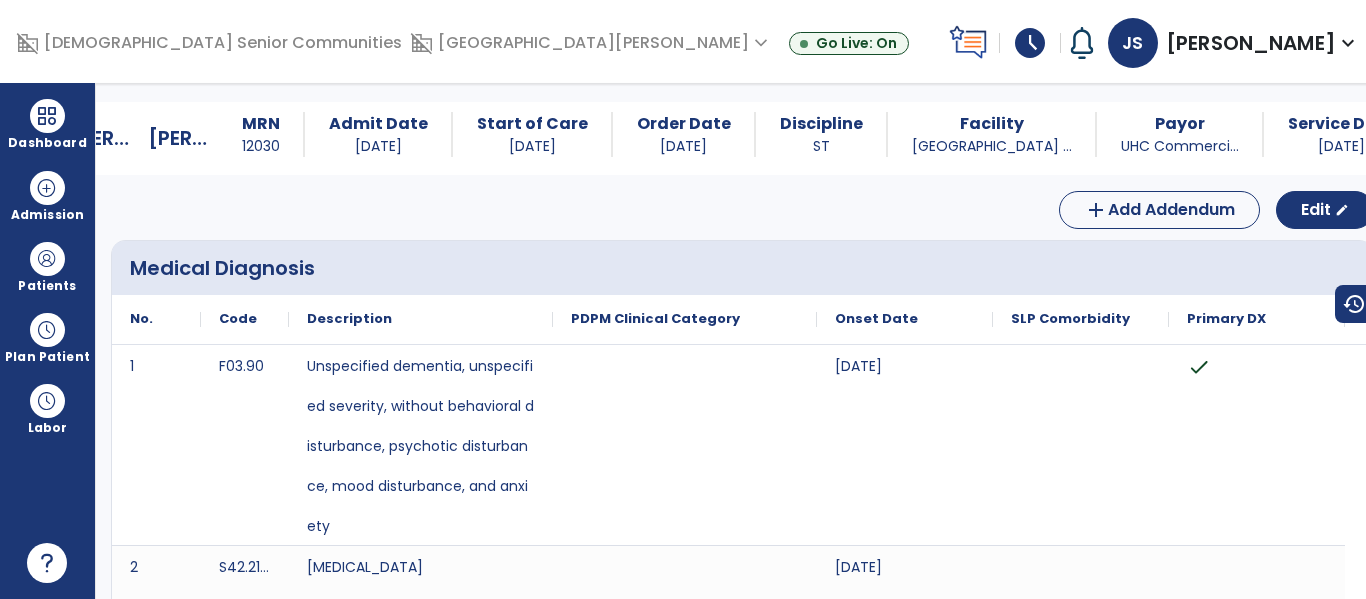 scroll, scrollTop: 0, scrollLeft: 0, axis: both 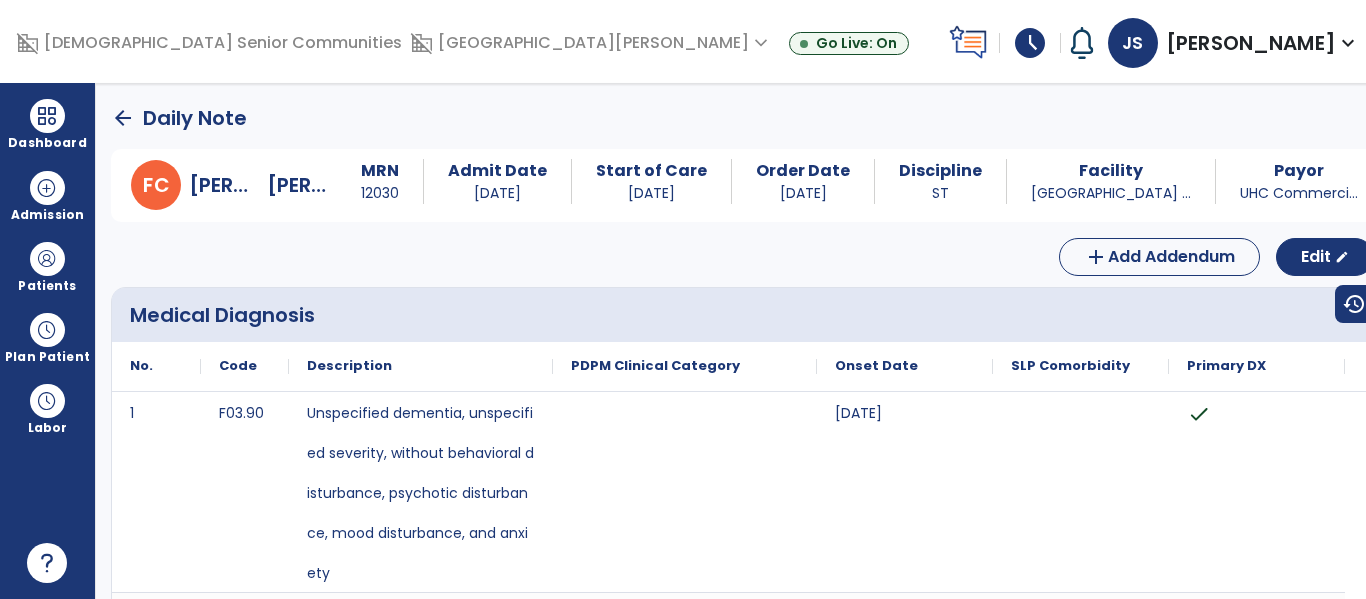 click on "arrow_back" 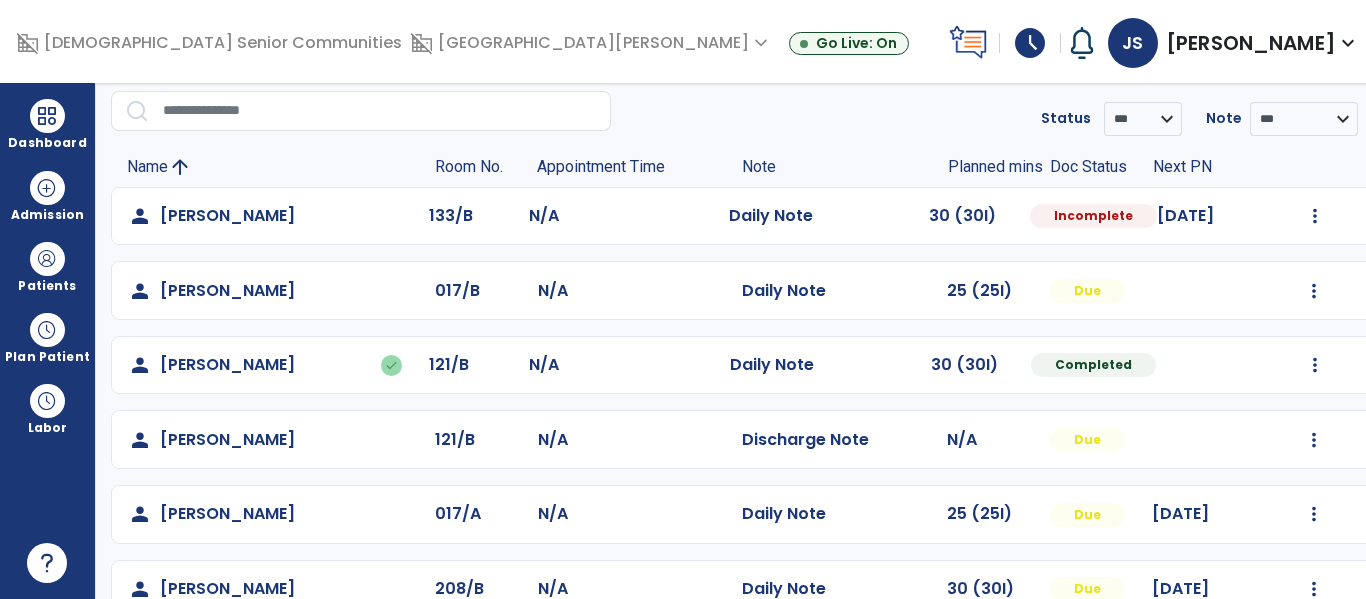 scroll, scrollTop: 82, scrollLeft: 0, axis: vertical 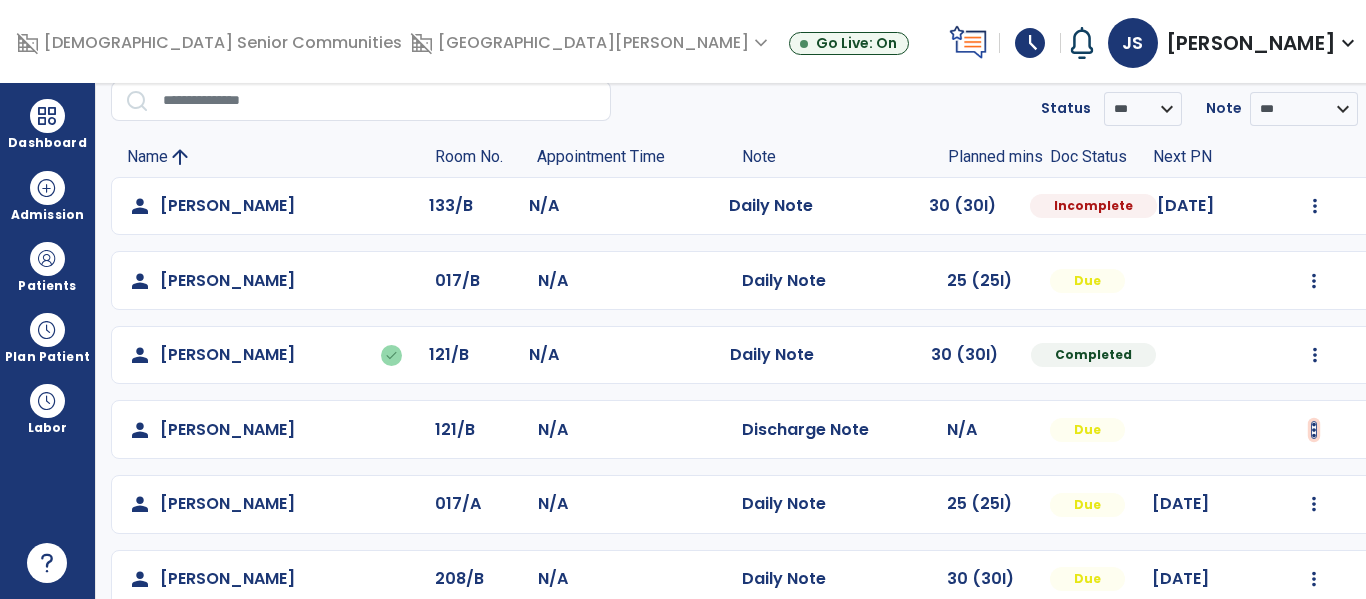 click at bounding box center [1315, 206] 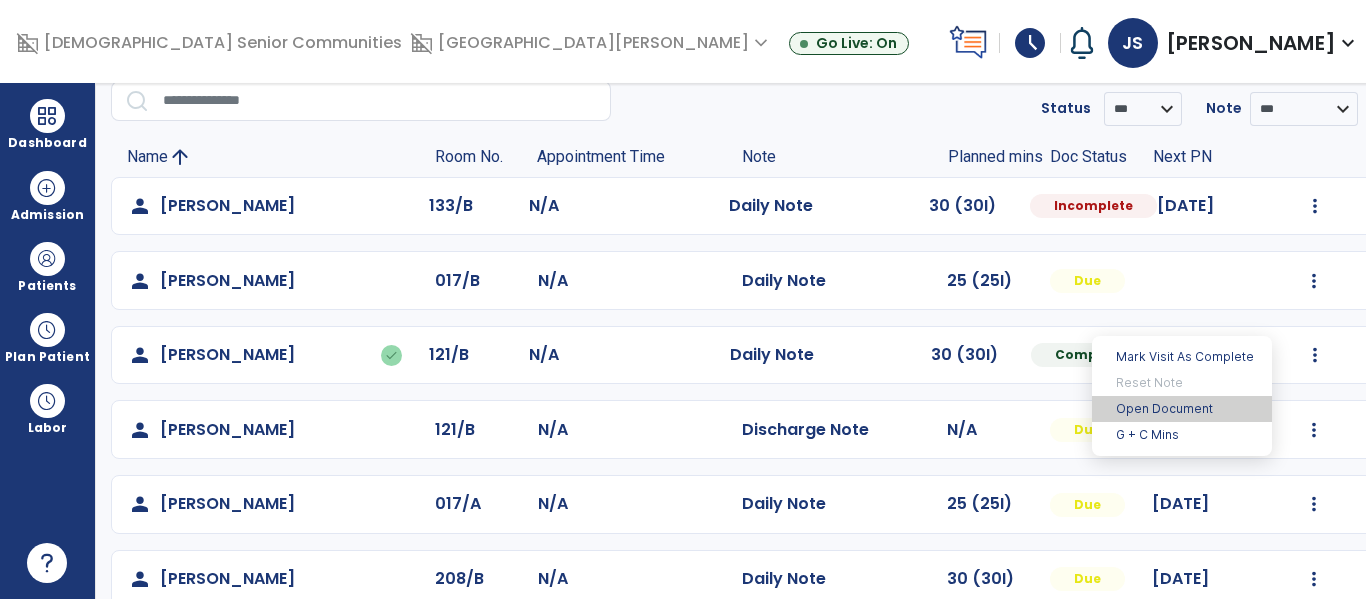 click on "Open Document" at bounding box center (1182, 409) 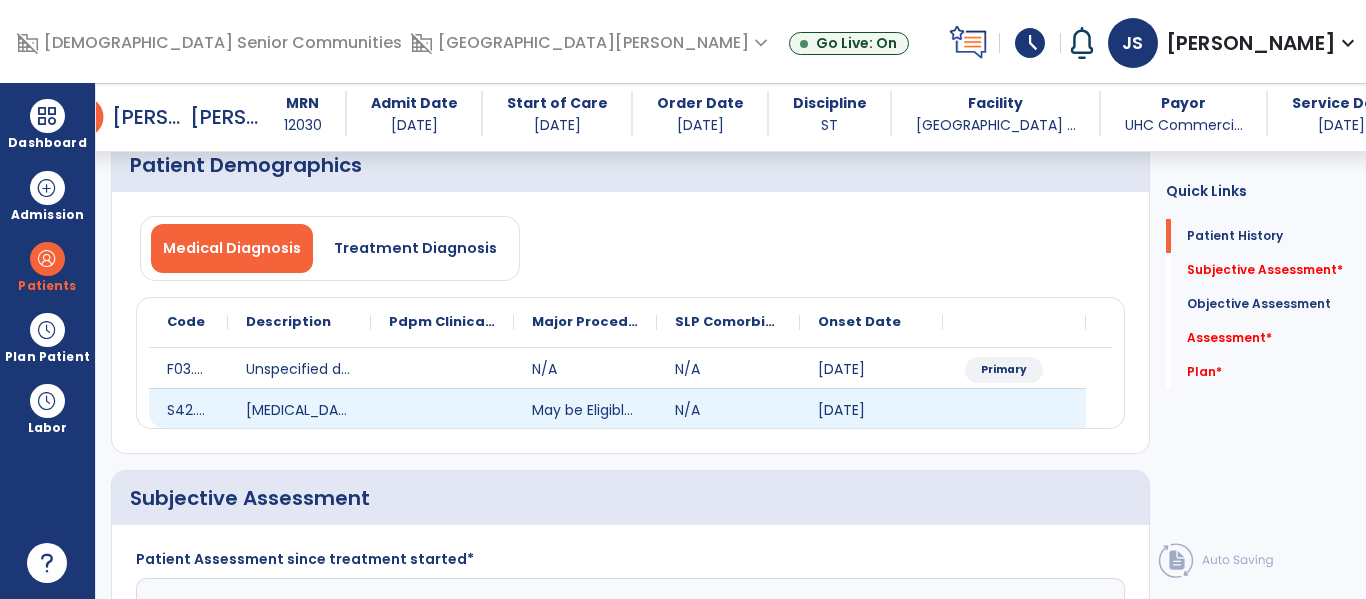 scroll, scrollTop: 210, scrollLeft: 0, axis: vertical 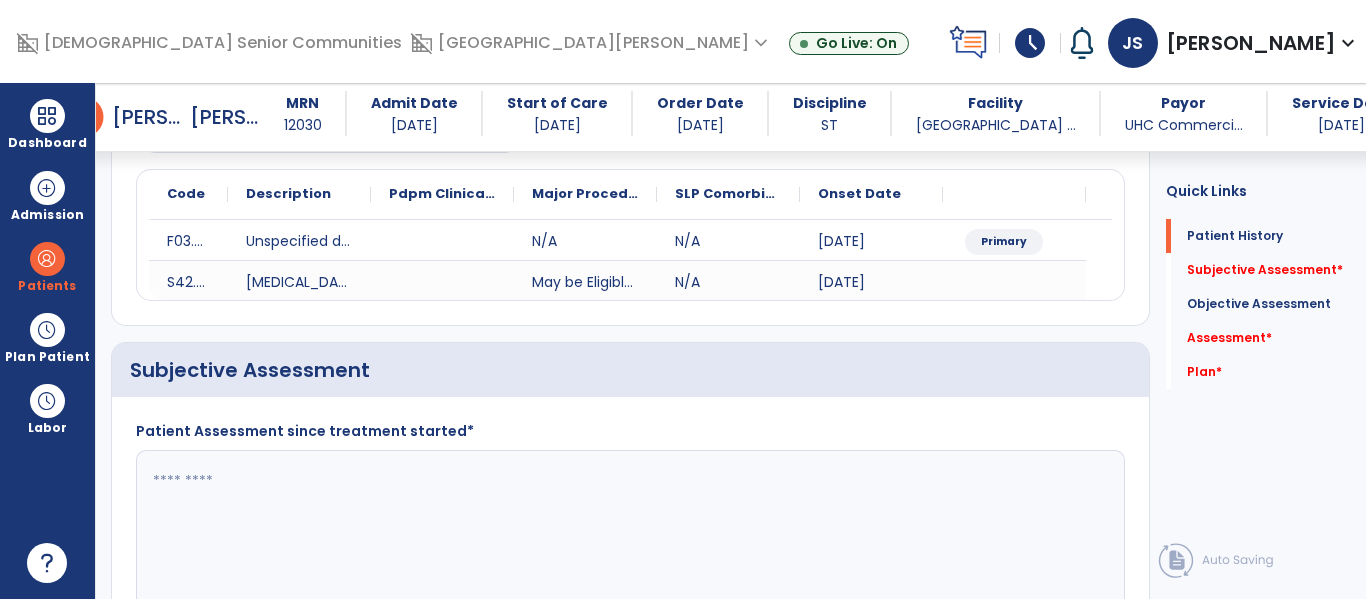 click 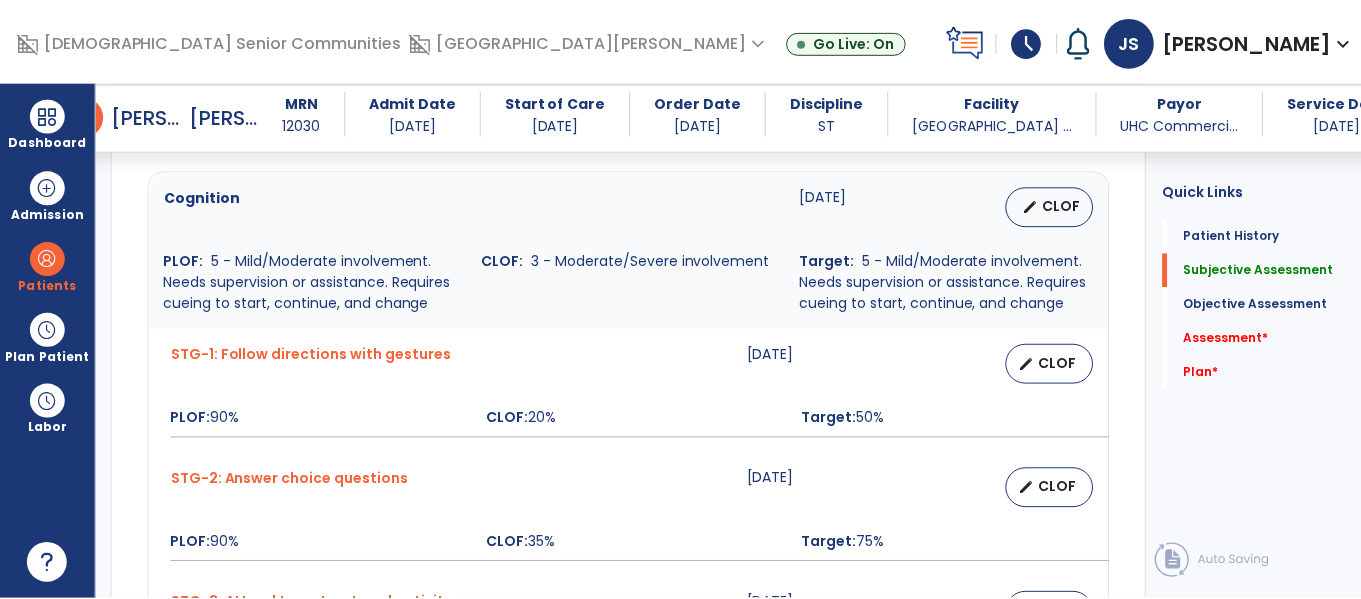 scroll, scrollTop: 840, scrollLeft: 0, axis: vertical 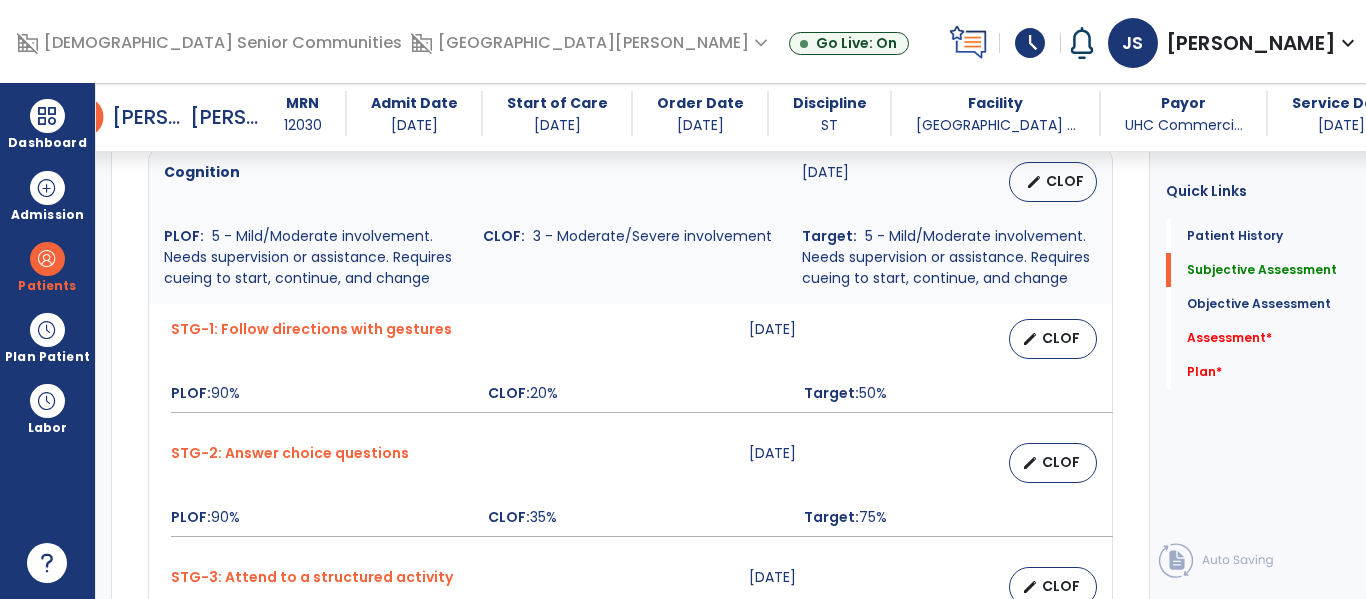 type on "**********" 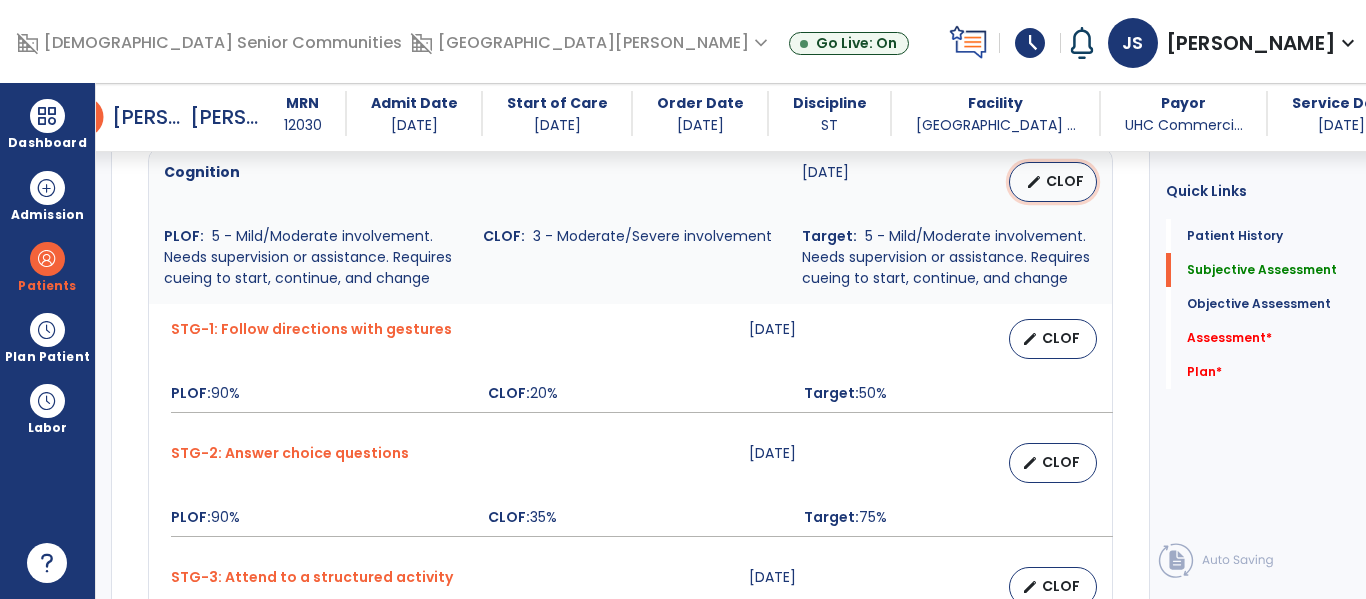 click on "edit   CLOF" at bounding box center (1053, 182) 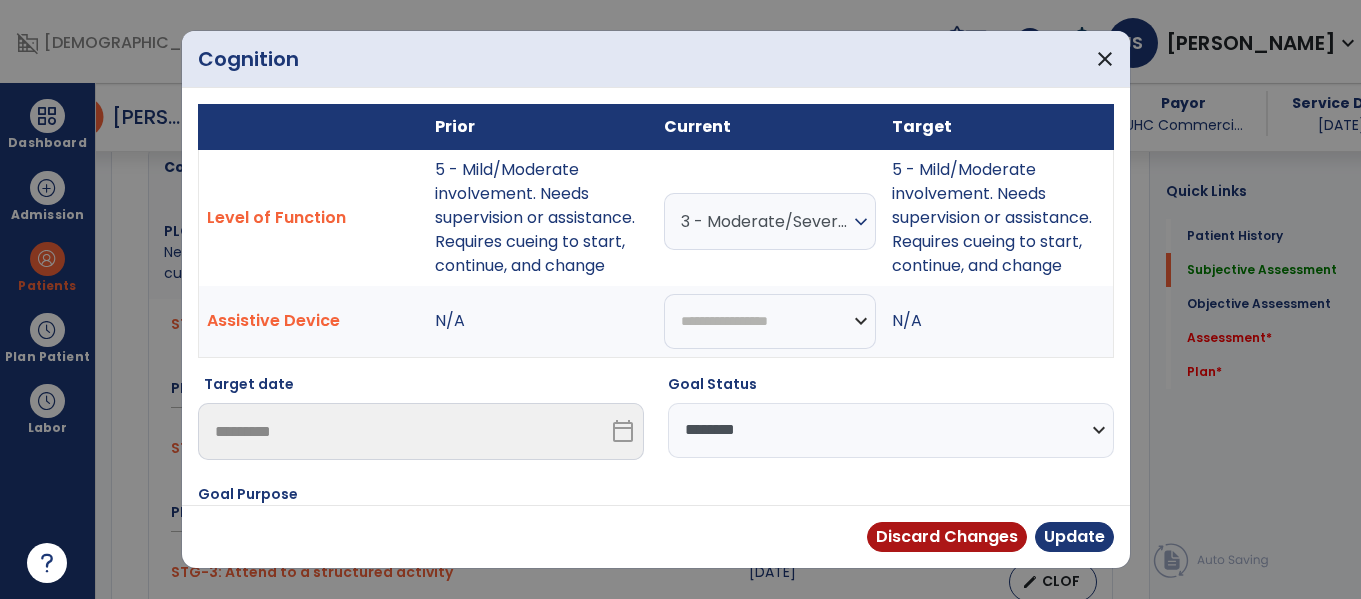 scroll, scrollTop: 840, scrollLeft: 0, axis: vertical 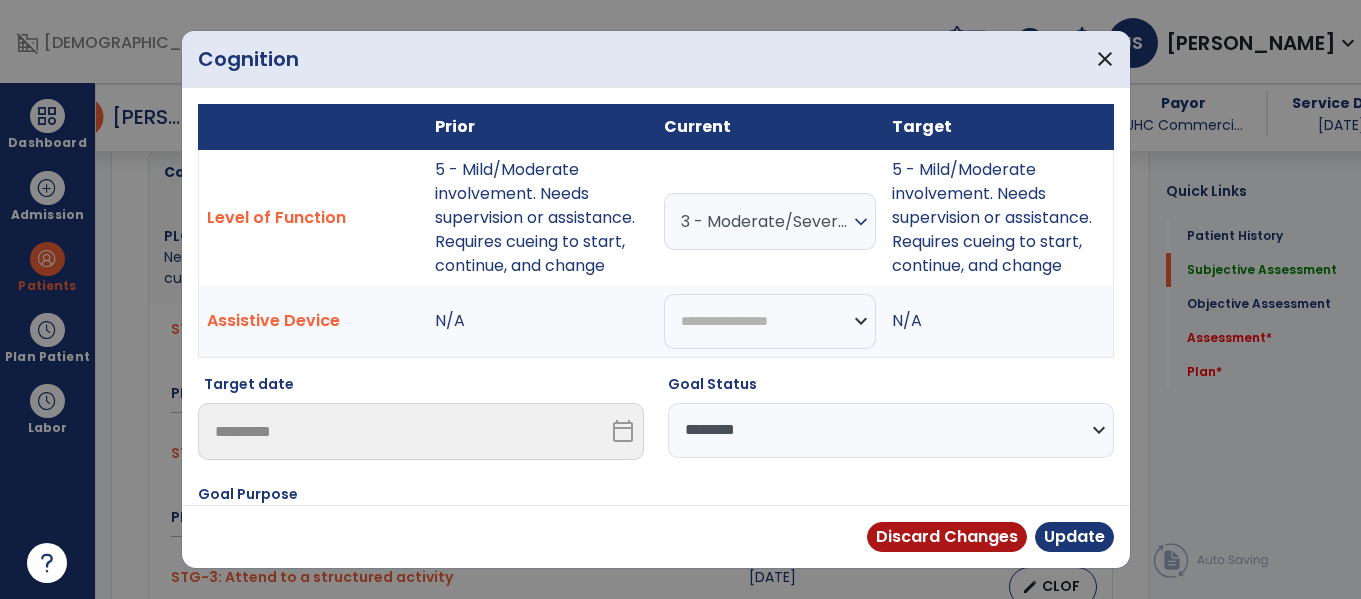 click on "3 - Moderate/Severe involvement" at bounding box center [765, 221] 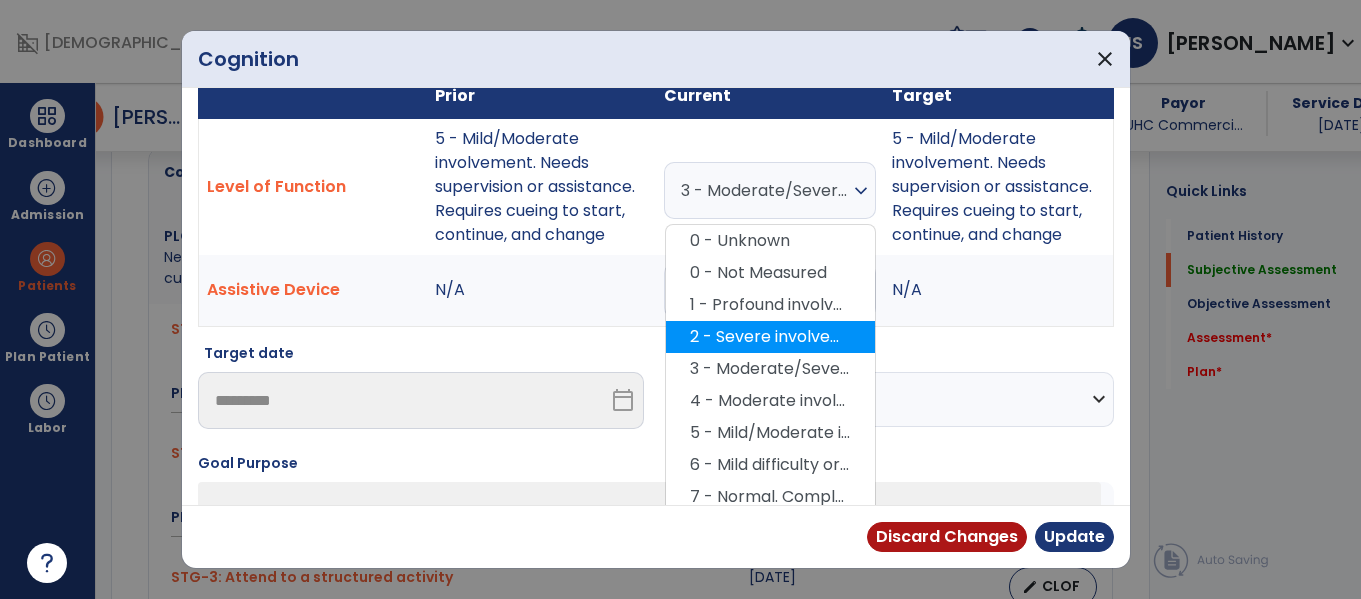 scroll, scrollTop: 32, scrollLeft: 0, axis: vertical 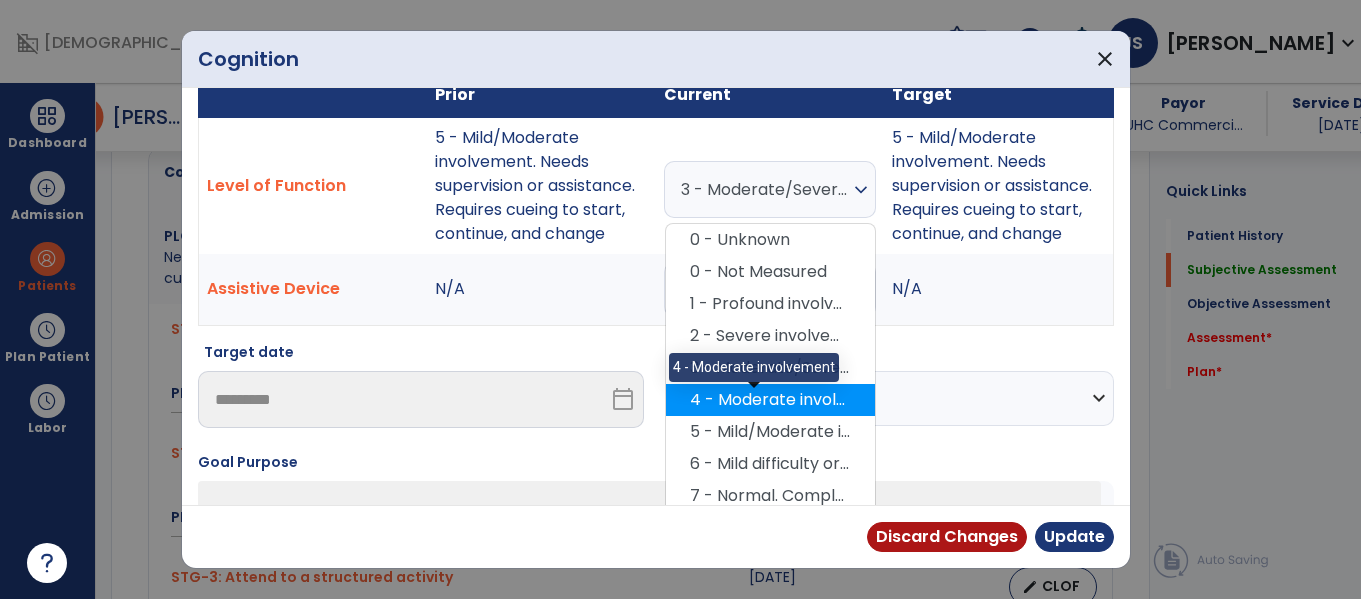 click on "4 - Moderate involvement" at bounding box center [770, 400] 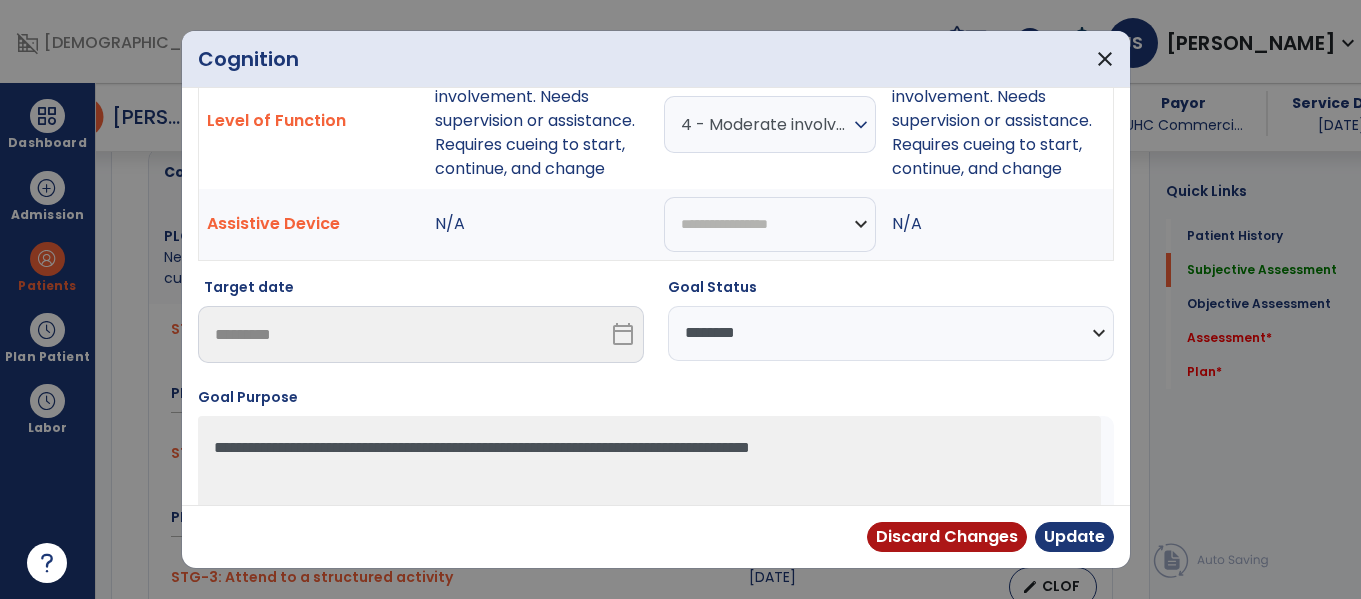 scroll, scrollTop: 147, scrollLeft: 0, axis: vertical 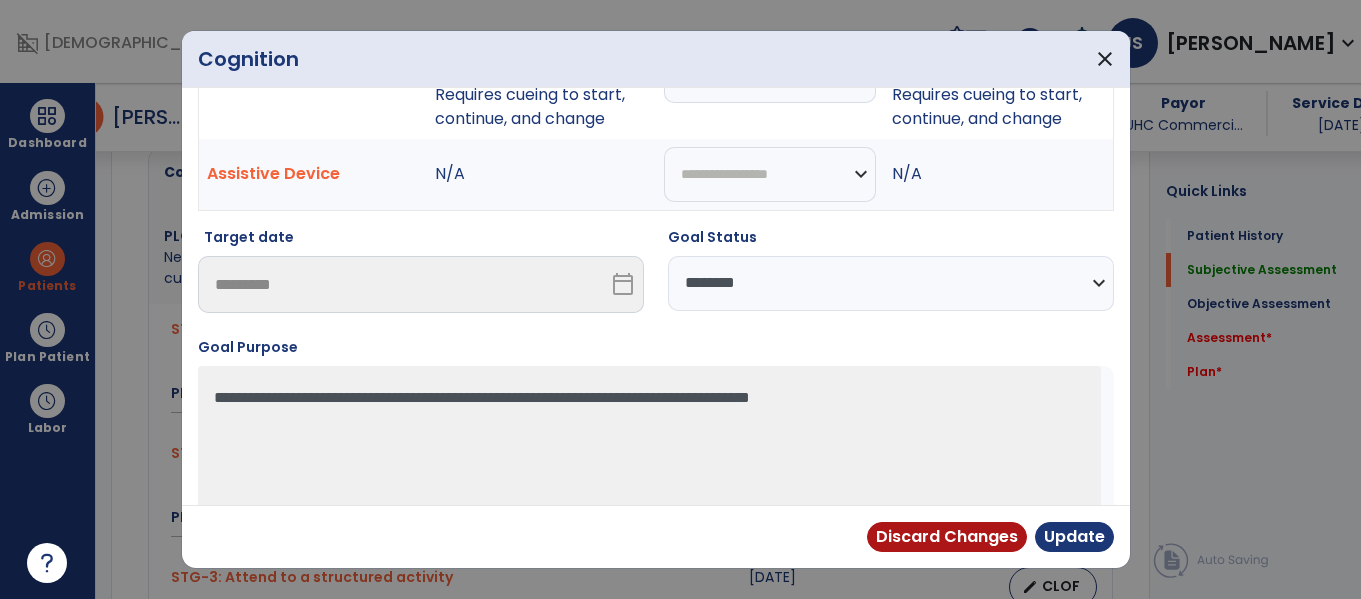 click on "**********" at bounding box center (891, 283) 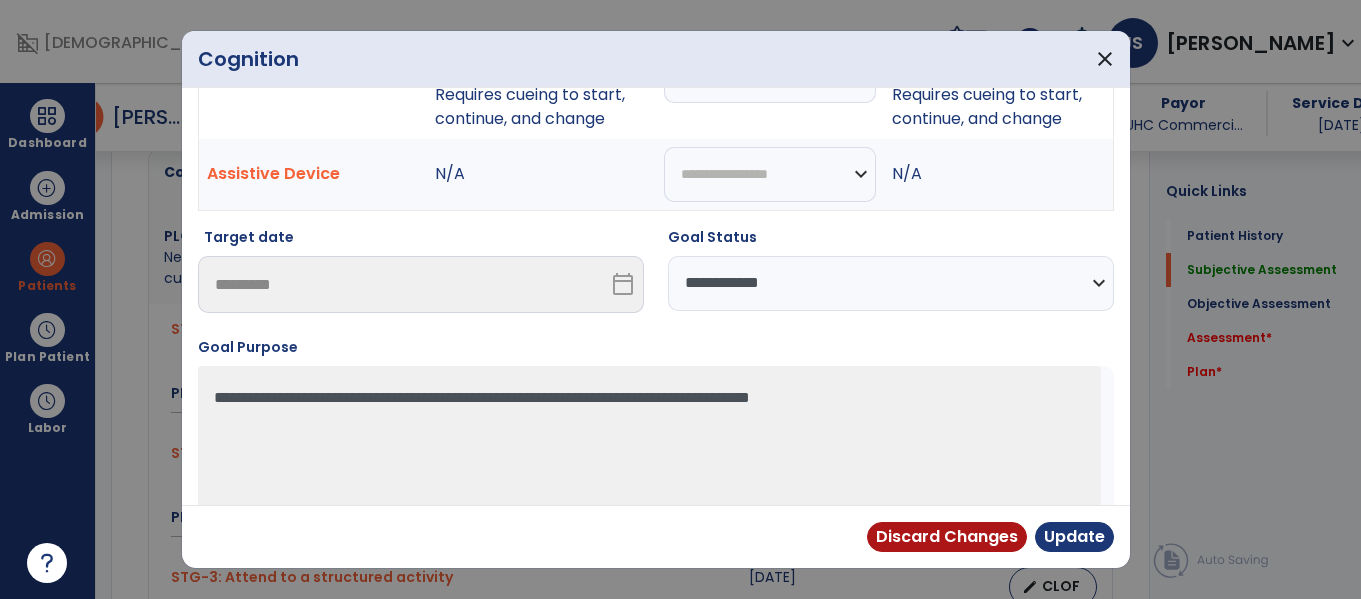click on "**********" at bounding box center [891, 283] 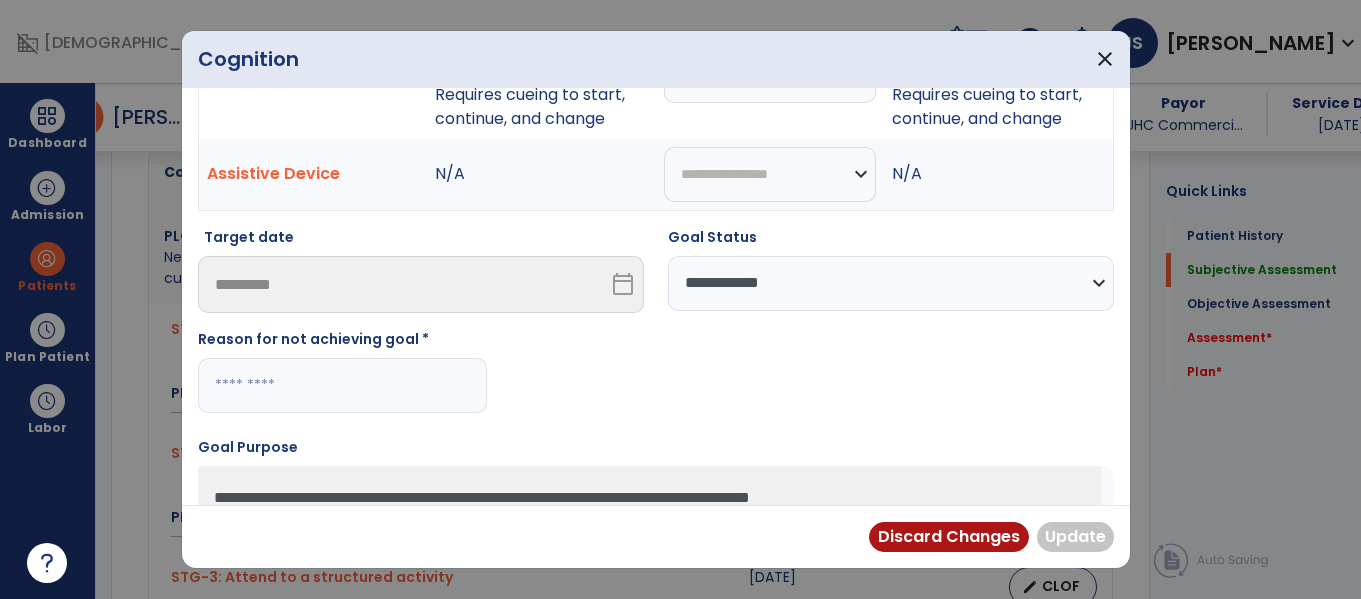 click at bounding box center [342, 385] 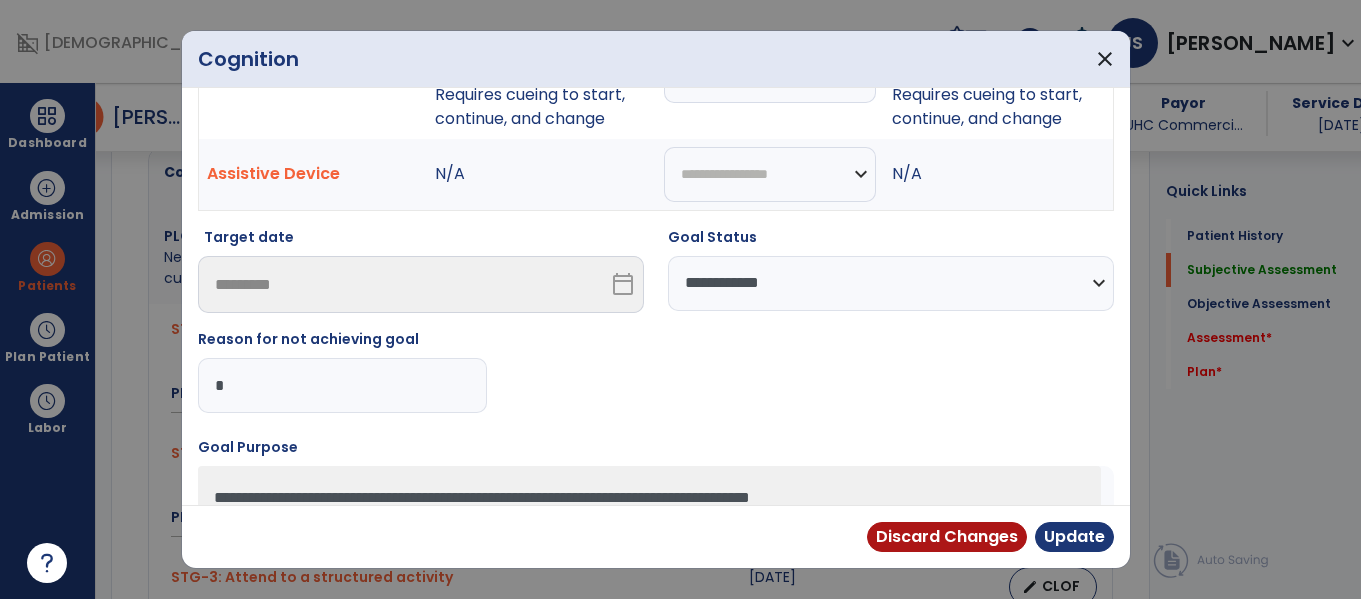 scroll, scrollTop: 164, scrollLeft: 0, axis: vertical 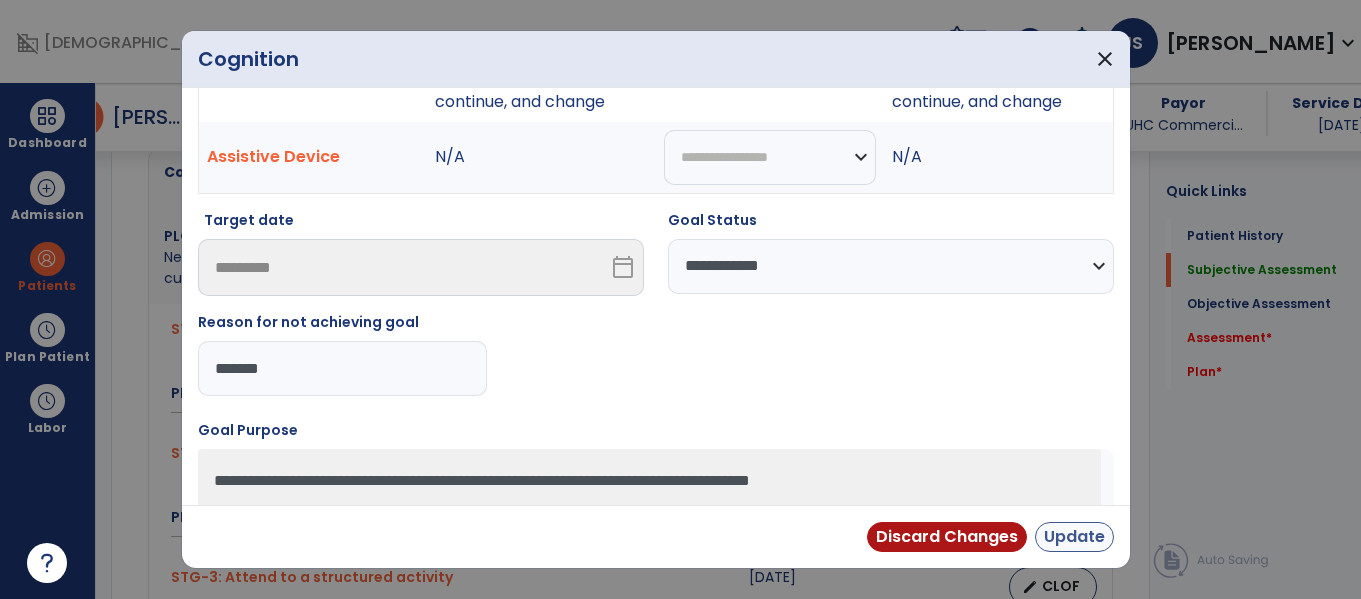type on "*******" 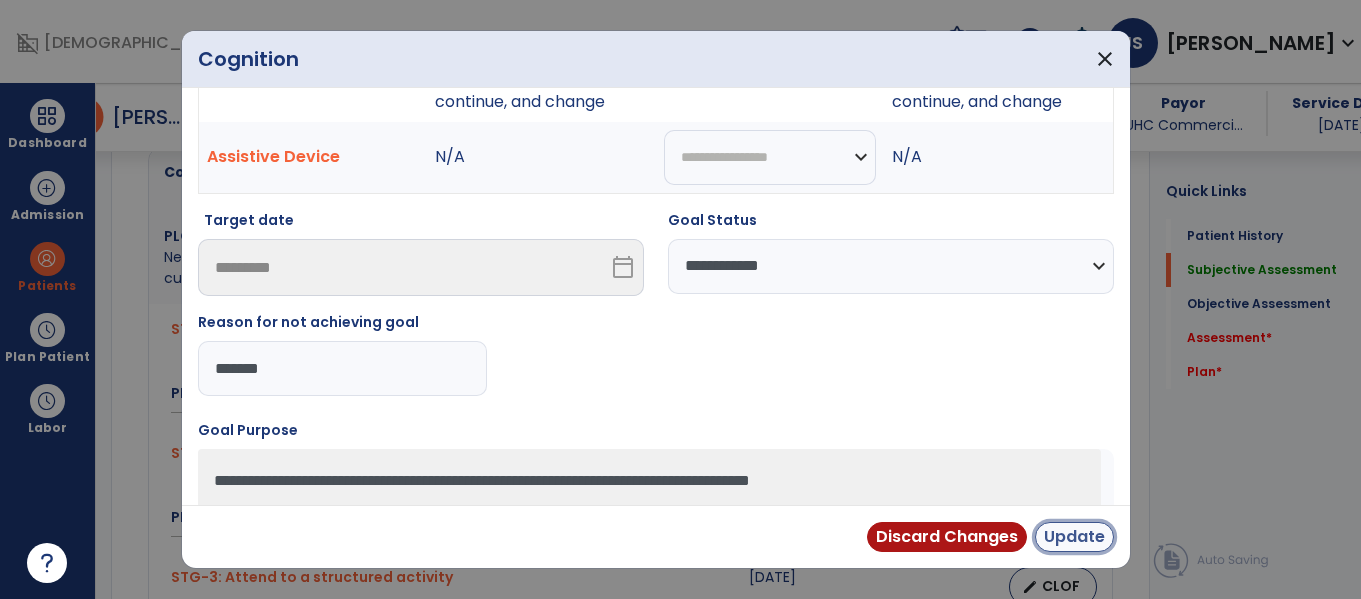 click on "Update" at bounding box center [1074, 537] 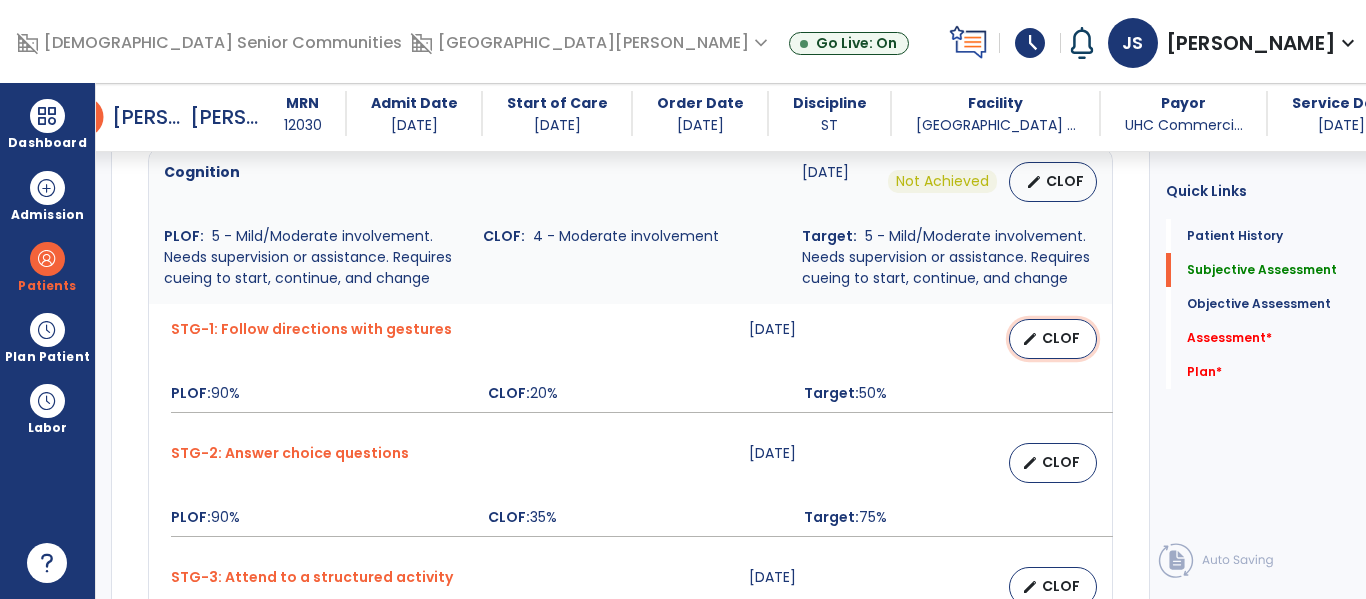 click on "CLOF" at bounding box center [1061, 338] 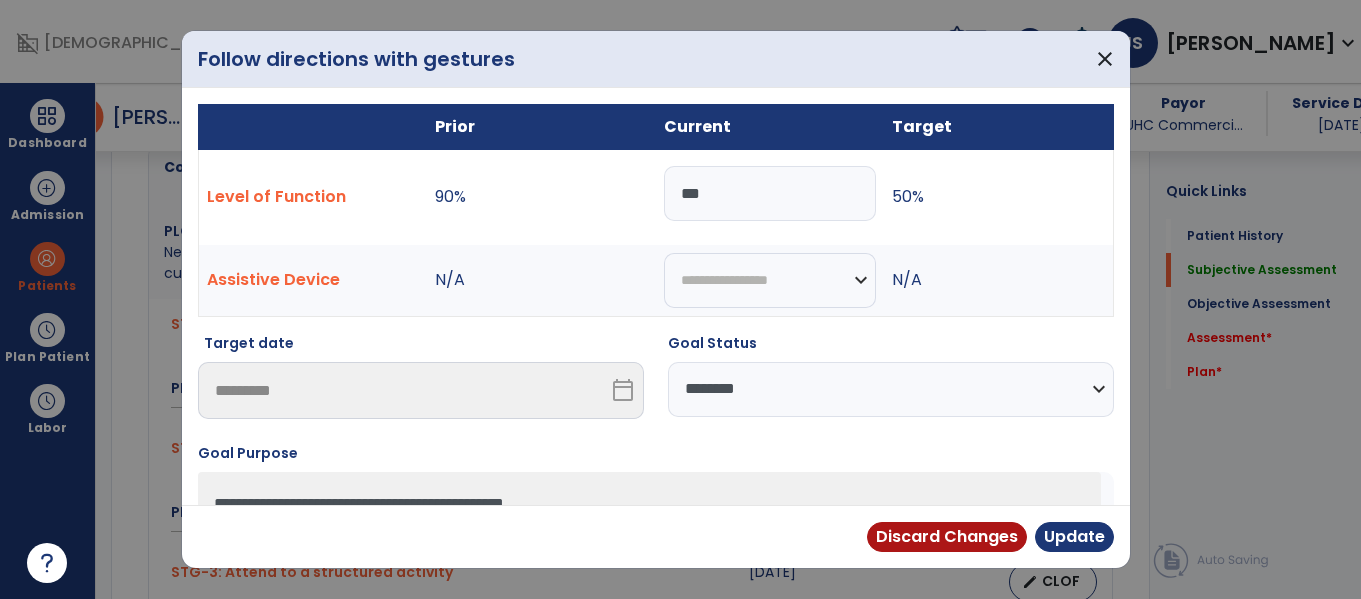 scroll, scrollTop: 840, scrollLeft: 0, axis: vertical 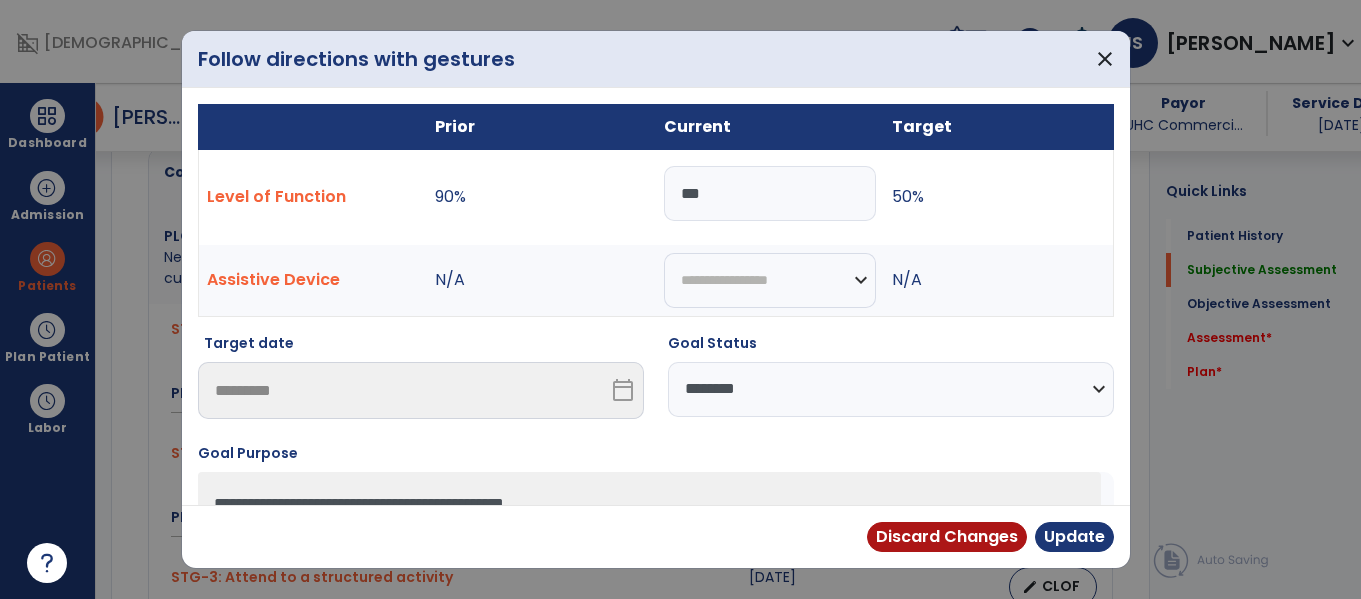 click on "***" at bounding box center (770, 193) 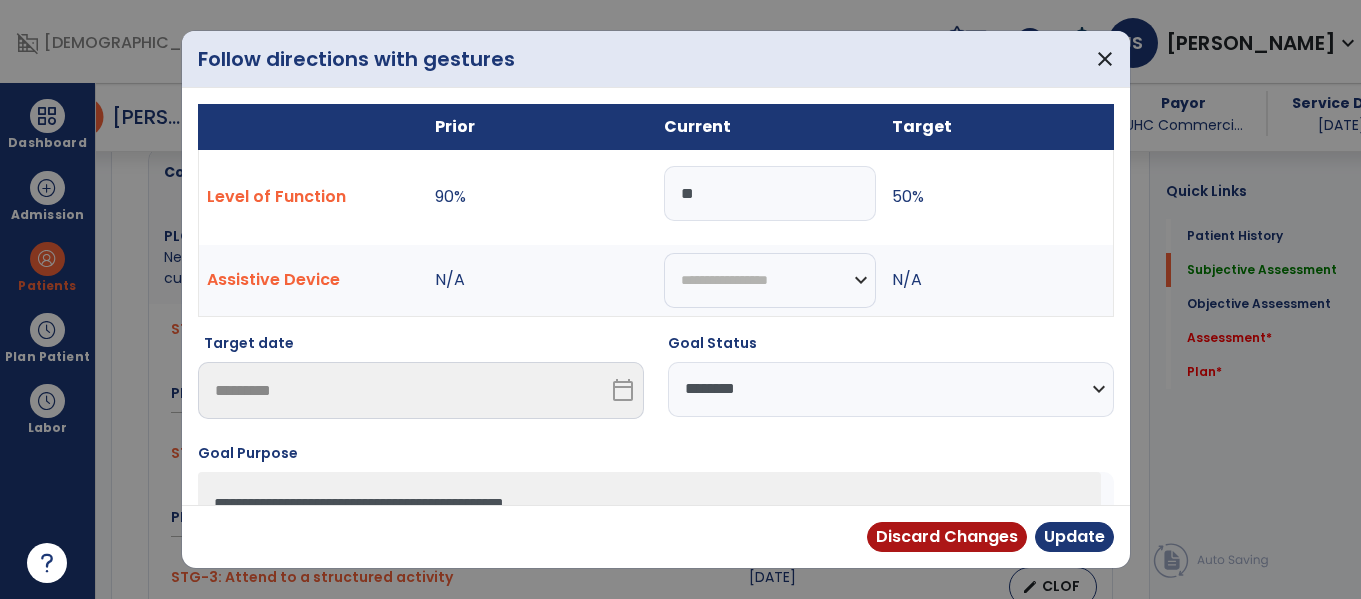 type on "*" 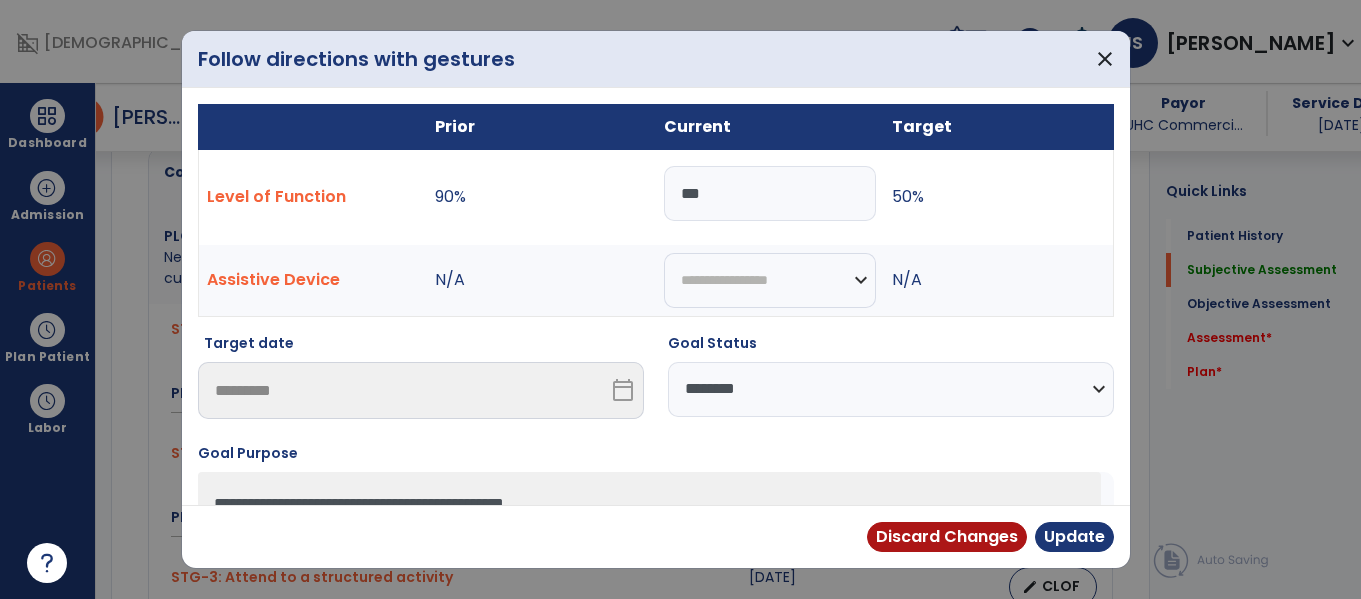 type on "***" 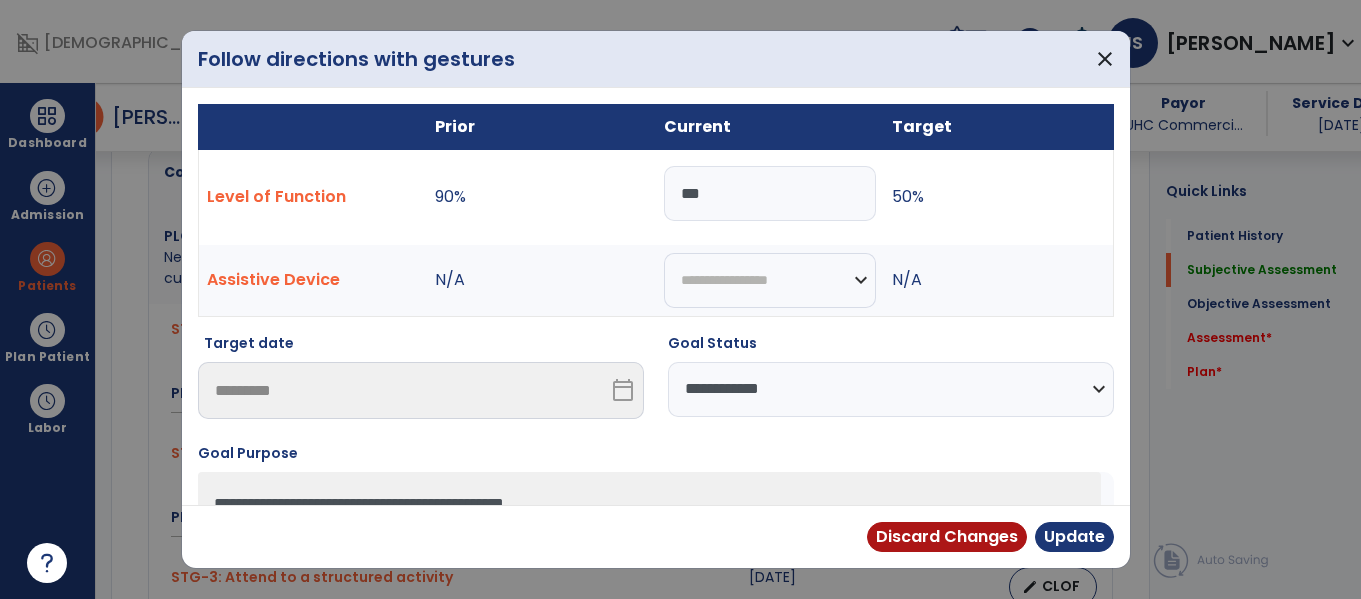 click on "**********" at bounding box center [891, 389] 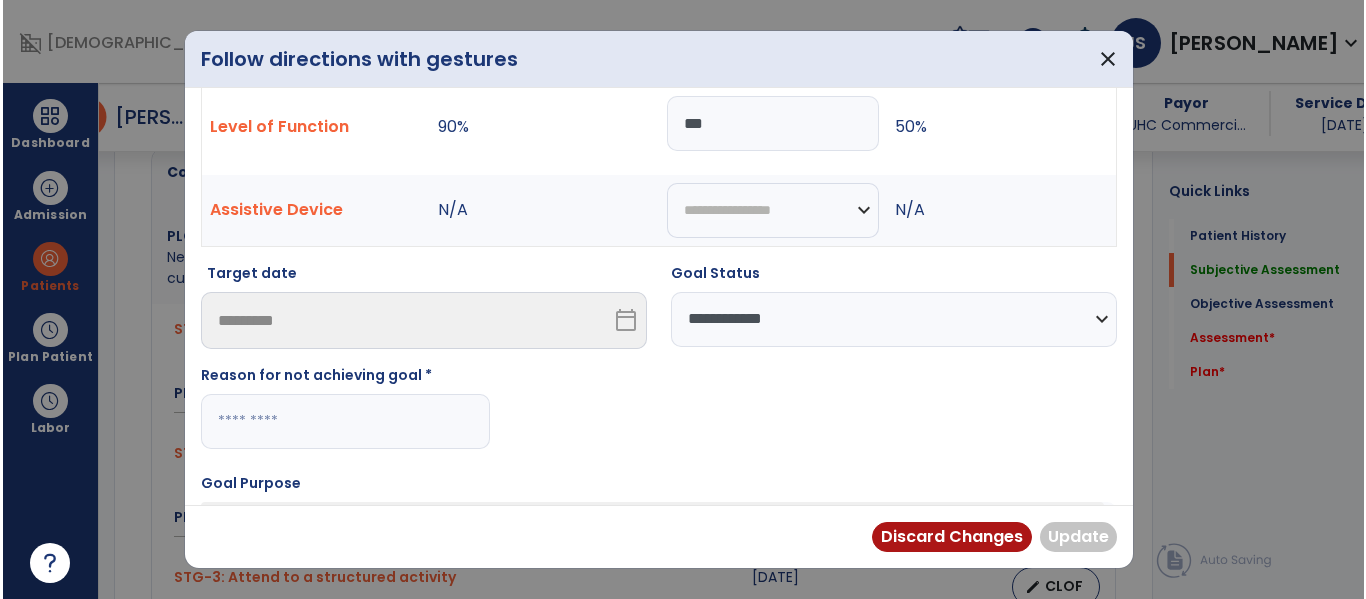 scroll, scrollTop: 71, scrollLeft: 0, axis: vertical 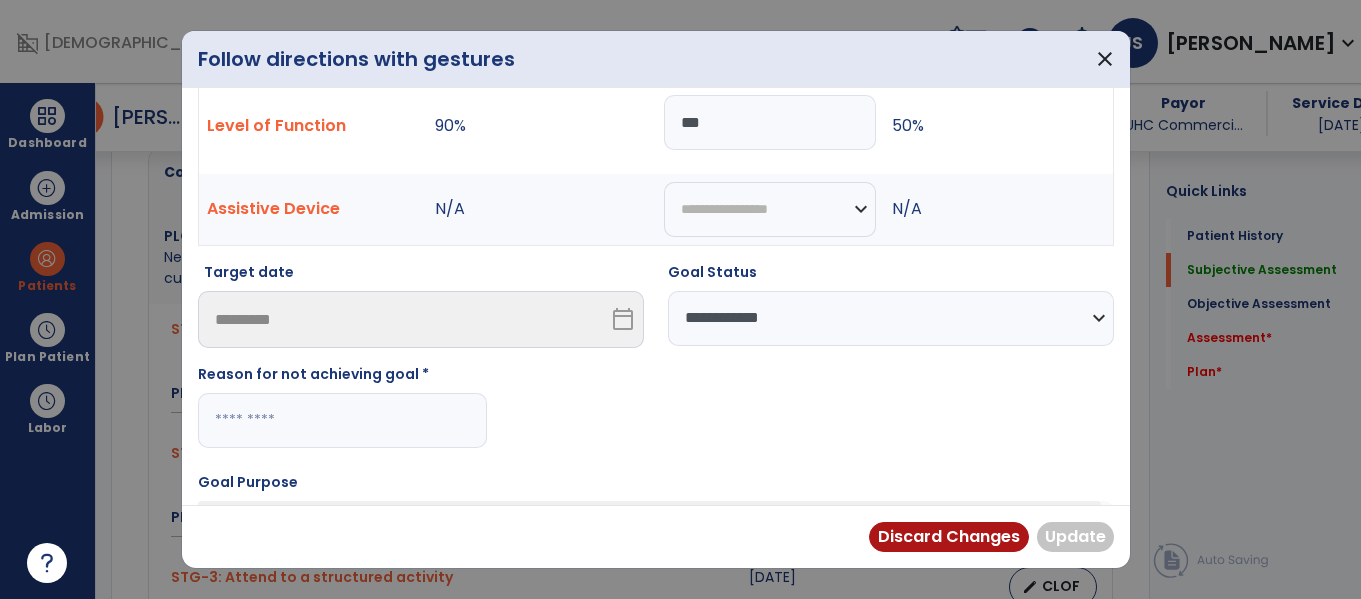 click at bounding box center [342, 420] 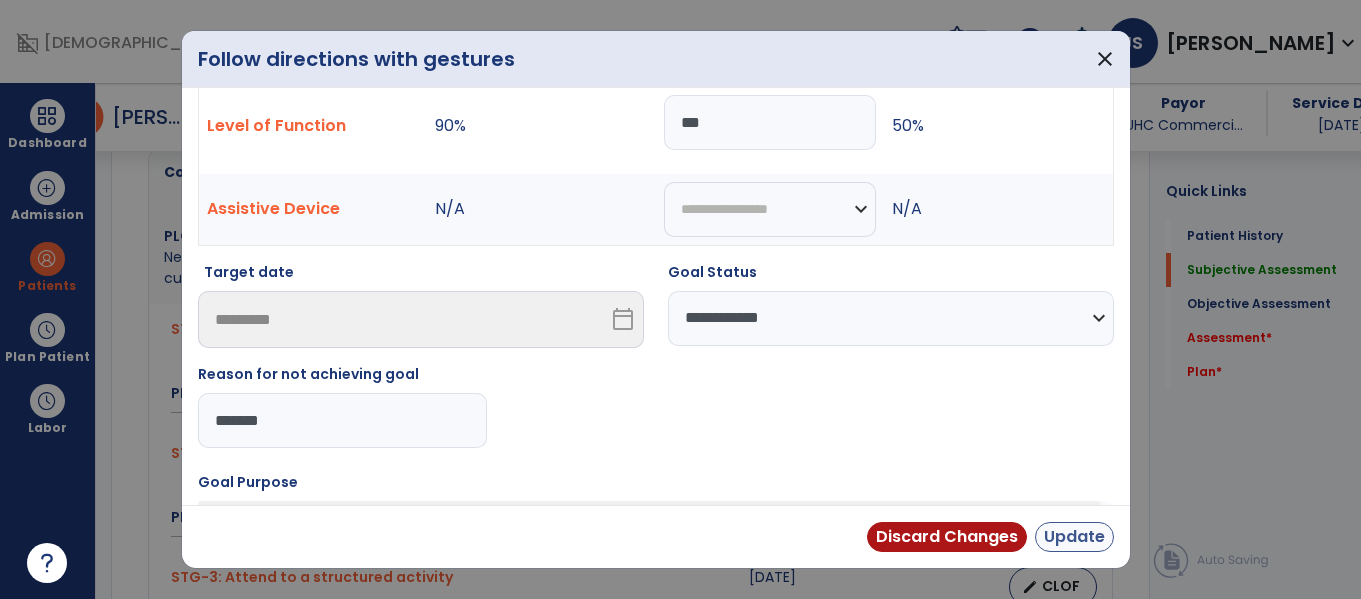 type on "*******" 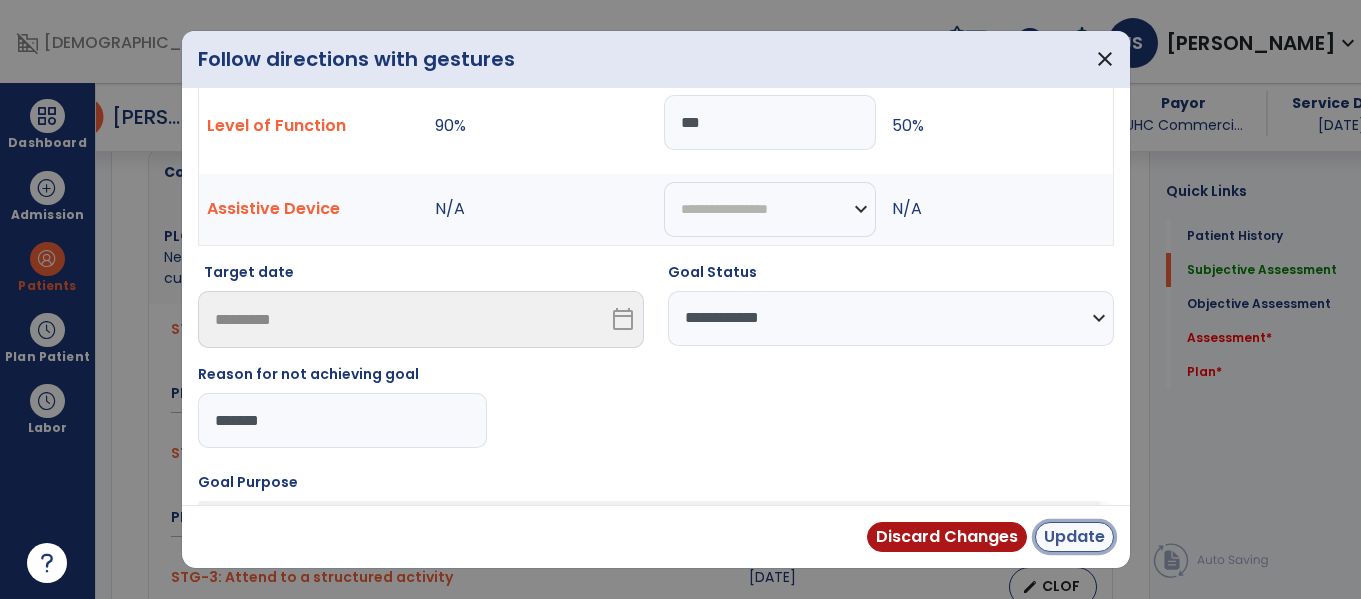 click on "Update" at bounding box center (1074, 537) 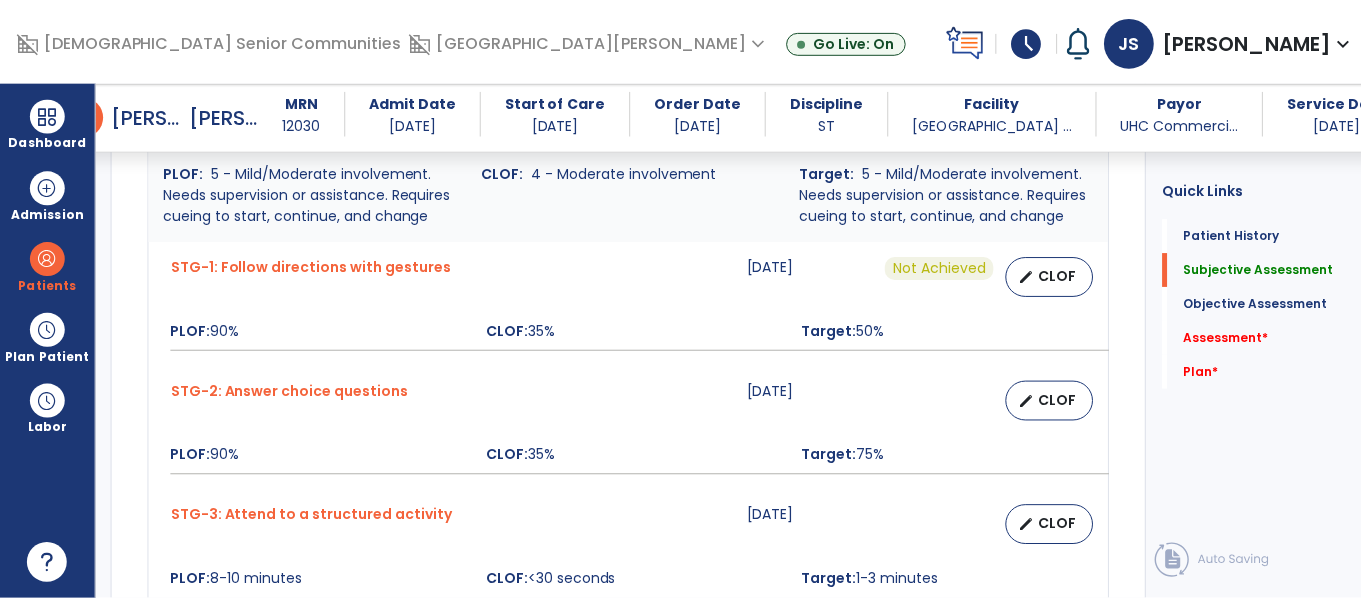 scroll, scrollTop: 930, scrollLeft: 0, axis: vertical 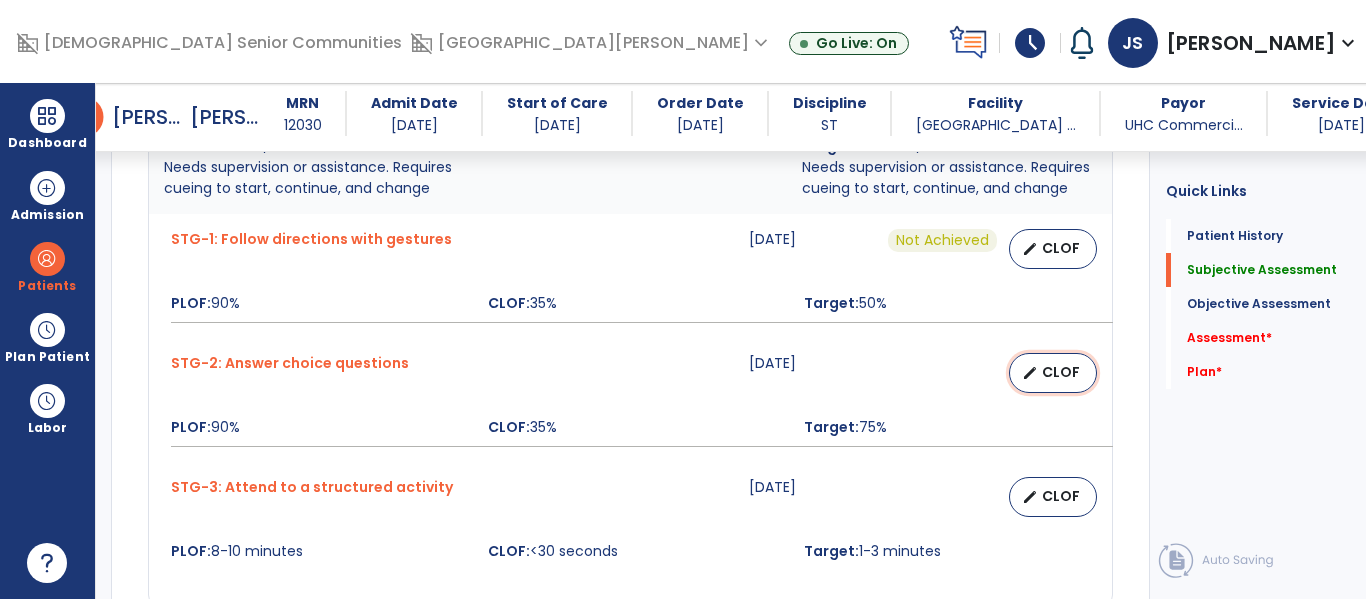 click on "CLOF" at bounding box center [1061, 372] 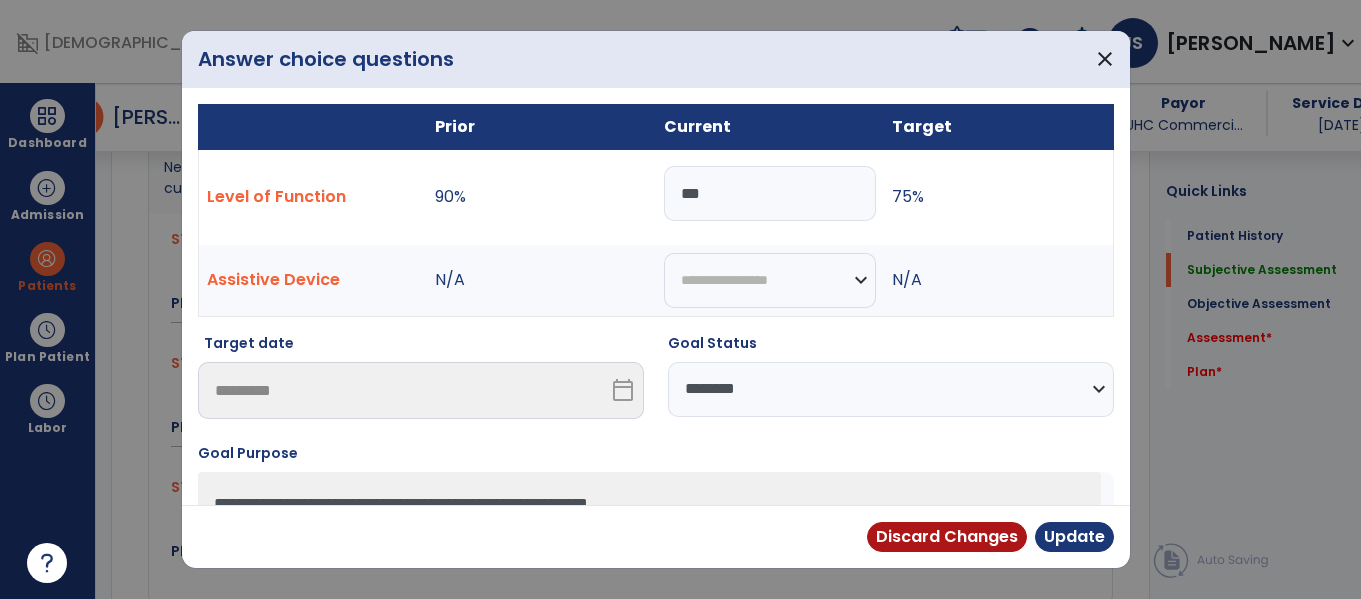 scroll, scrollTop: 930, scrollLeft: 0, axis: vertical 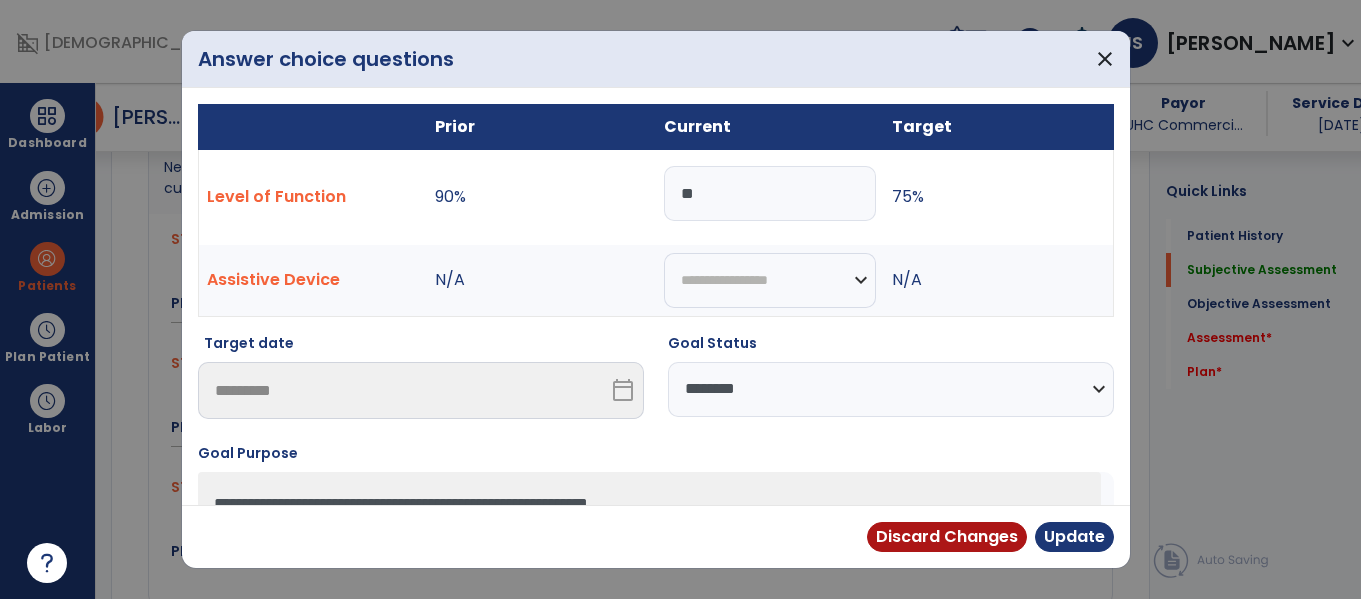 type on "*" 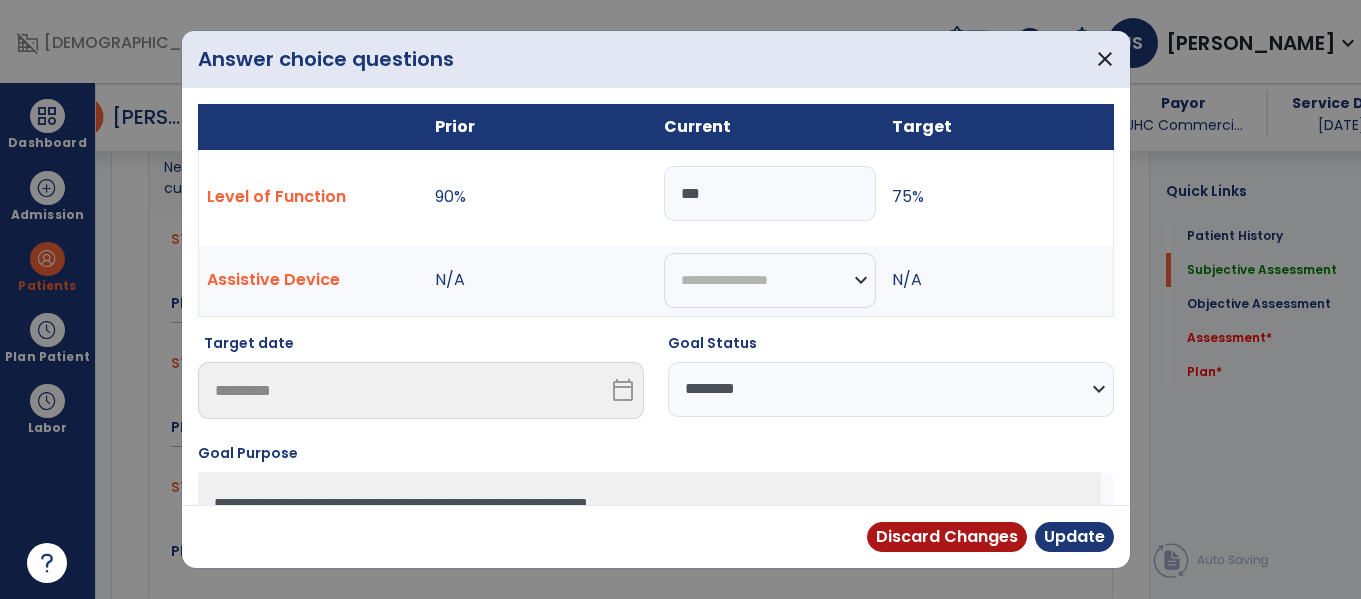 type on "***" 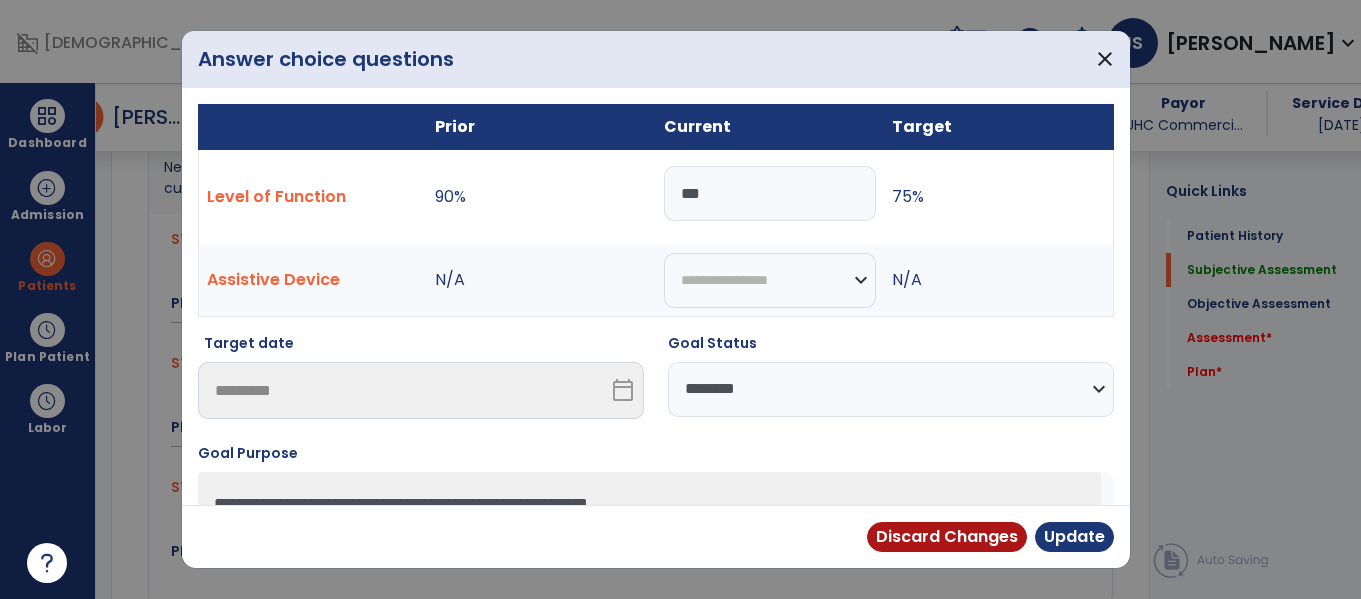 select on "**********" 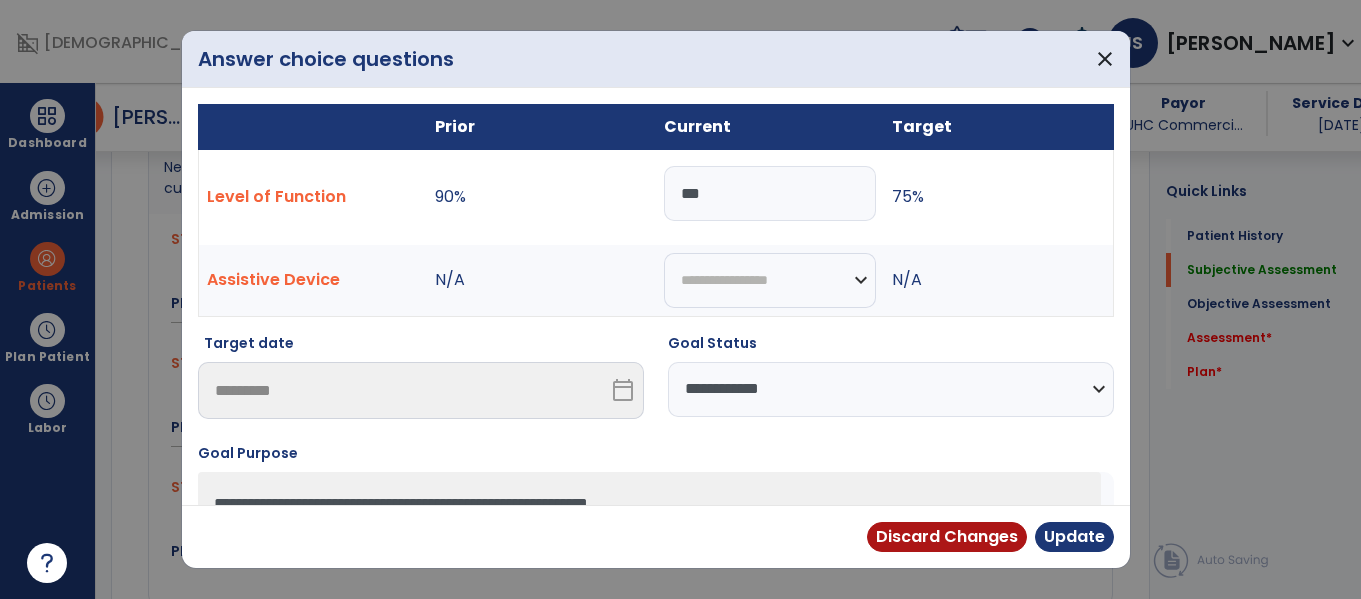 click on "**********" at bounding box center (891, 389) 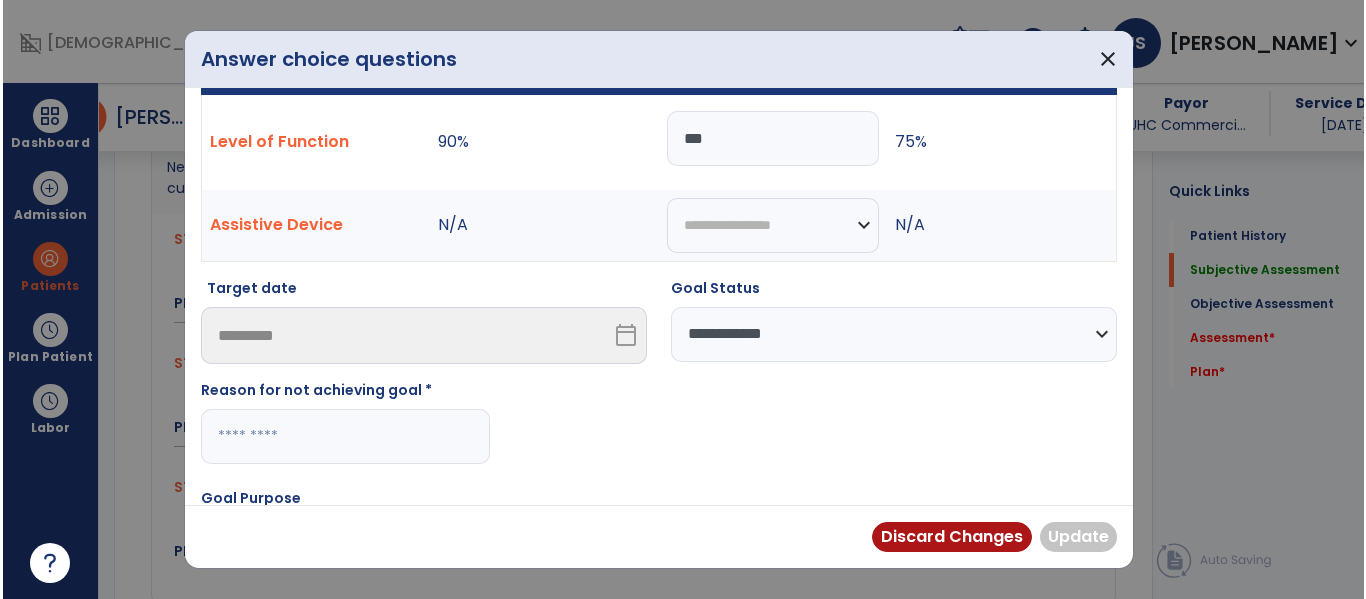 scroll, scrollTop: 98, scrollLeft: 0, axis: vertical 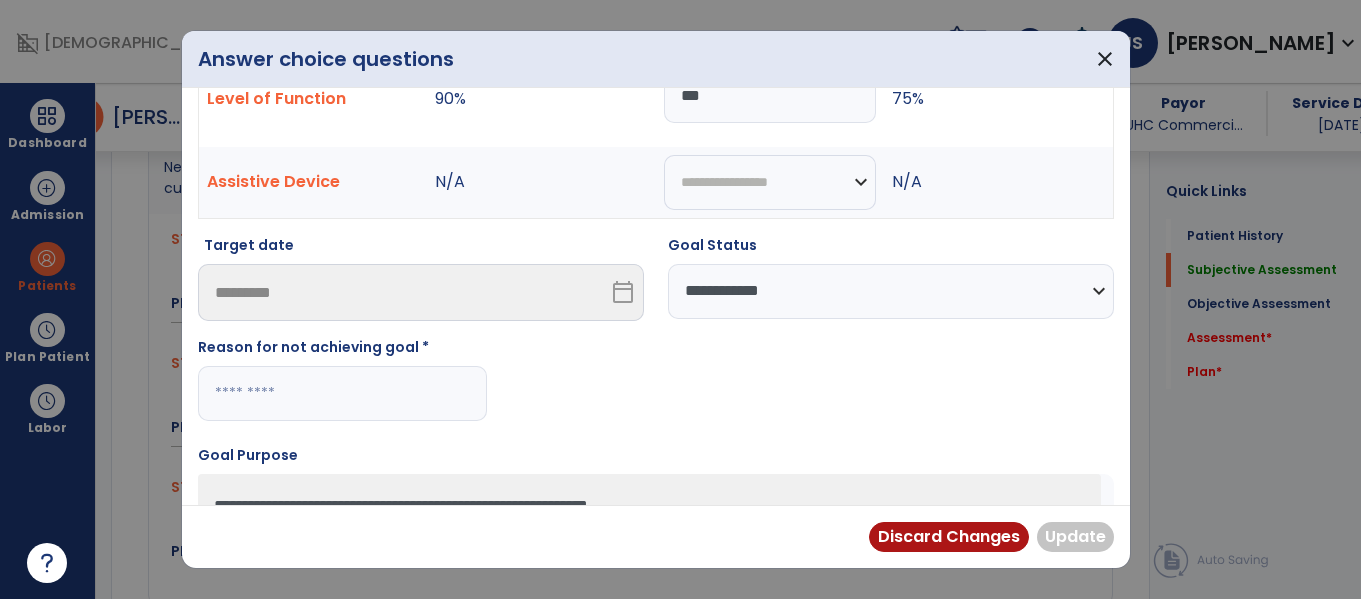 click at bounding box center (342, 393) 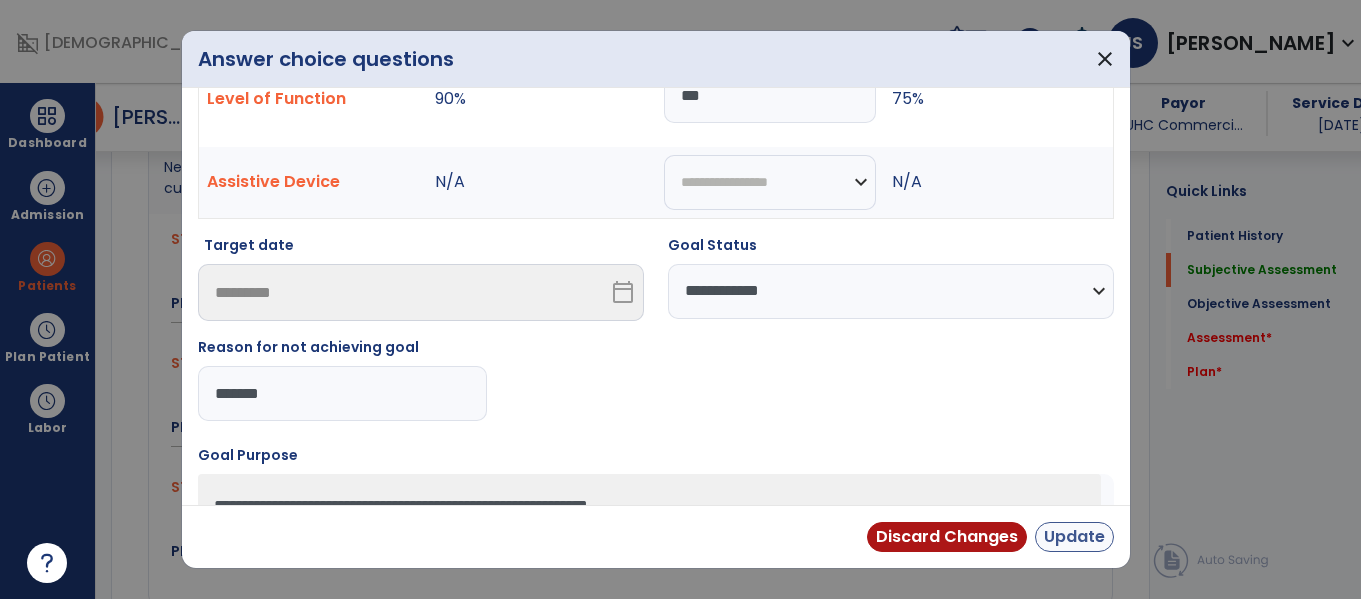type on "*******" 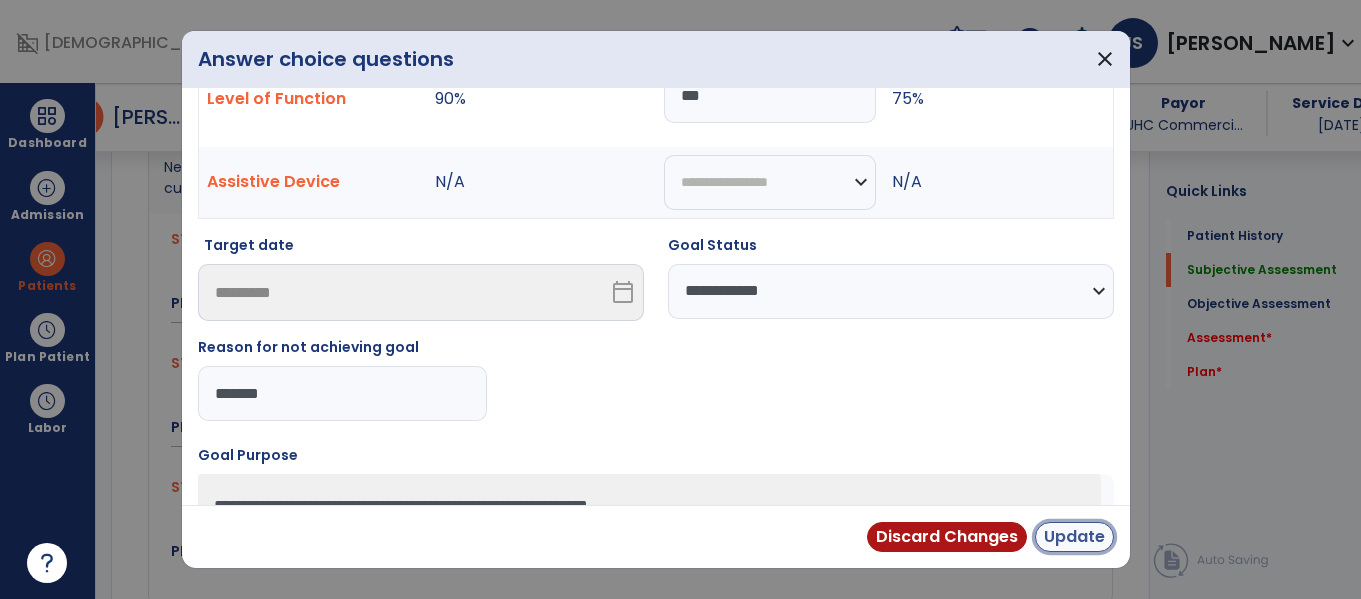 click on "Update" at bounding box center (1074, 537) 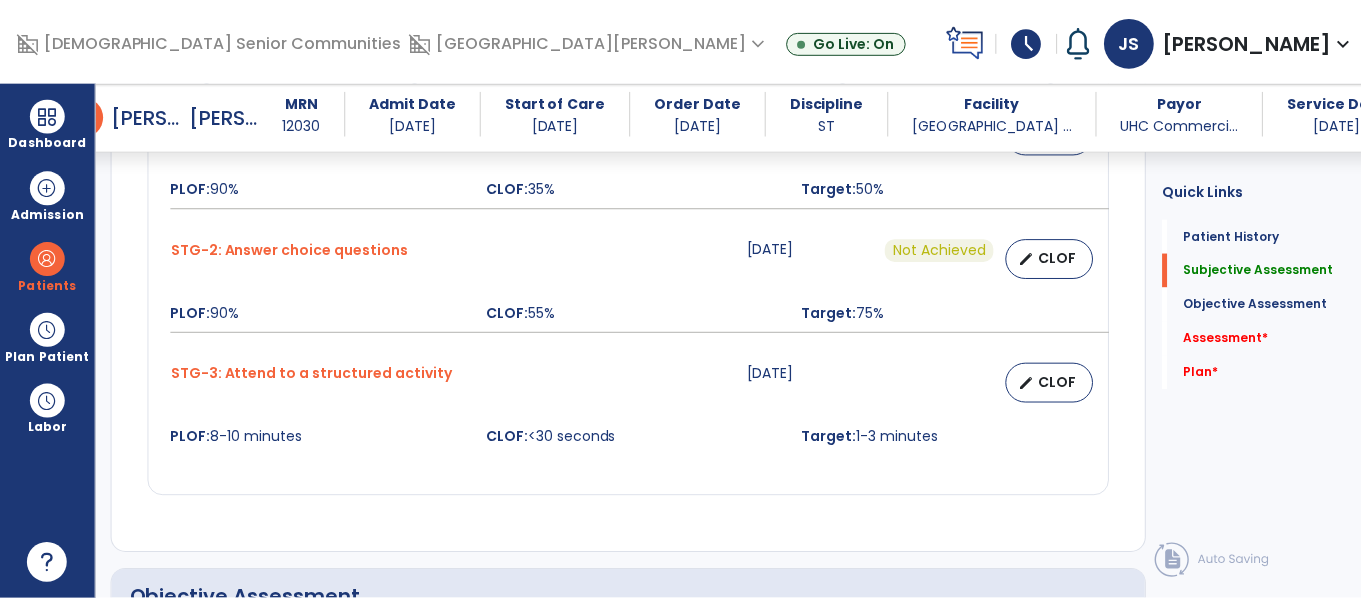 scroll, scrollTop: 1046, scrollLeft: 0, axis: vertical 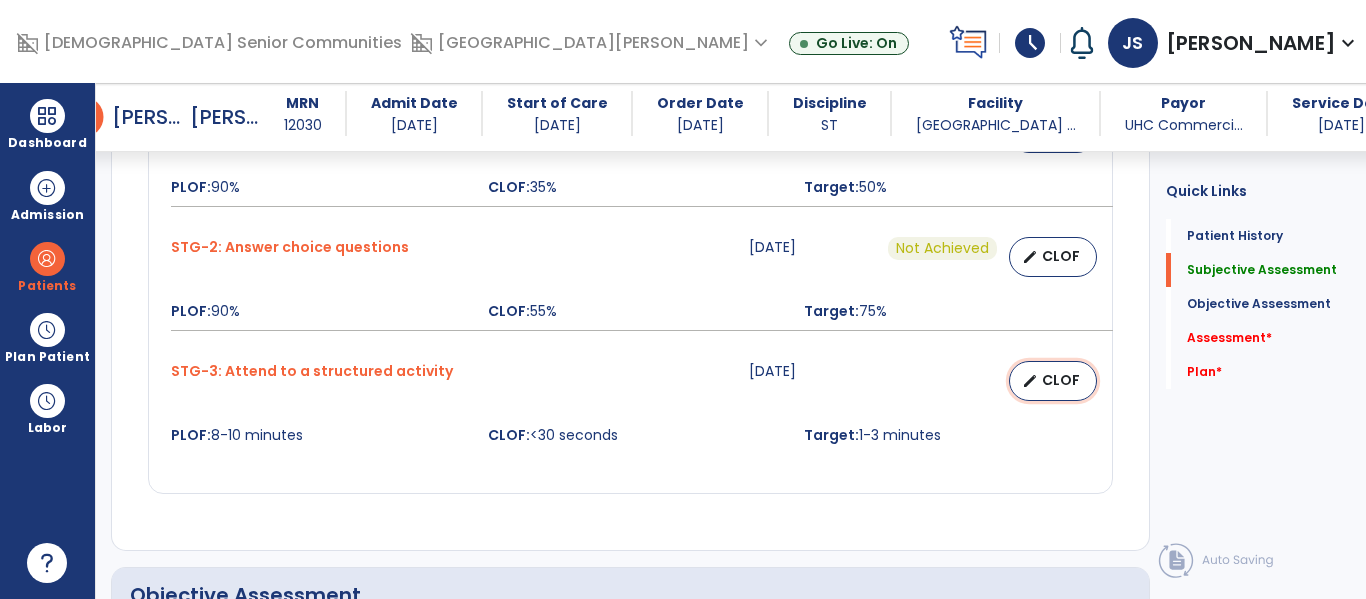 click on "CLOF" at bounding box center [1061, 380] 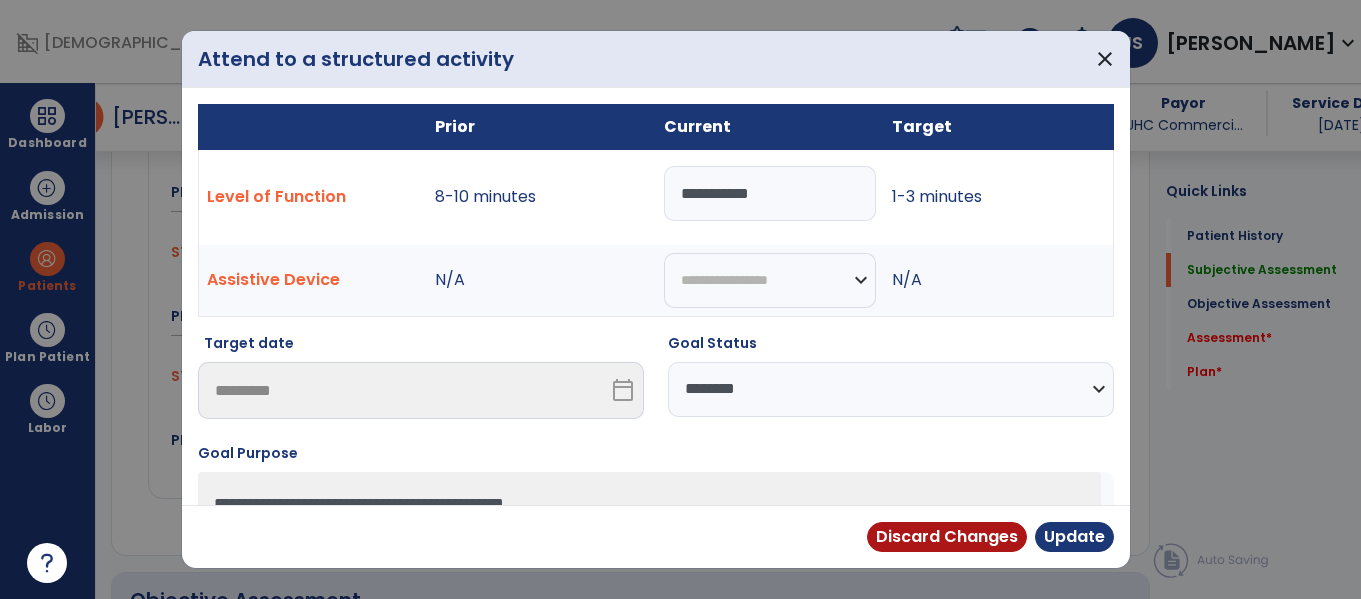 scroll, scrollTop: 1046, scrollLeft: 0, axis: vertical 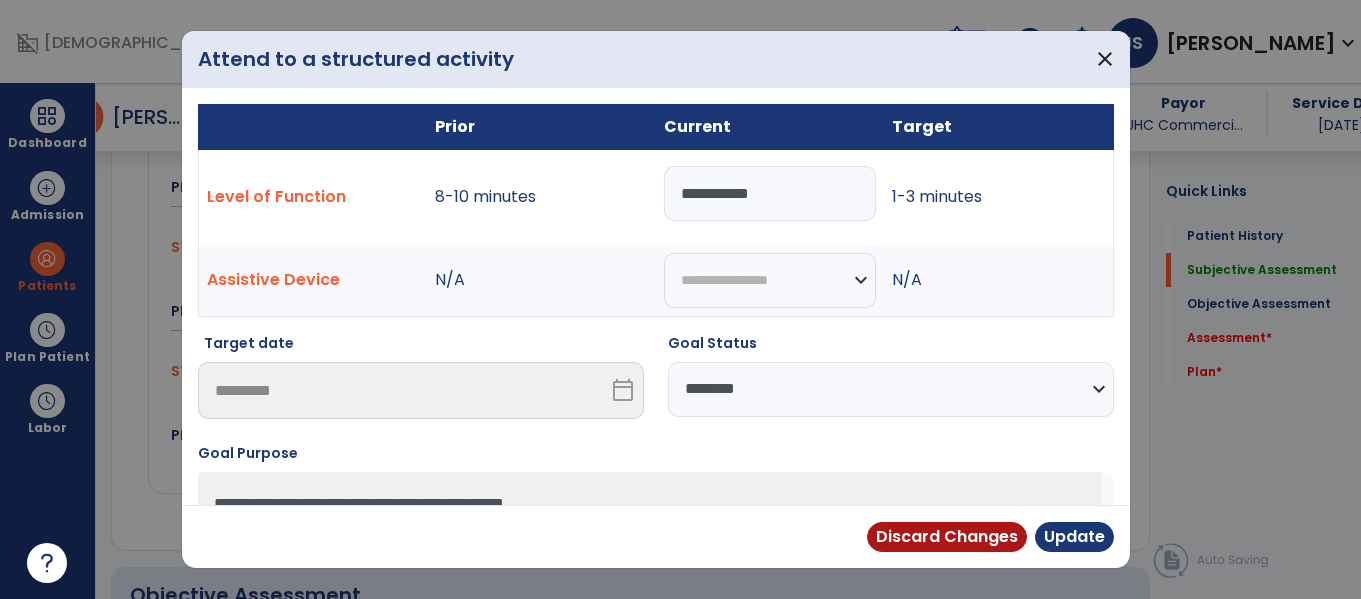 drag, startPoint x: 822, startPoint y: 196, endPoint x: 668, endPoint y: 210, distance: 154.63506 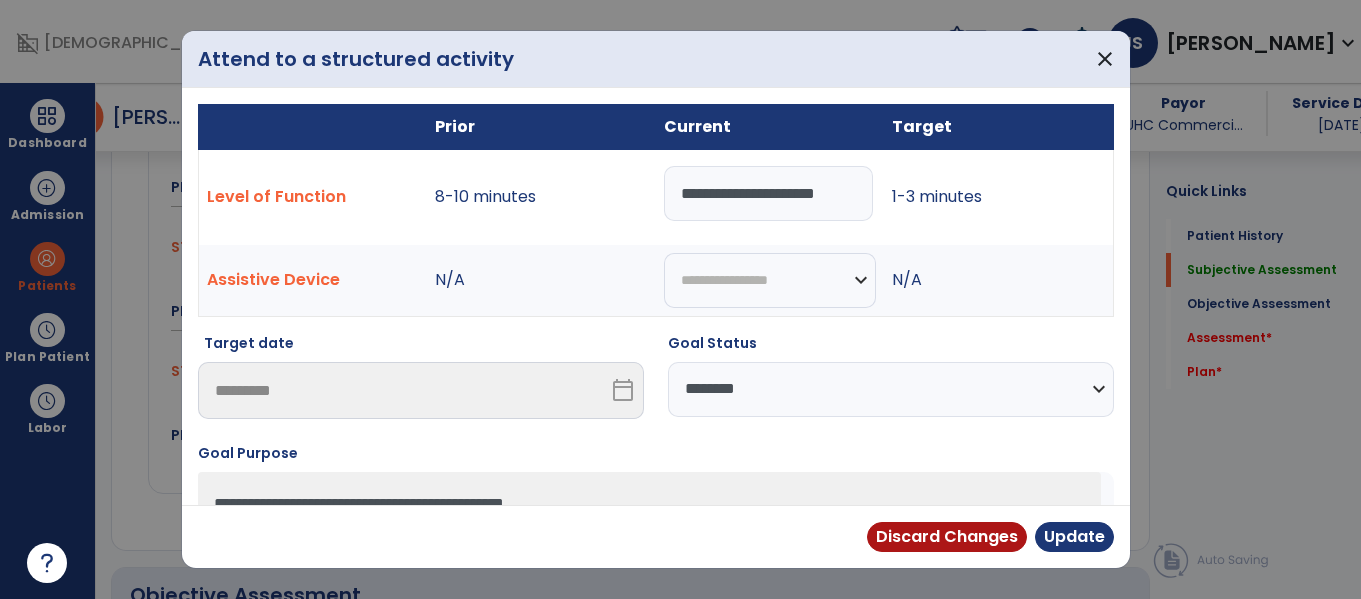 scroll, scrollTop: 0, scrollLeft: 60, axis: horizontal 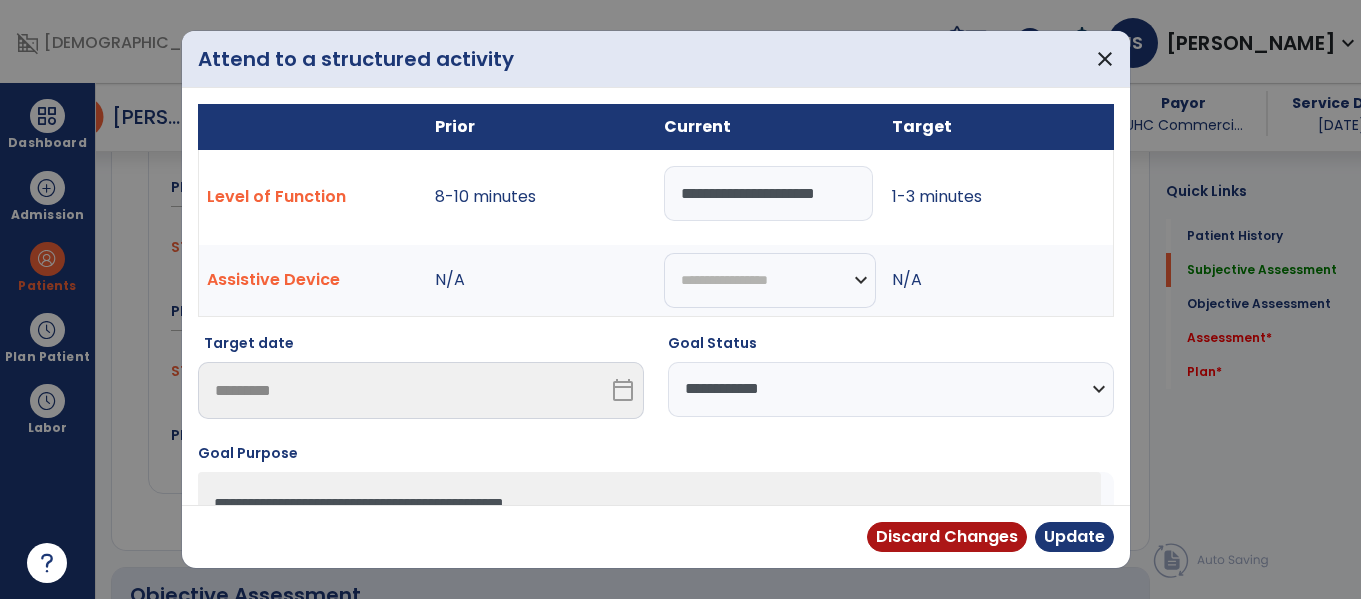 click on "**********" at bounding box center (891, 389) 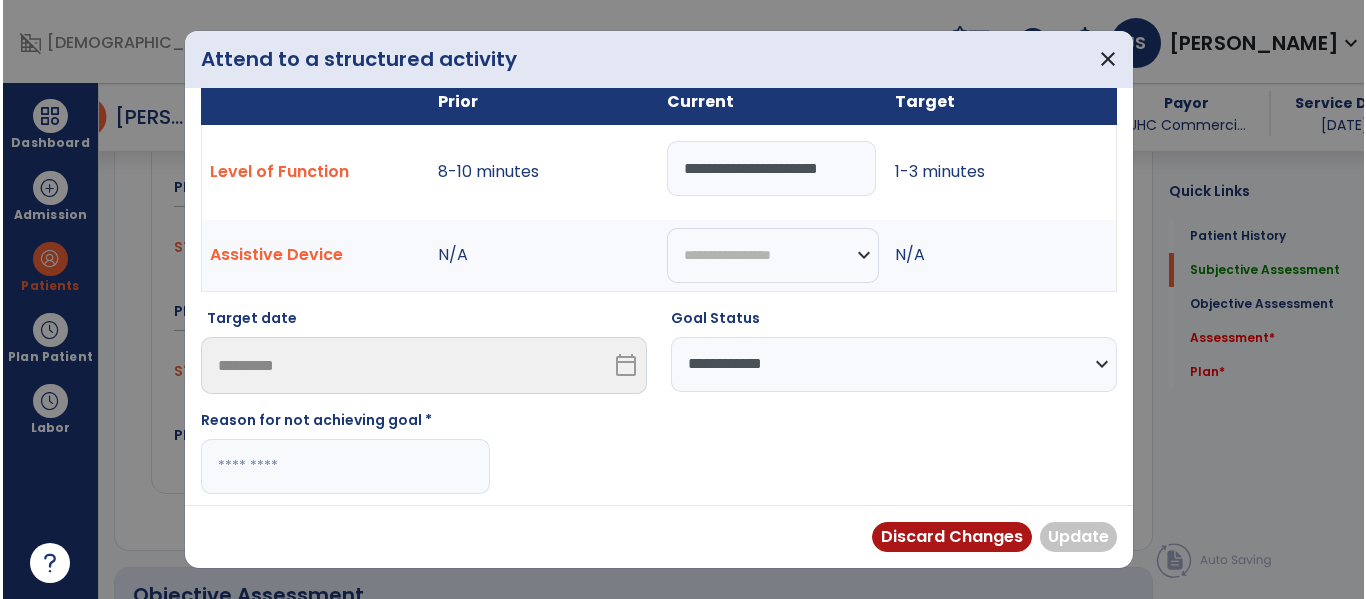 scroll, scrollTop: 70, scrollLeft: 0, axis: vertical 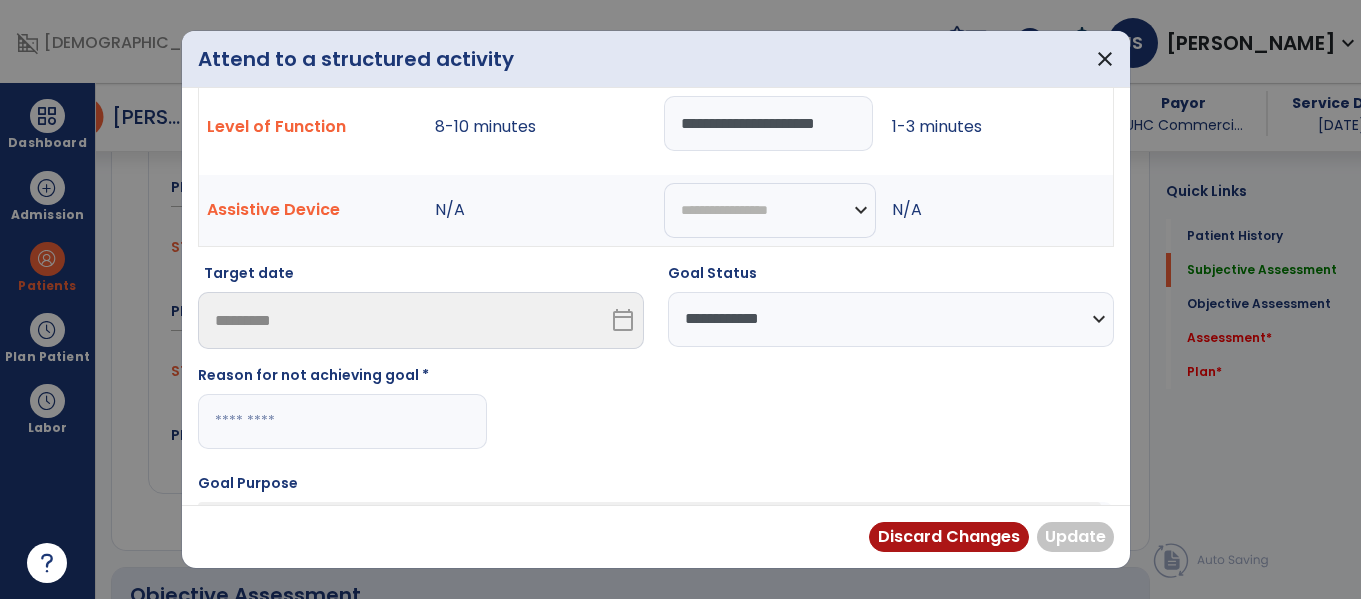 click at bounding box center (342, 421) 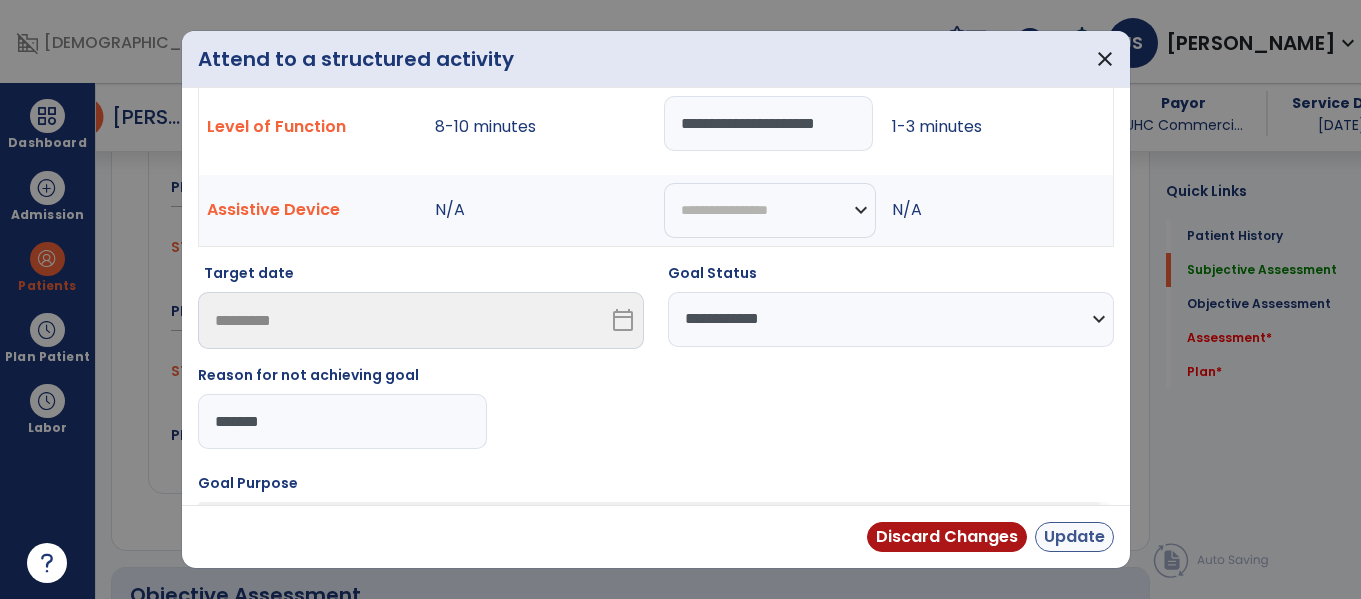 type on "*******" 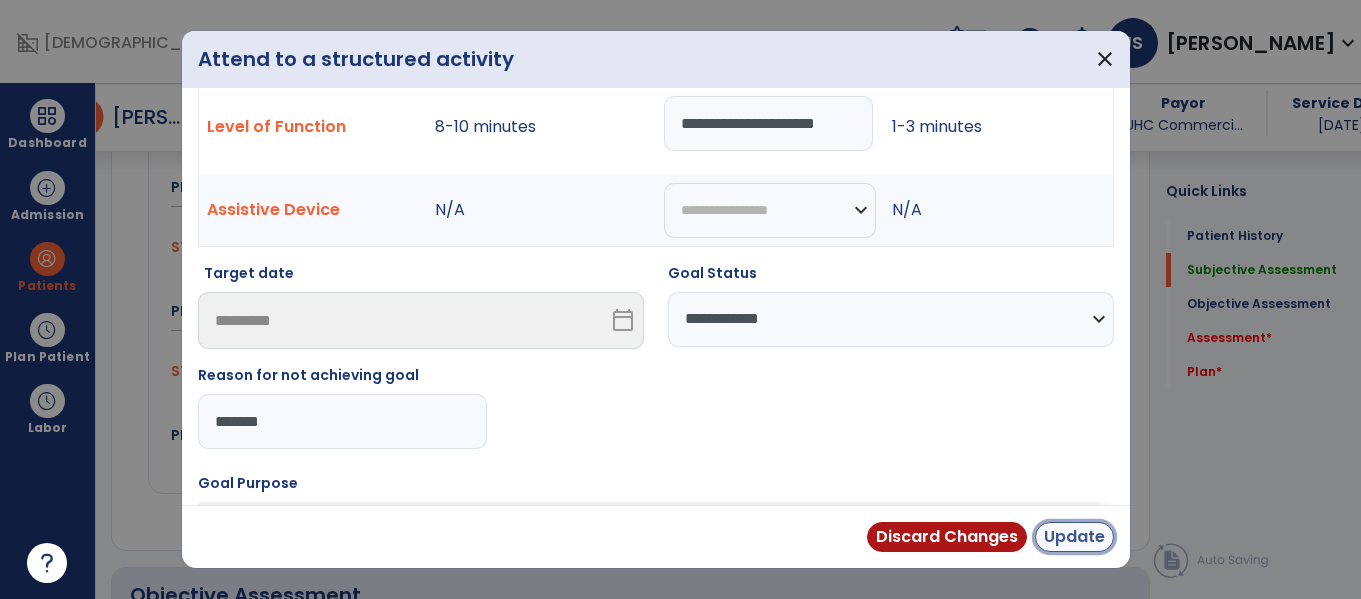 click on "Update" at bounding box center [1074, 537] 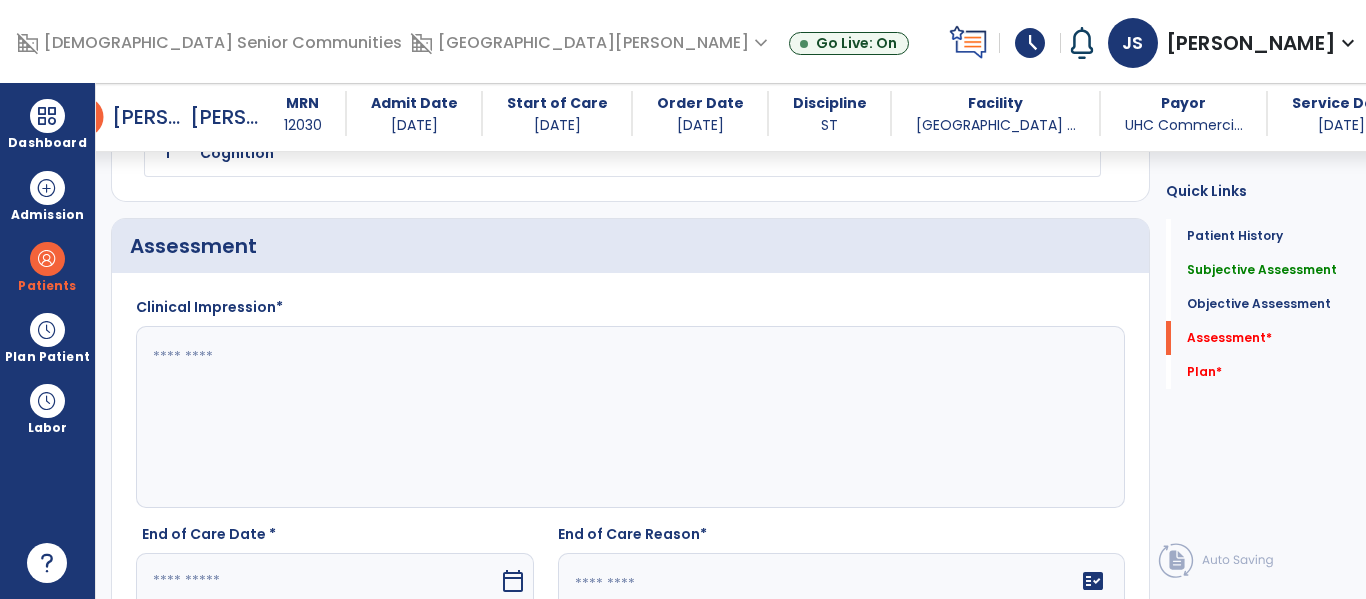 scroll, scrollTop: 1764, scrollLeft: 0, axis: vertical 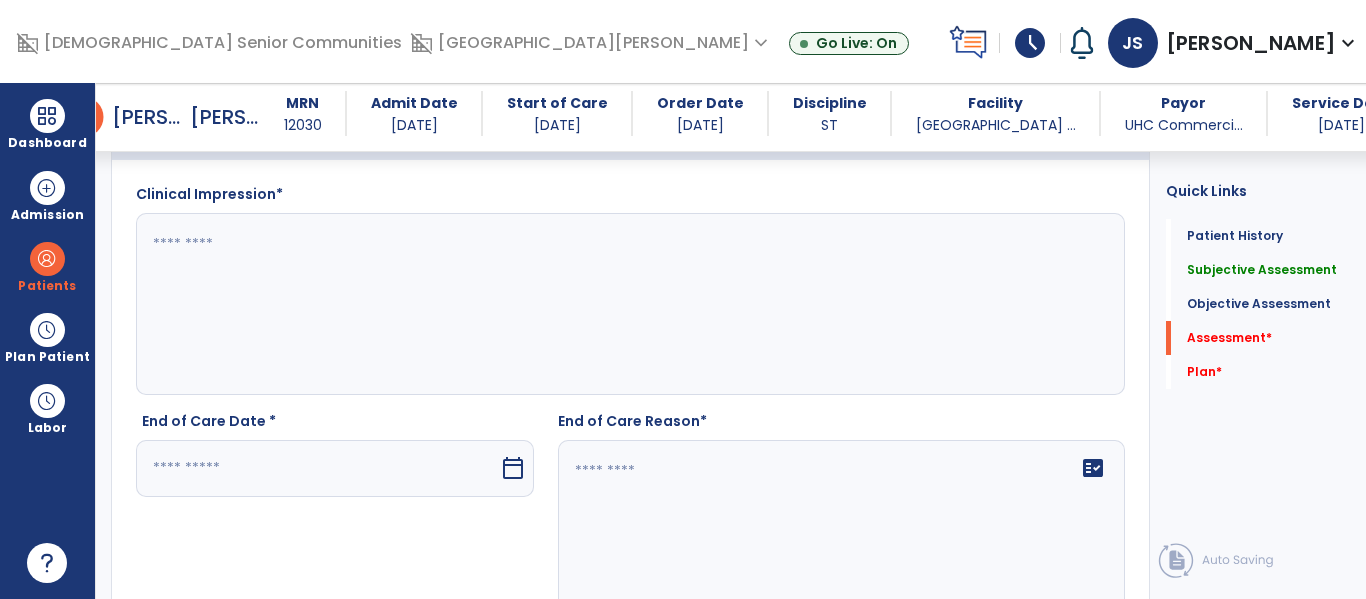 click 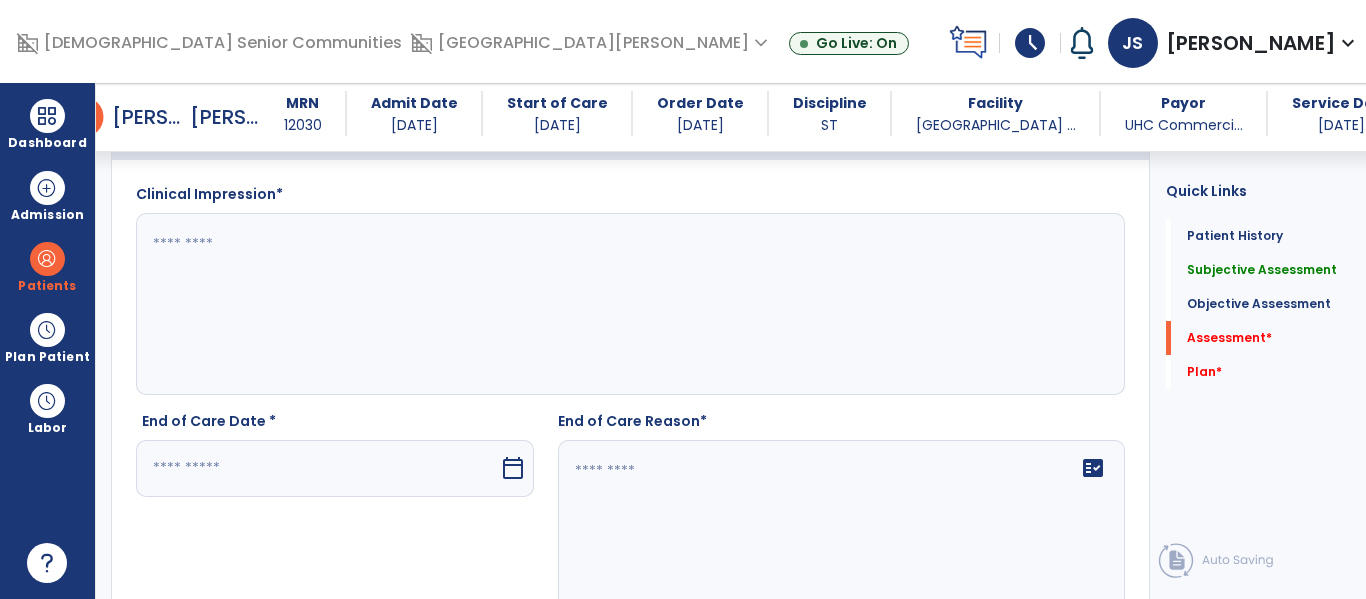 click at bounding box center (317, 468) 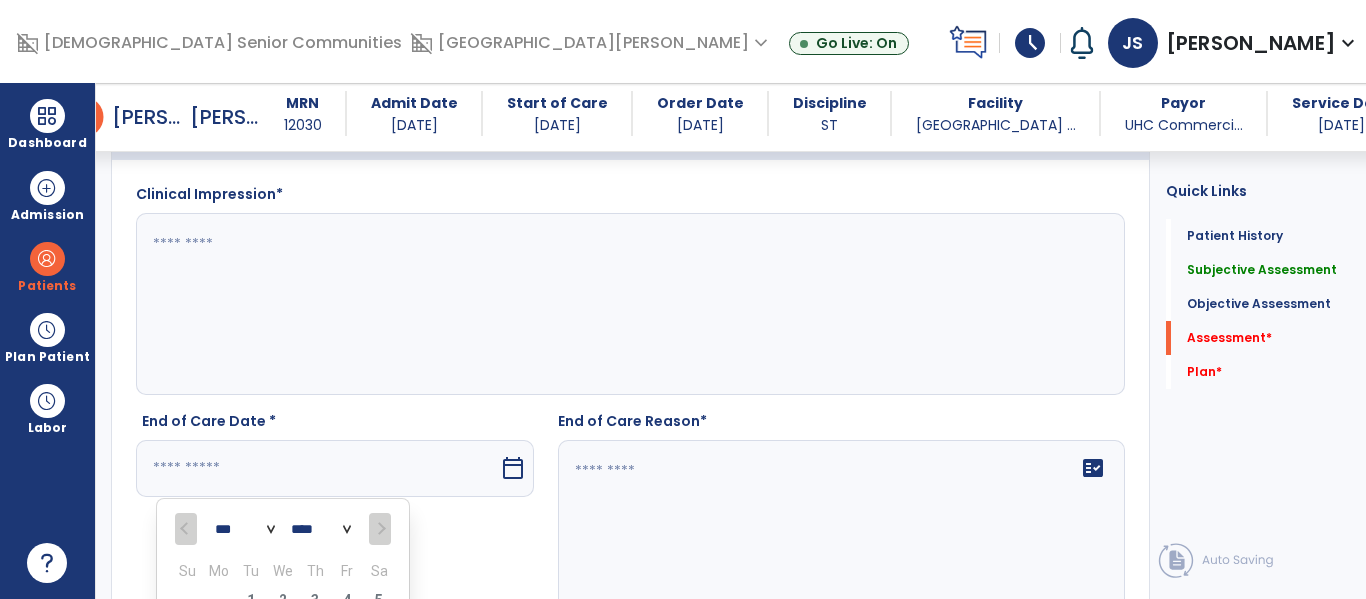 scroll, scrollTop: 2198, scrollLeft: 0, axis: vertical 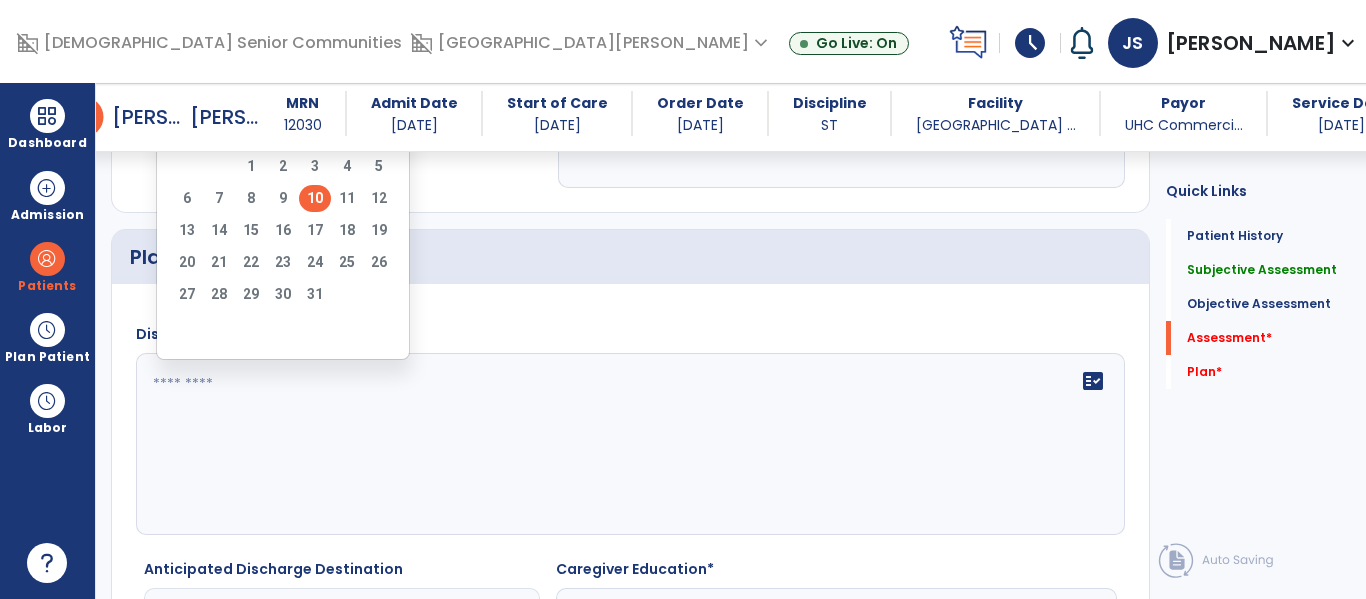 click on "10" at bounding box center (315, 198) 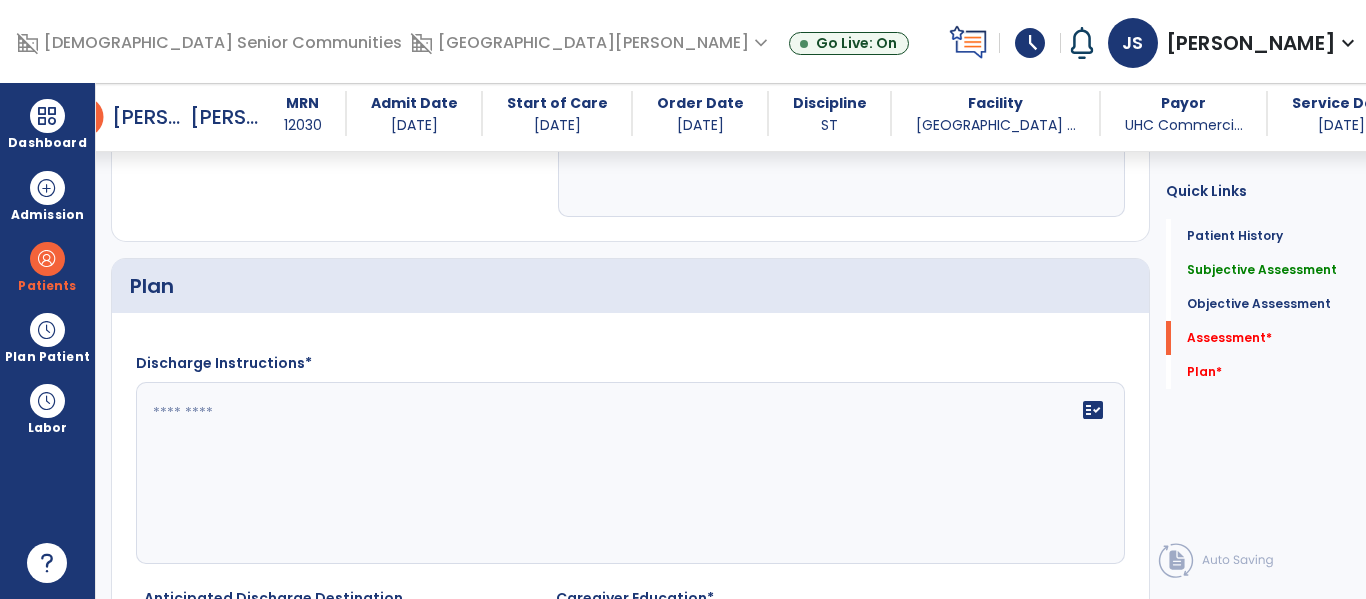 scroll, scrollTop: 2054, scrollLeft: 0, axis: vertical 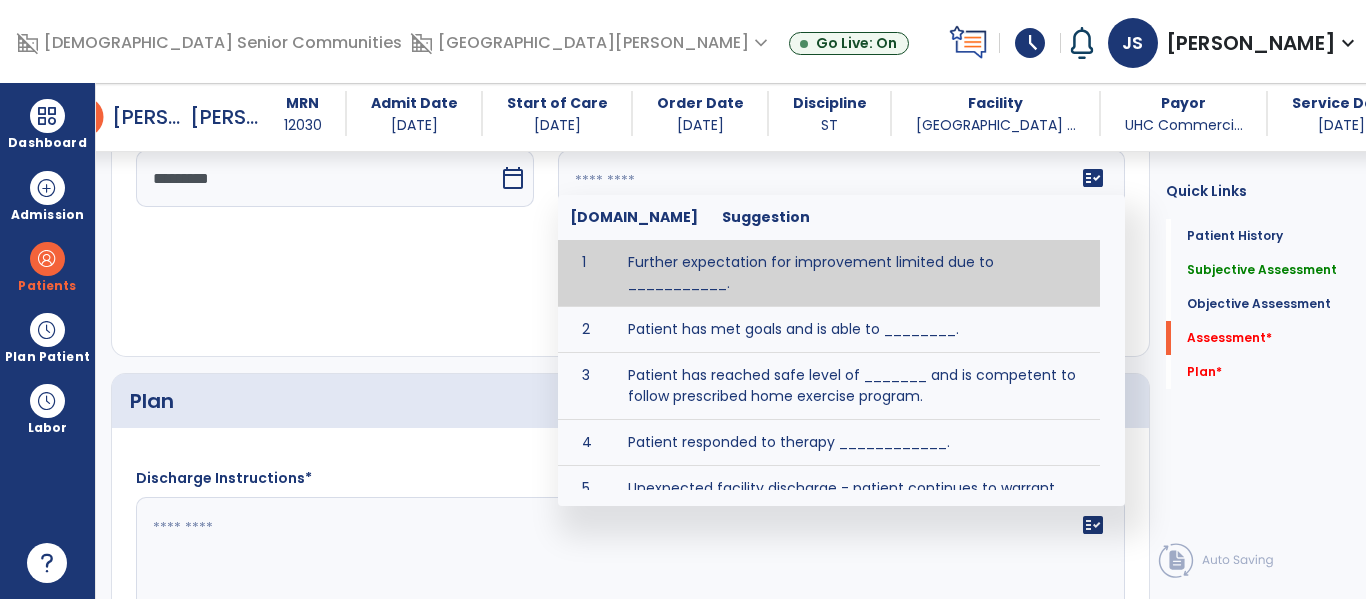 click on "fact_check  Sr.No Suggestion 1 Further expectation for improvement limited due to ___________. 2 Patient has met goals and is able to ________. 3 Patient has reached safe level of _______ and is competent to follow prescribed home exercise program. 4 Patient responded to therapy ____________. 5 Unexpected facility discharge - patient continues to warrant further therapy and will be re-screened upon readmission. 6 Unstable medical condition makes continued services inappropriate at this time." 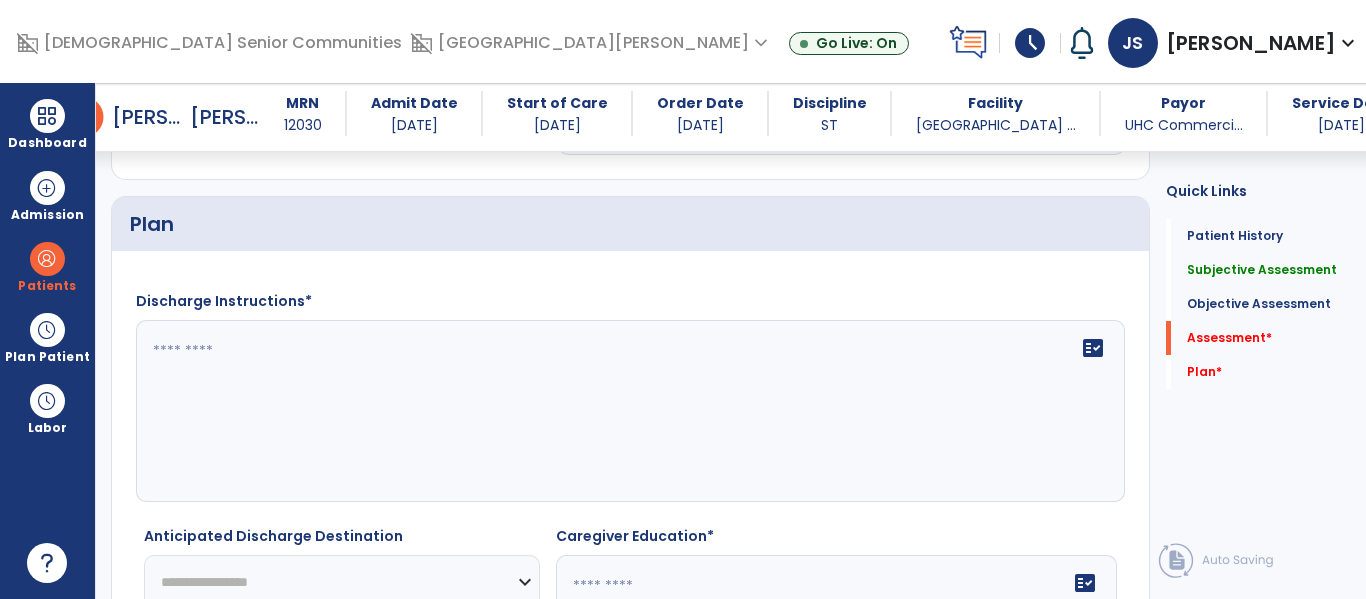 scroll, scrollTop: 2235, scrollLeft: 0, axis: vertical 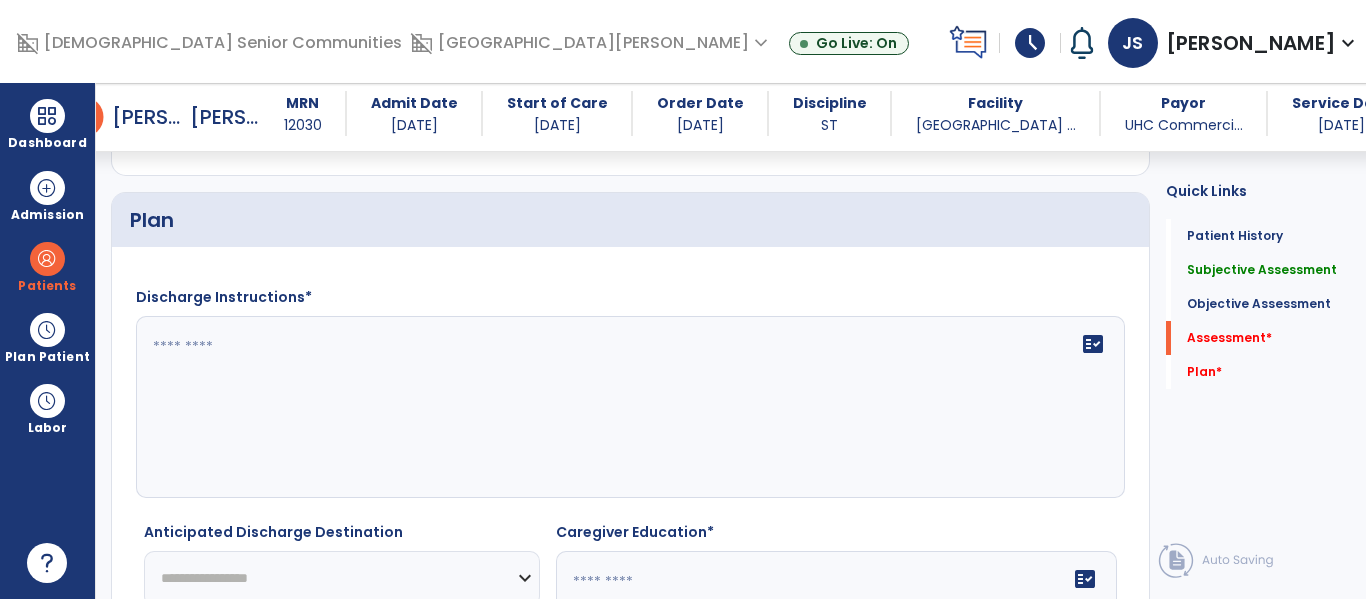 type on "*******" 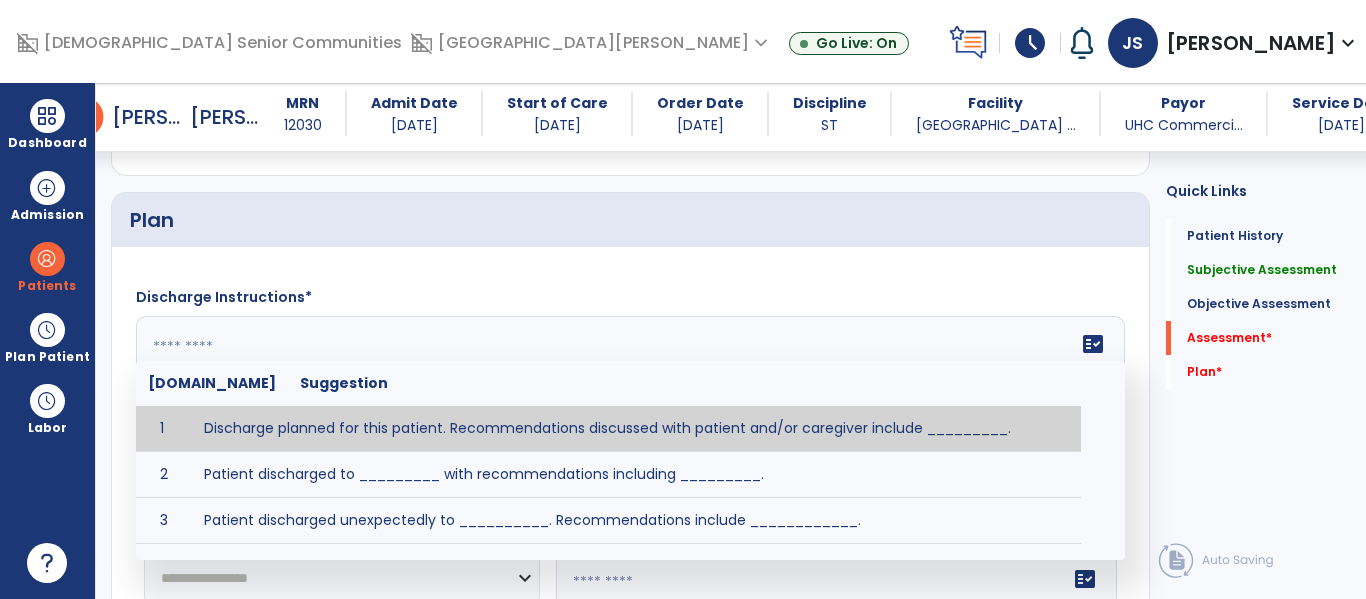 click on "fact_check  Sr.No Suggestion 1 Discharge planned for this patient. Recommendations discussed with patient and/or caregiver include _________. 2 Patient discharged to _________ with recommendations including _________. 3 Patient discharged unexpectedly to __________. Recommendations include ____________." 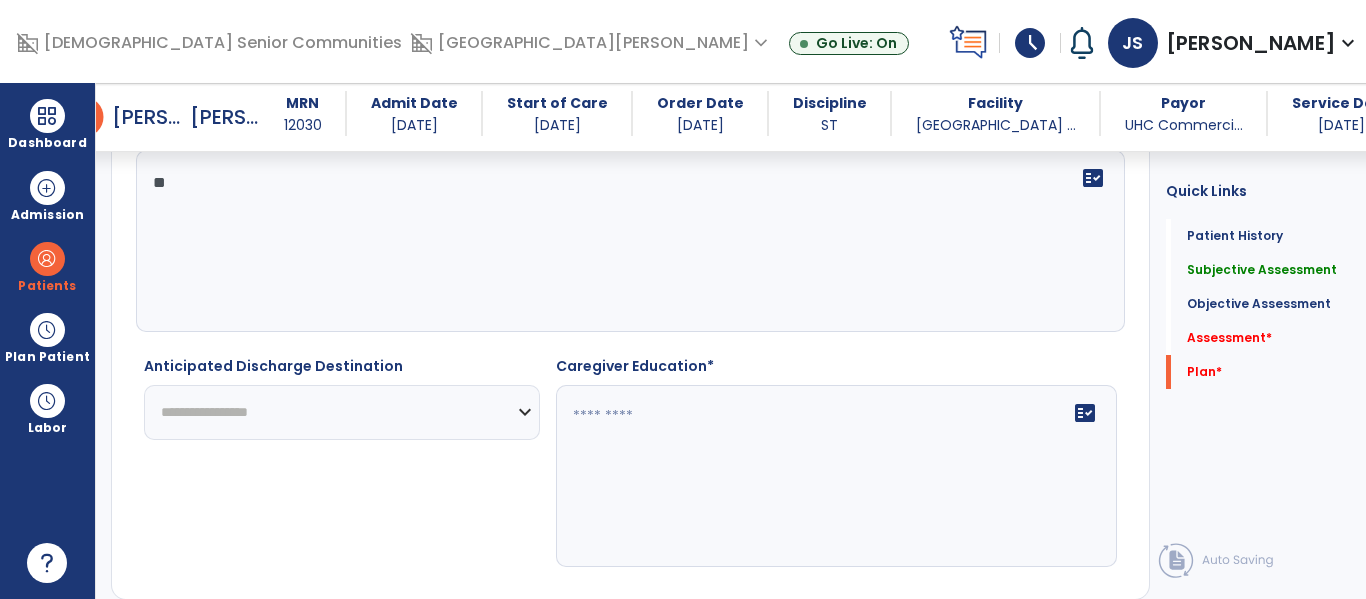 scroll, scrollTop: 2496, scrollLeft: 0, axis: vertical 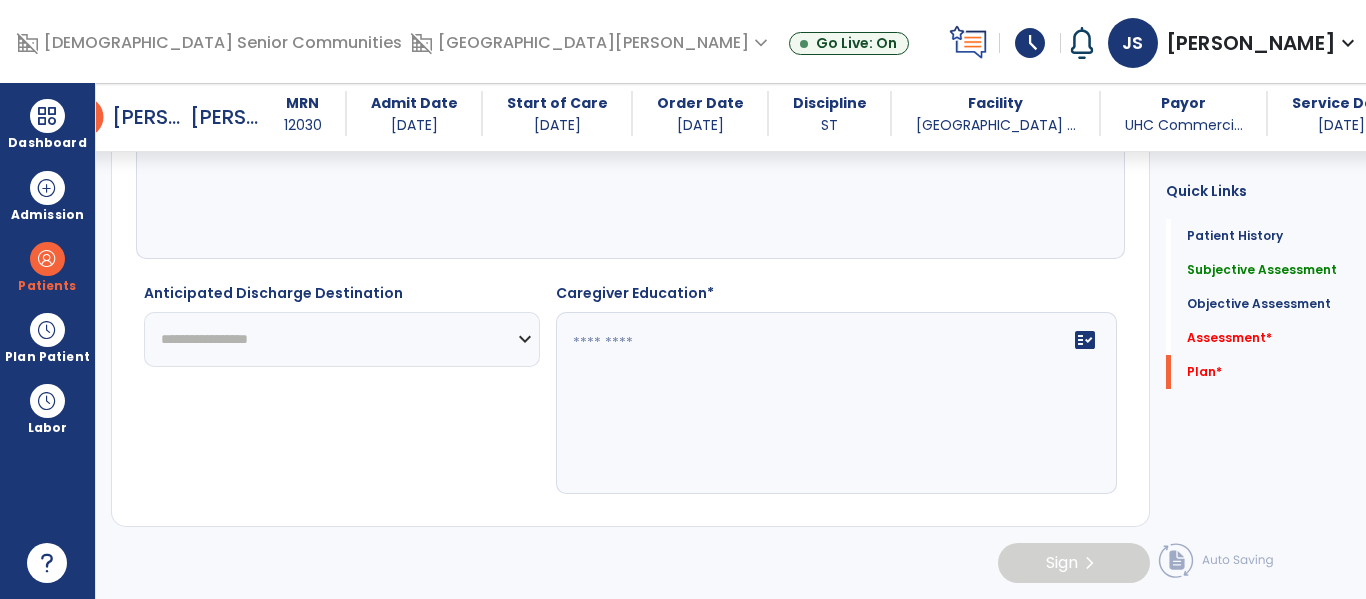 type on "**" 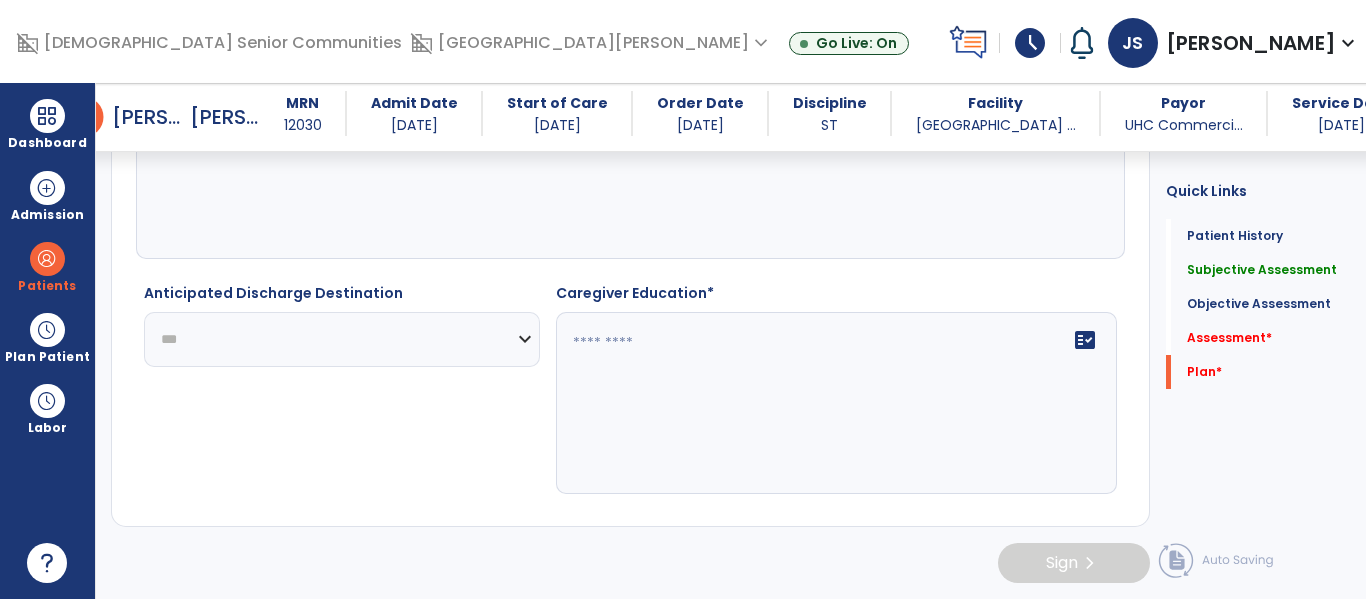 click on "**********" 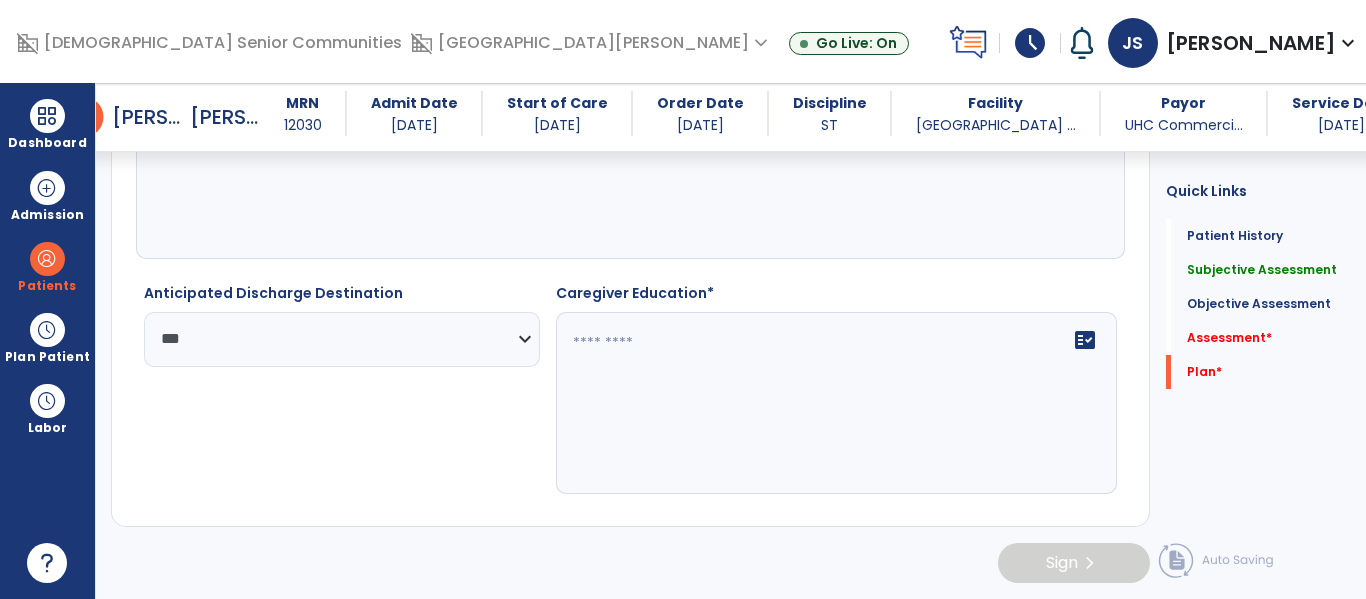 click 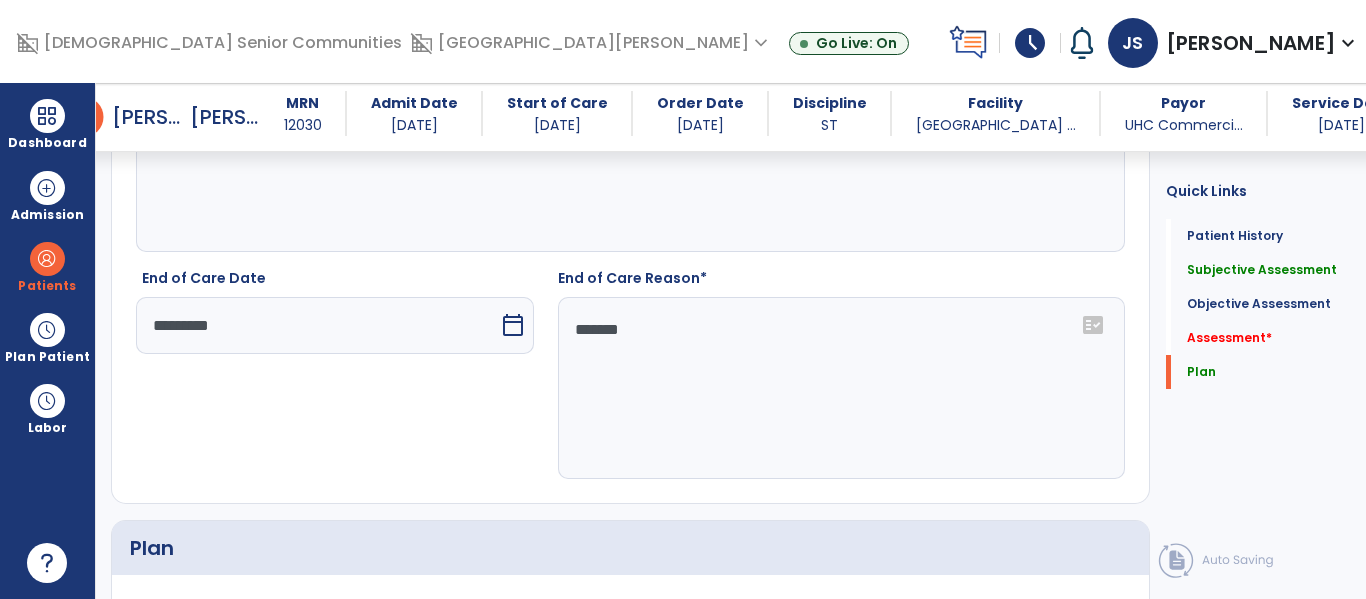 scroll, scrollTop: 1769, scrollLeft: 0, axis: vertical 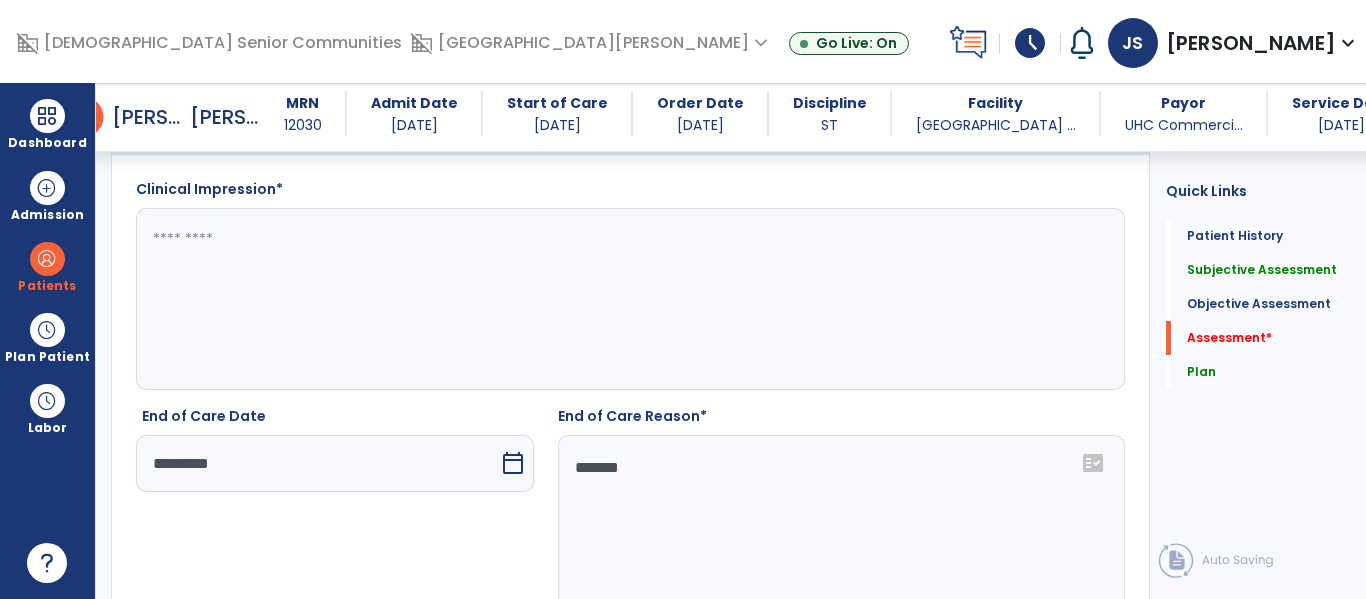 type on "**" 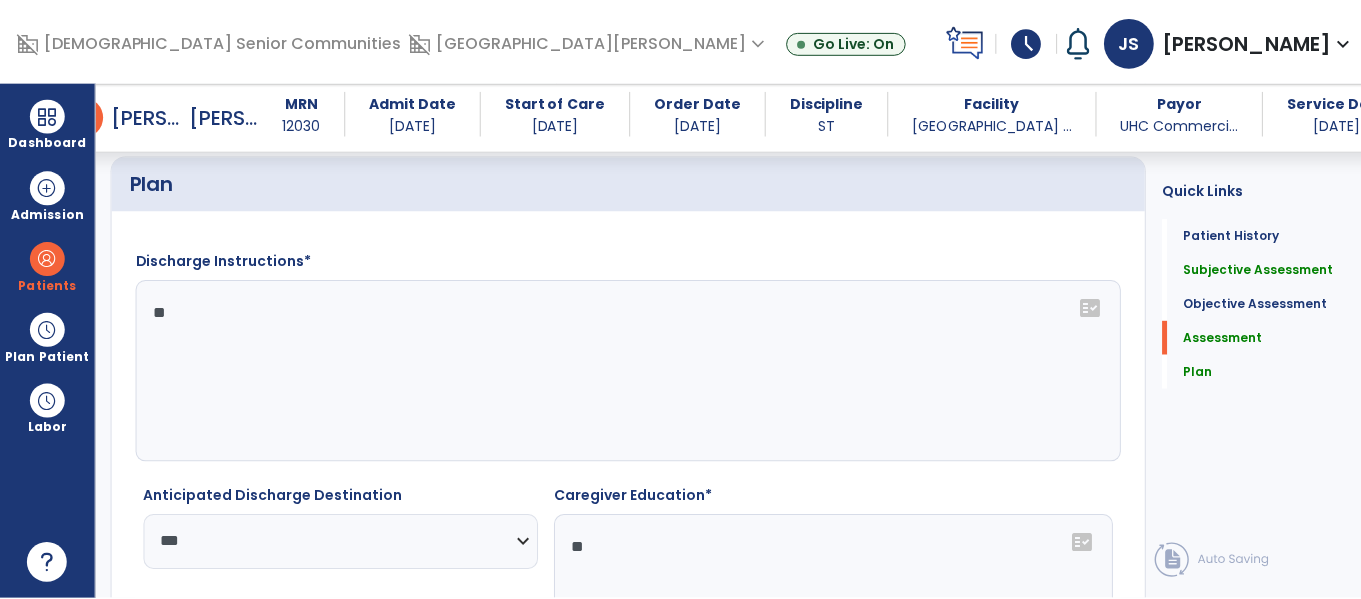 scroll, scrollTop: 2625, scrollLeft: 0, axis: vertical 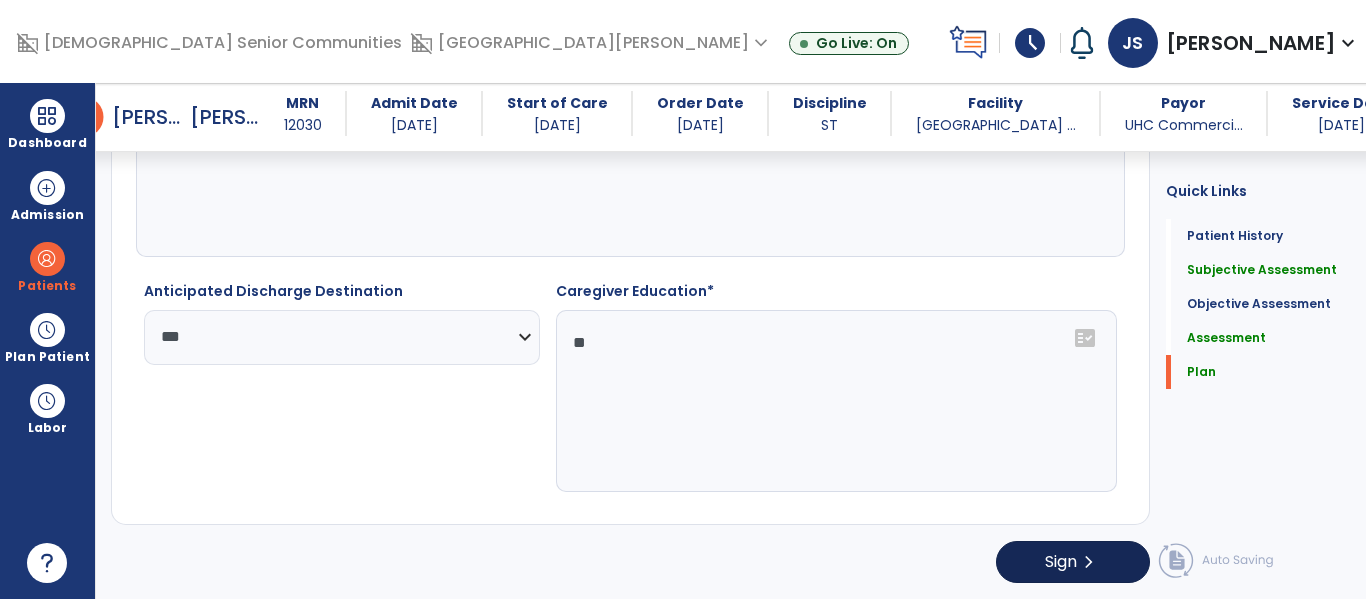 type on "**********" 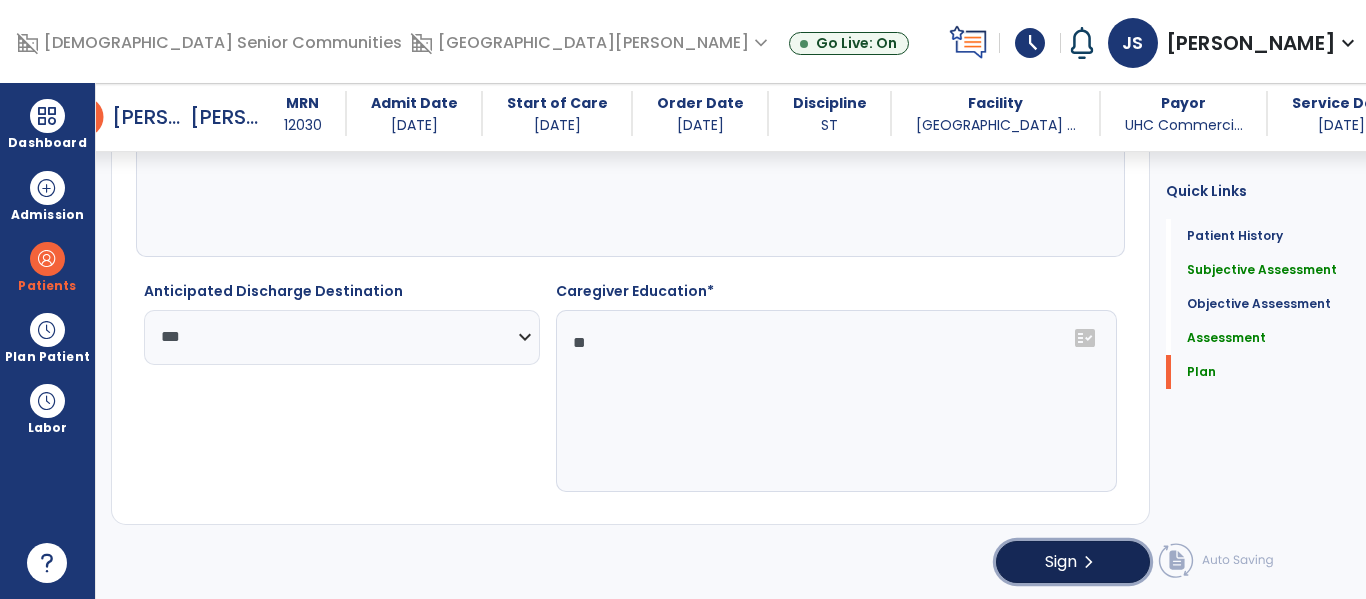 click on "Sign" 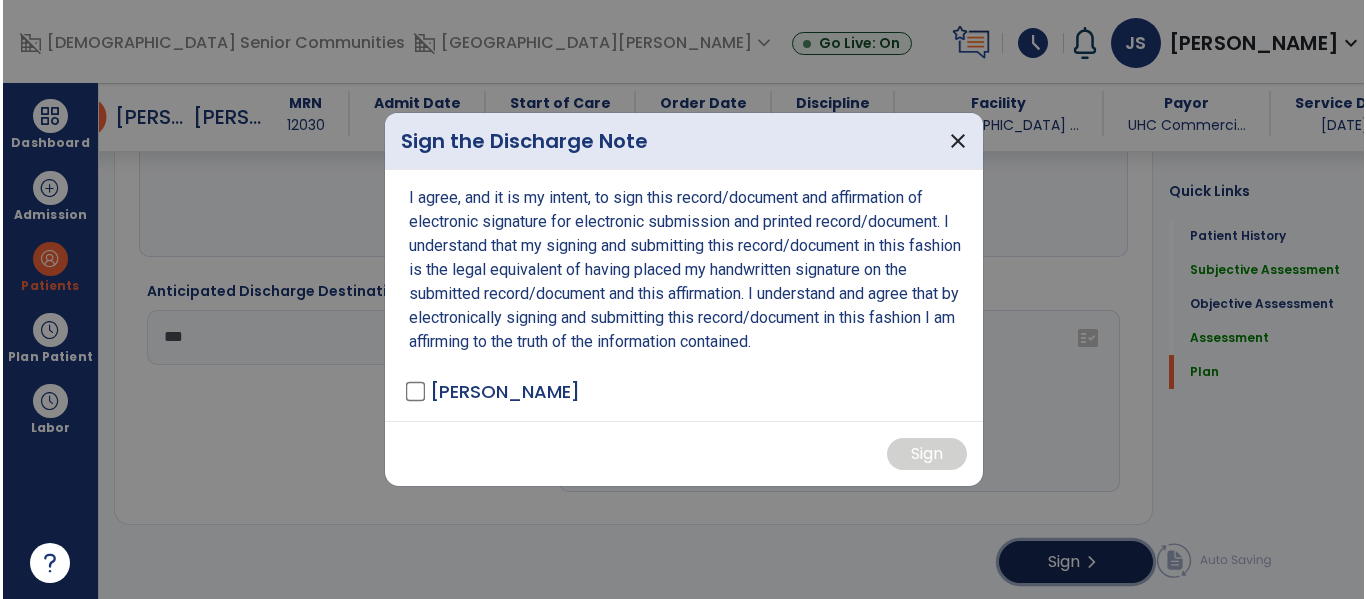scroll, scrollTop: 2625, scrollLeft: 0, axis: vertical 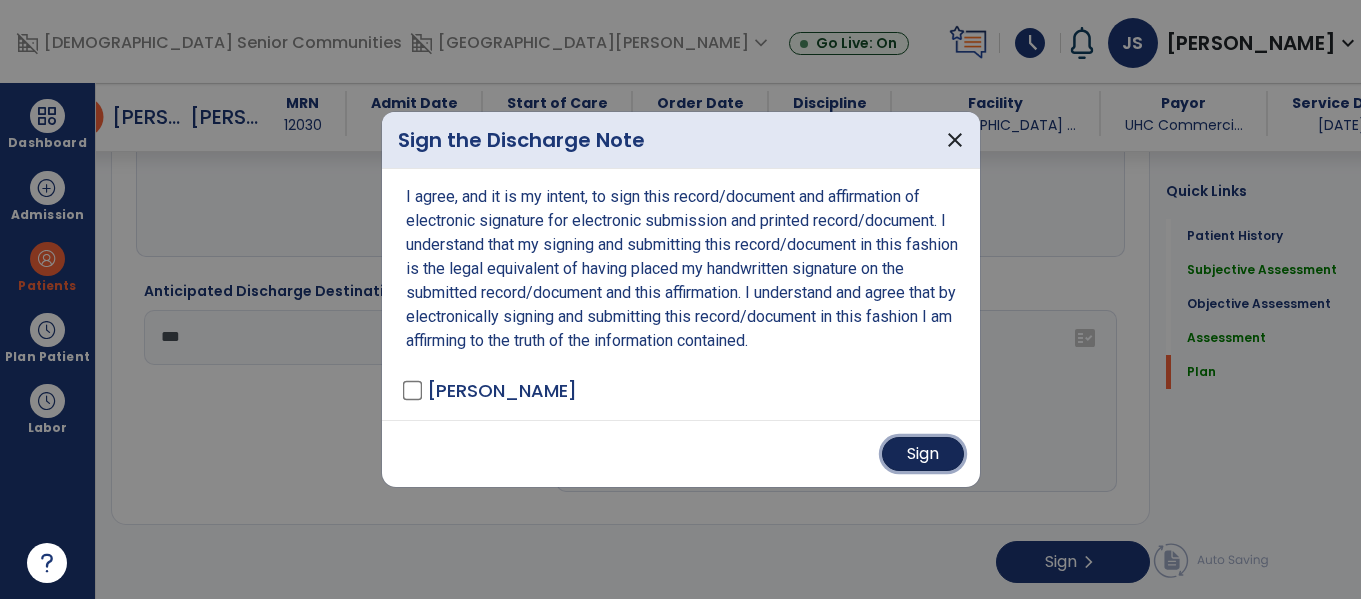 click on "Sign" at bounding box center [923, 454] 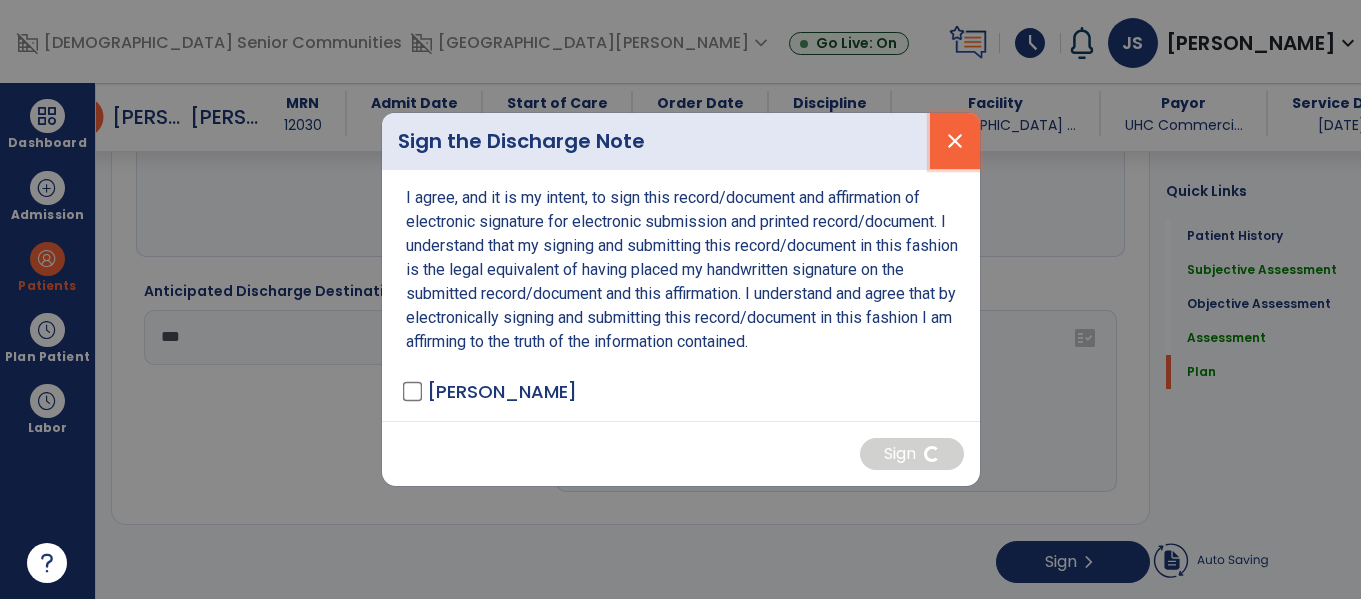 click on "close" at bounding box center (955, 141) 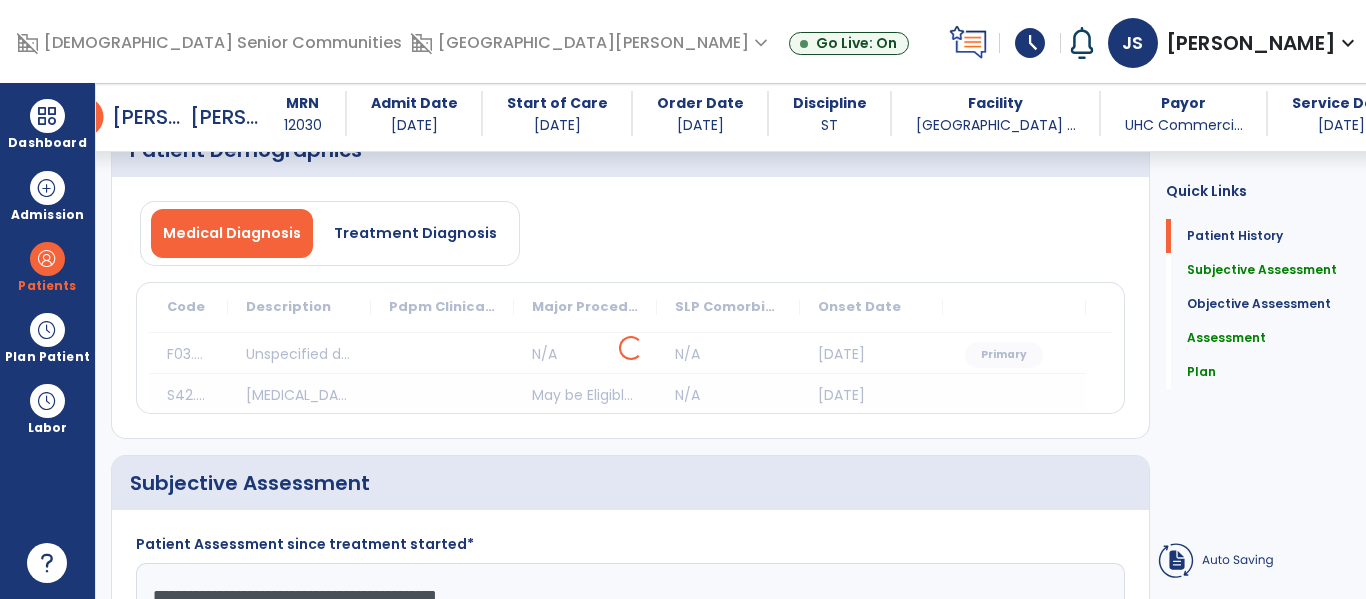 scroll, scrollTop: 0, scrollLeft: 0, axis: both 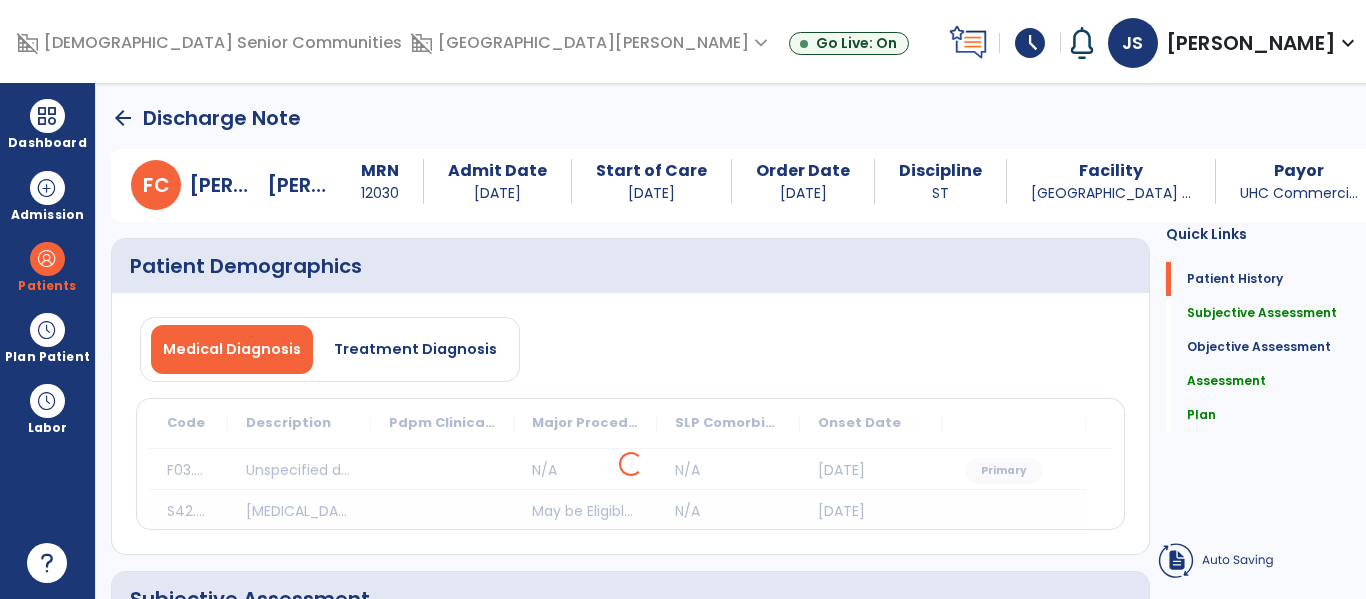 click on "arrow_back" 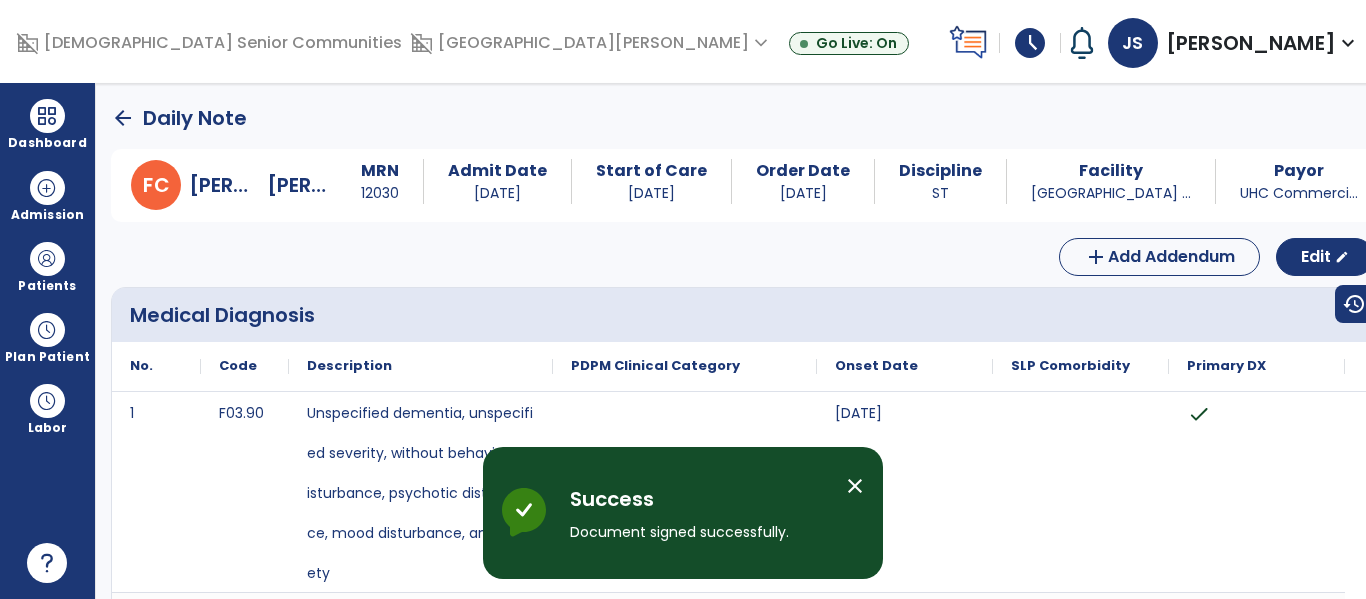click on "arrow_back" 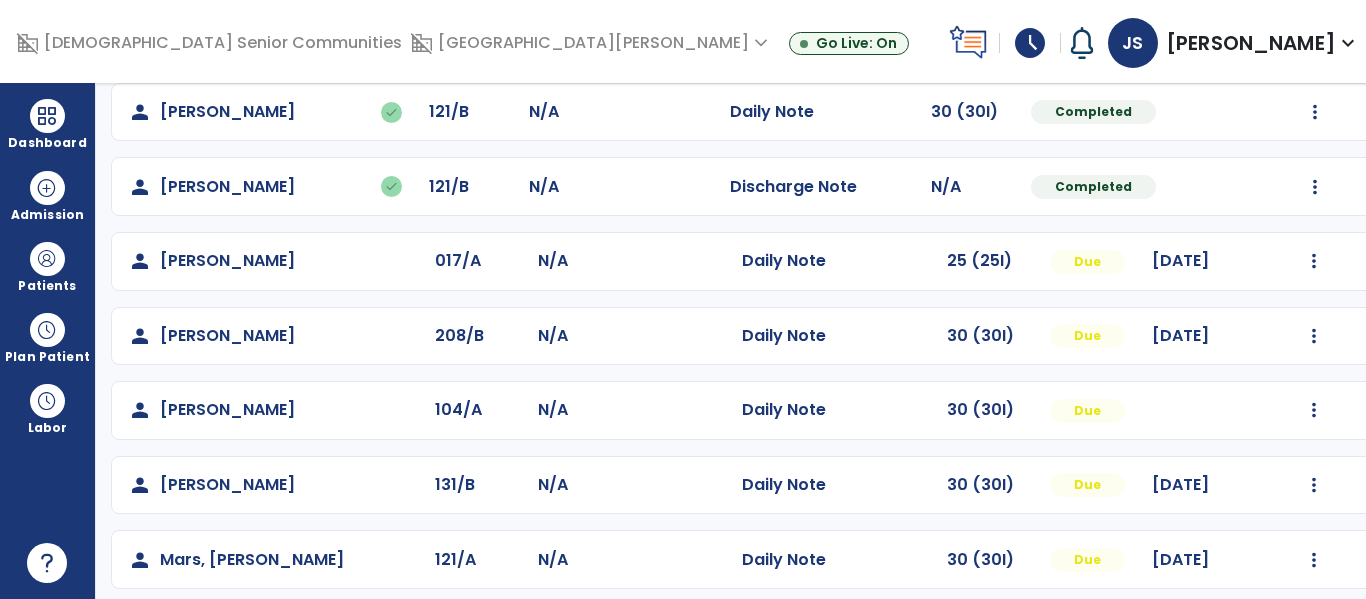 scroll, scrollTop: 326, scrollLeft: 0, axis: vertical 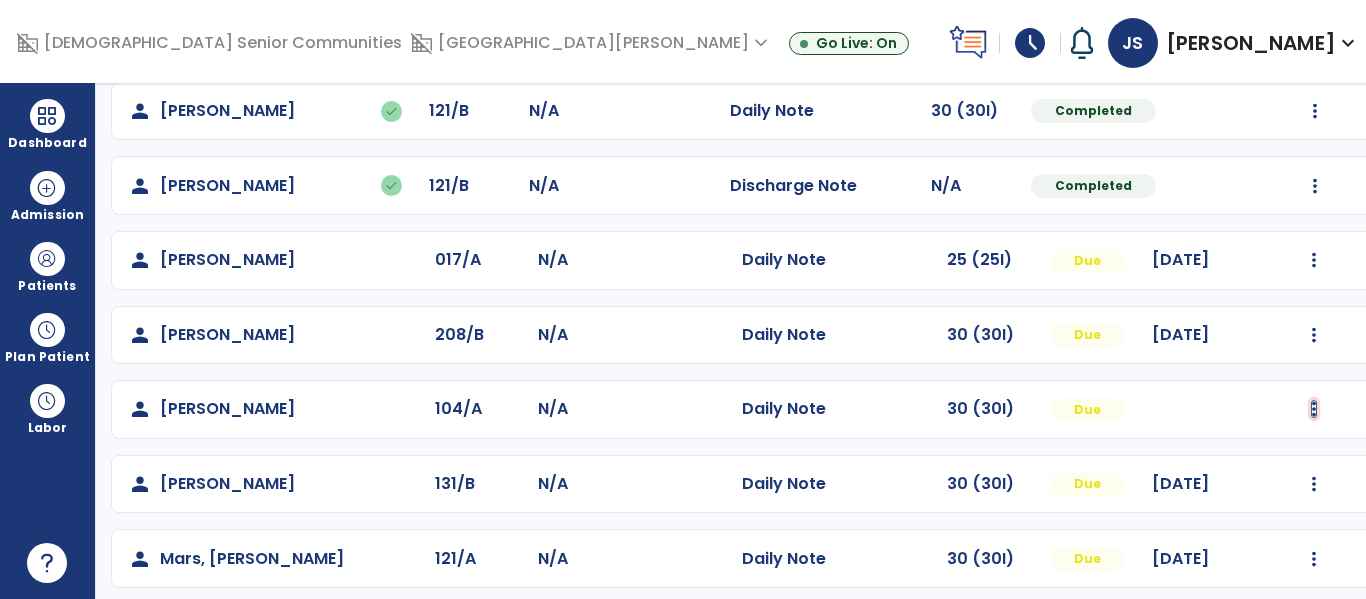 click at bounding box center [1315, -38] 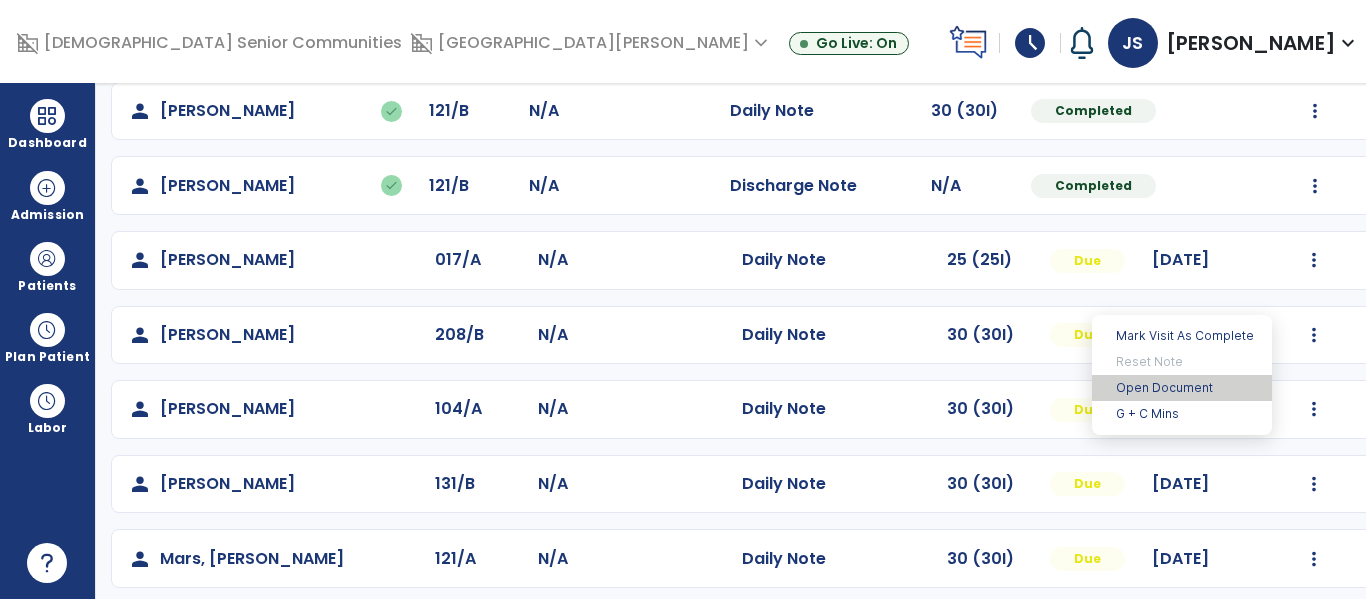 click on "Open Document" at bounding box center [1182, 388] 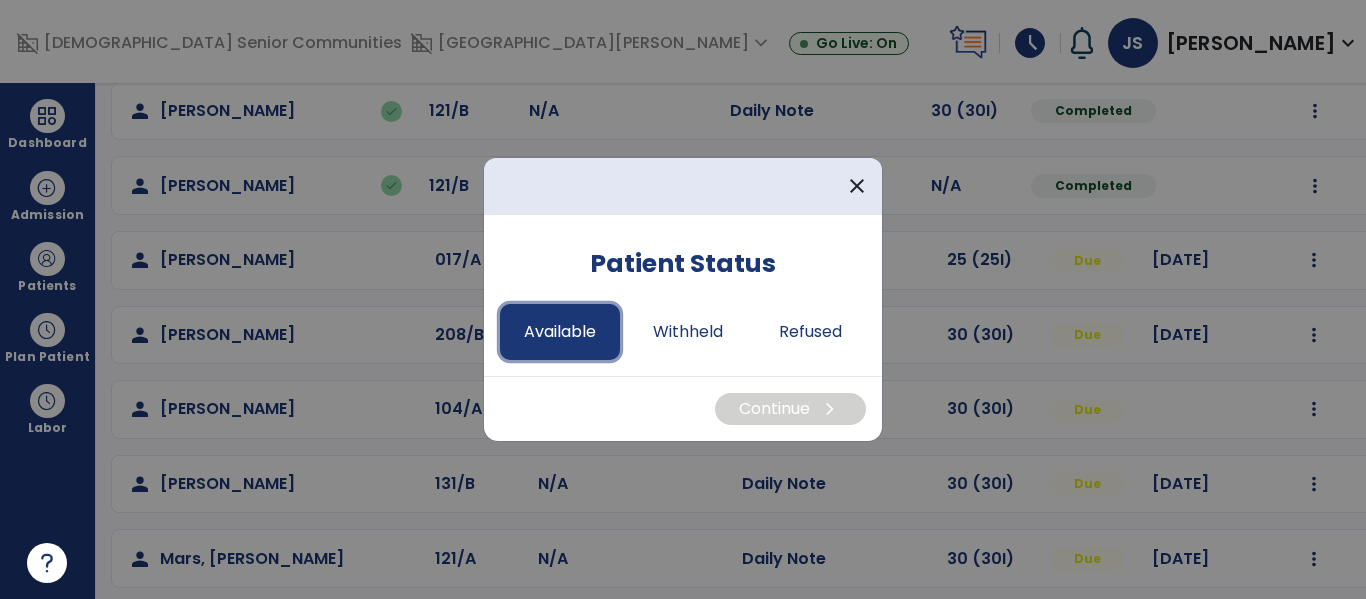 click on "Available" at bounding box center (560, 332) 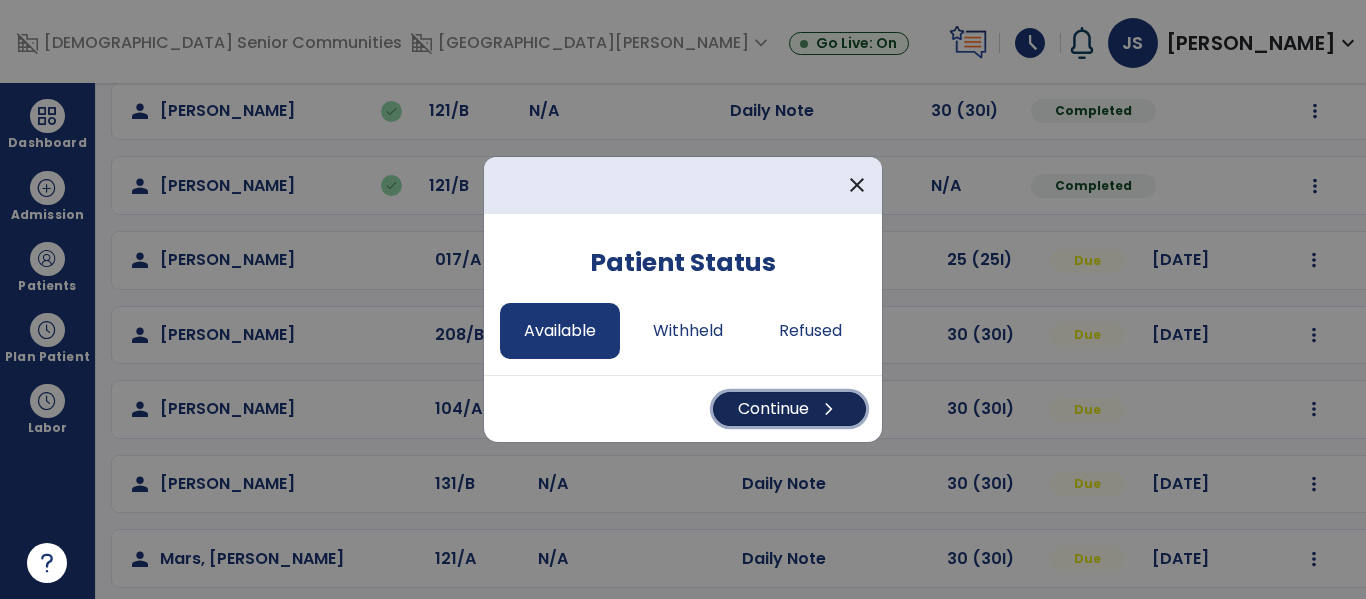 click on "Continue   chevron_right" at bounding box center [789, 409] 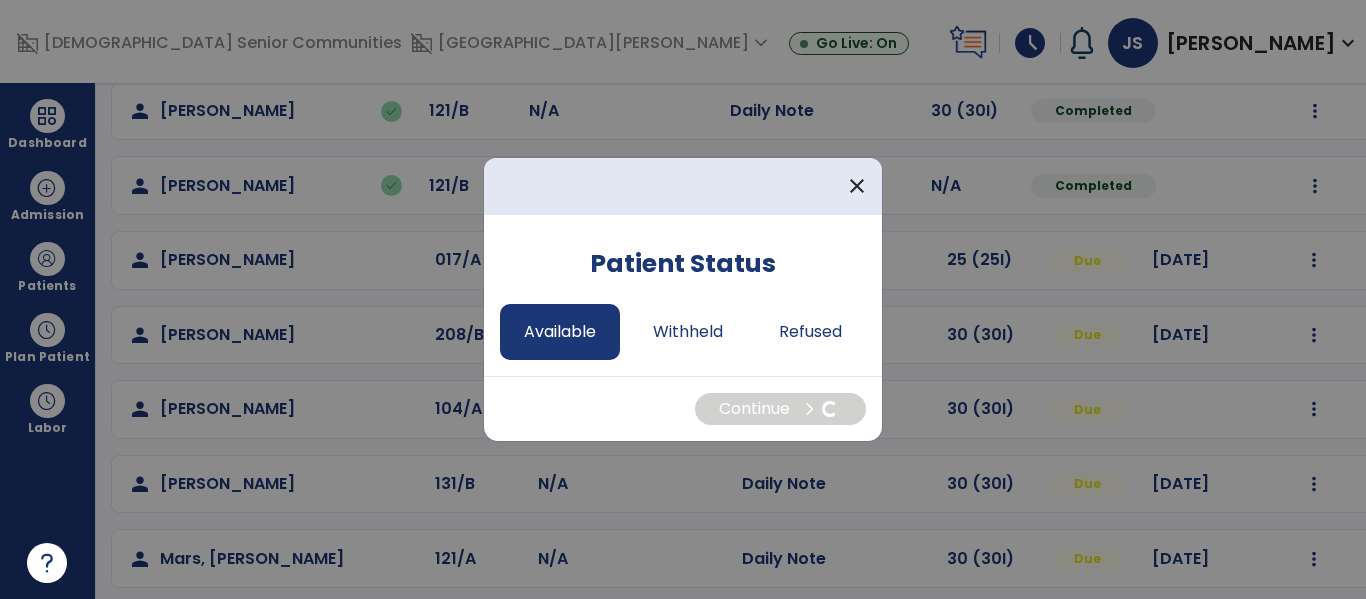 select on "*" 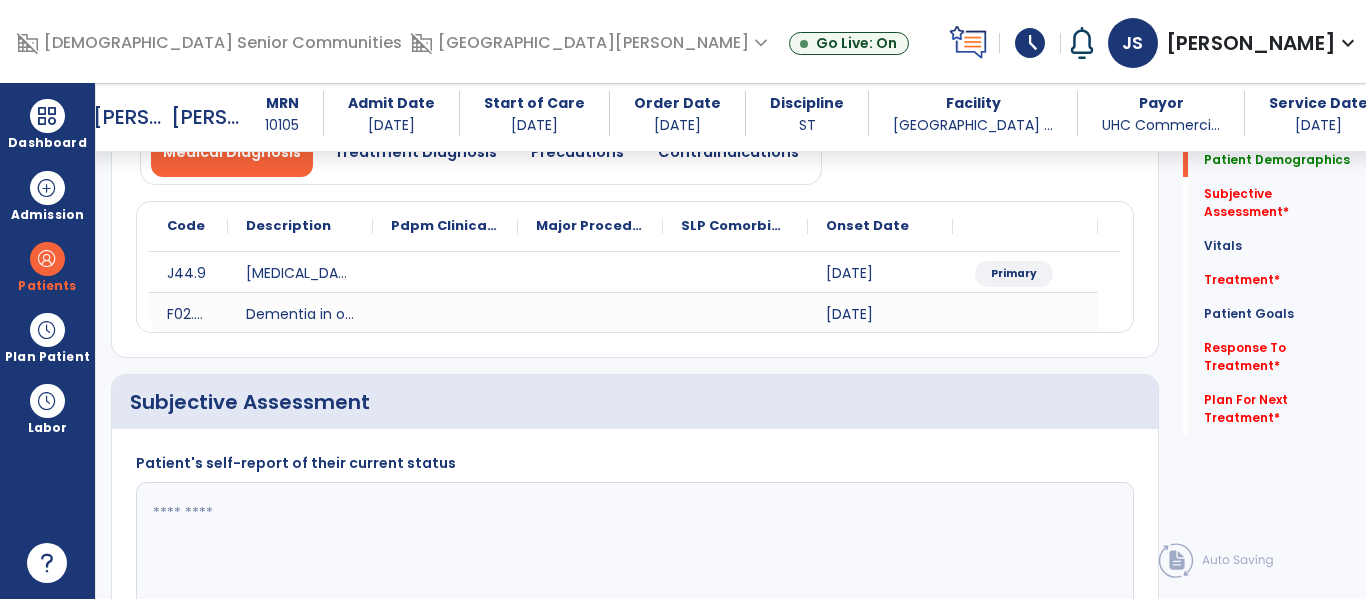 scroll, scrollTop: 262, scrollLeft: 0, axis: vertical 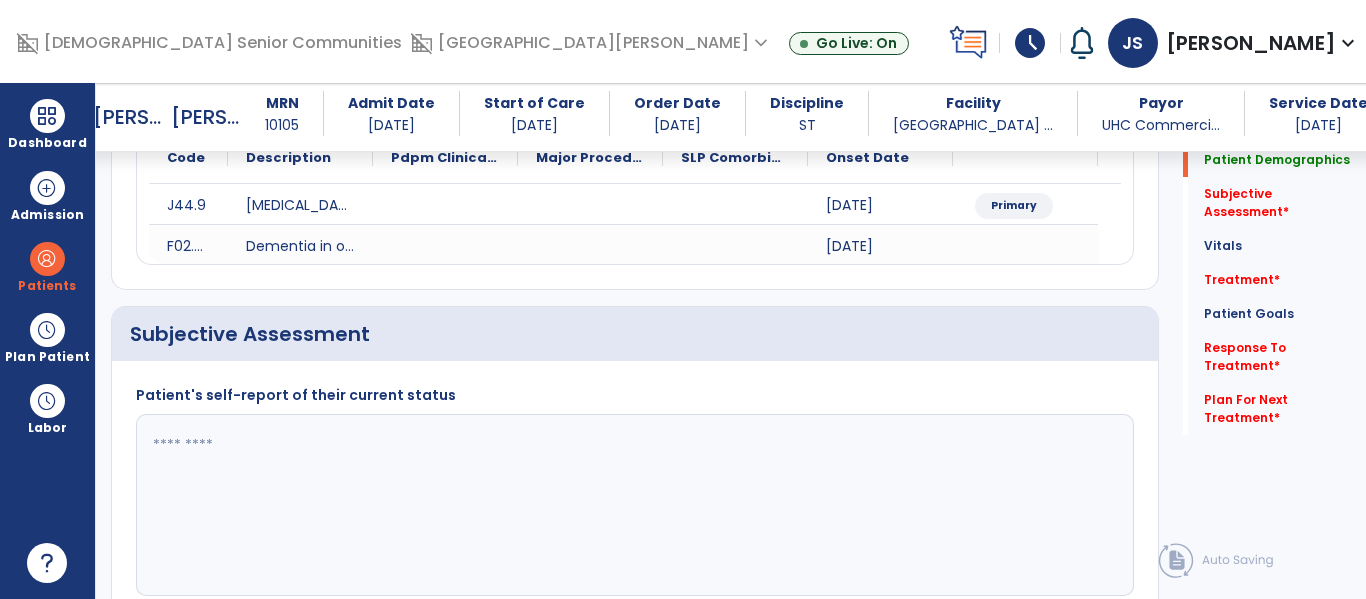 click 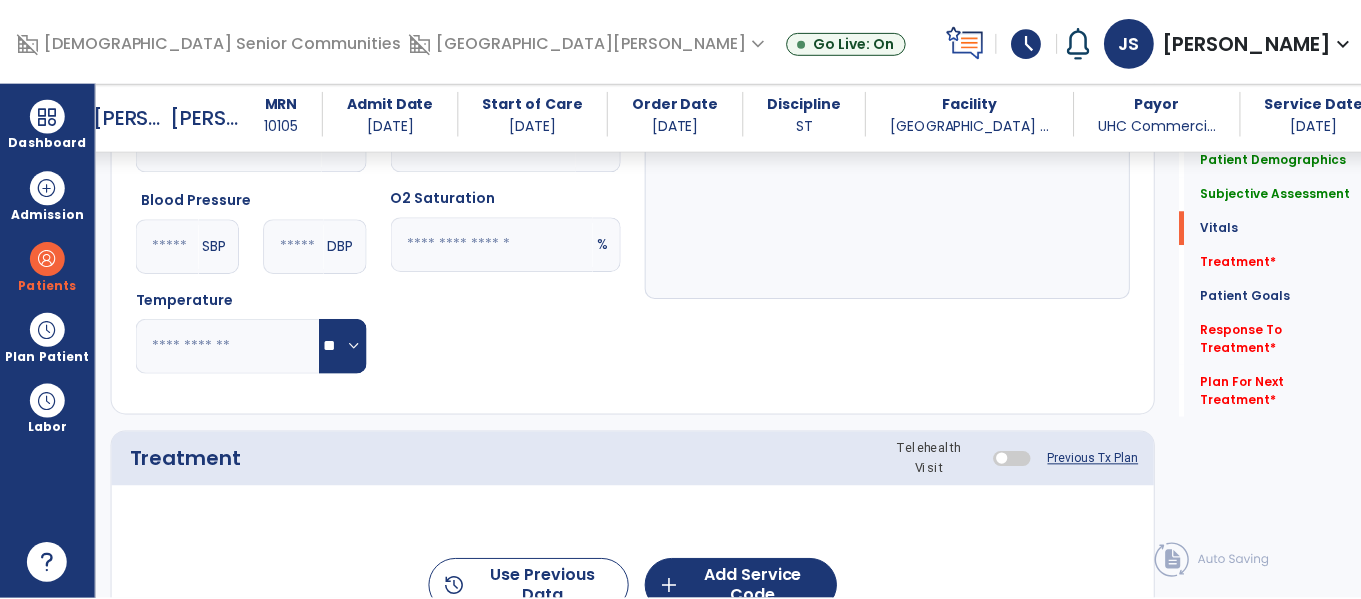 scroll, scrollTop: 1078, scrollLeft: 0, axis: vertical 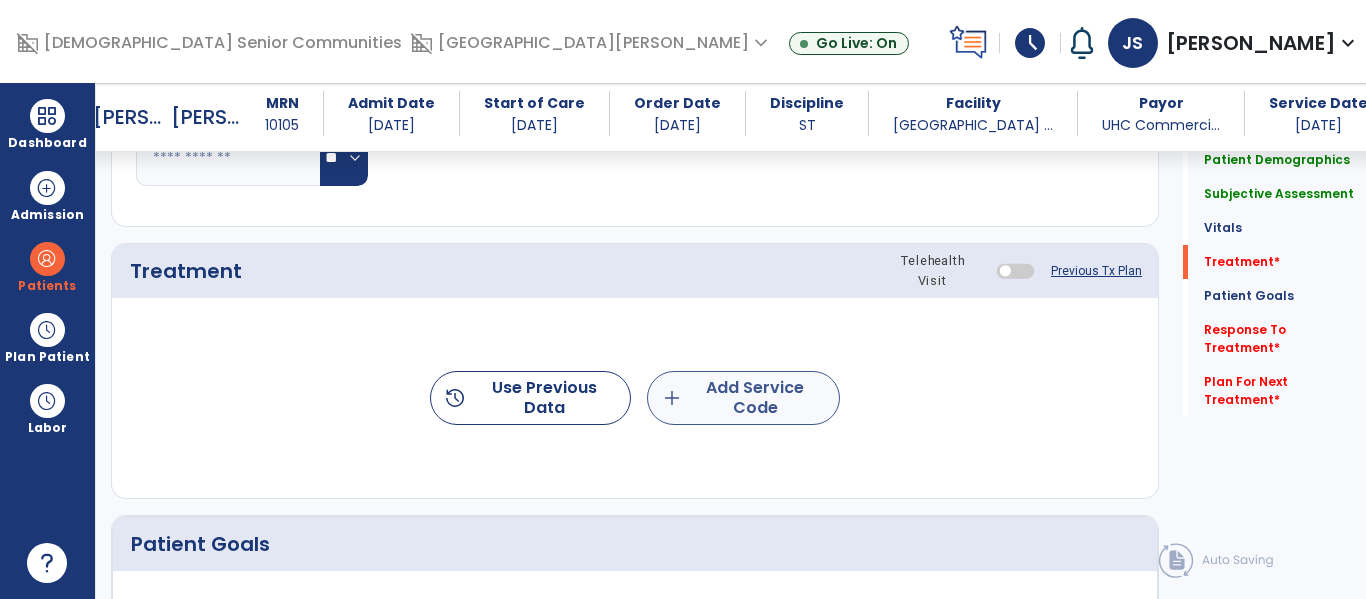 type on "**********" 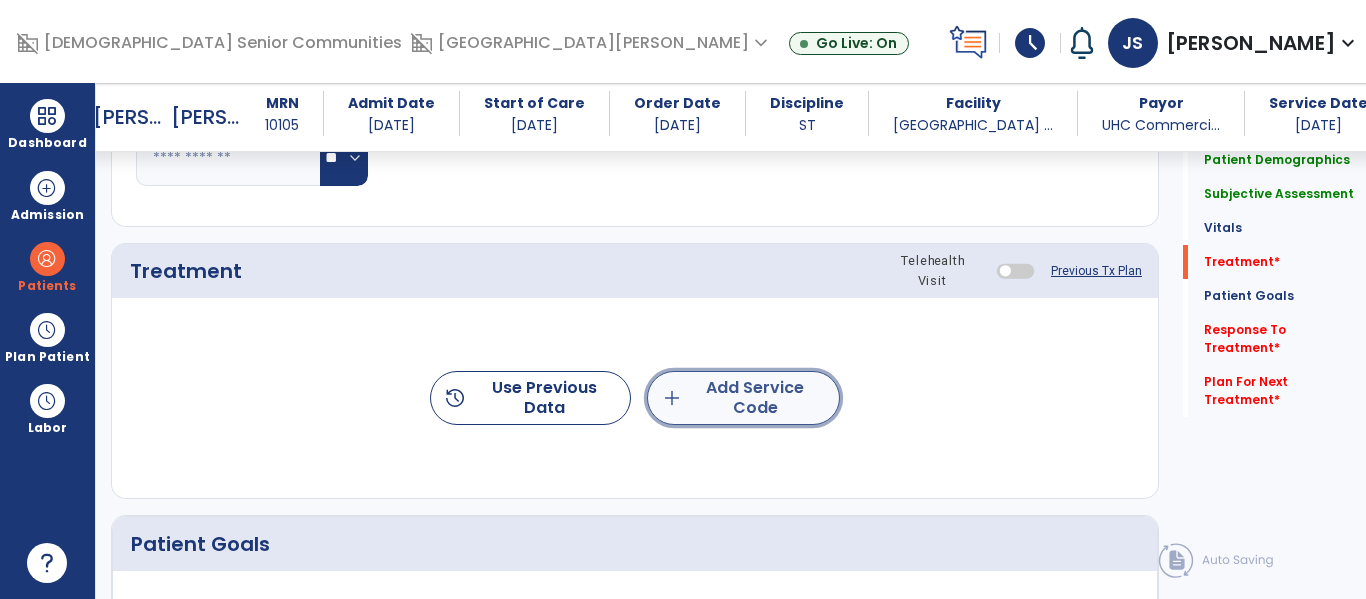 click on "add  Add Service Code" 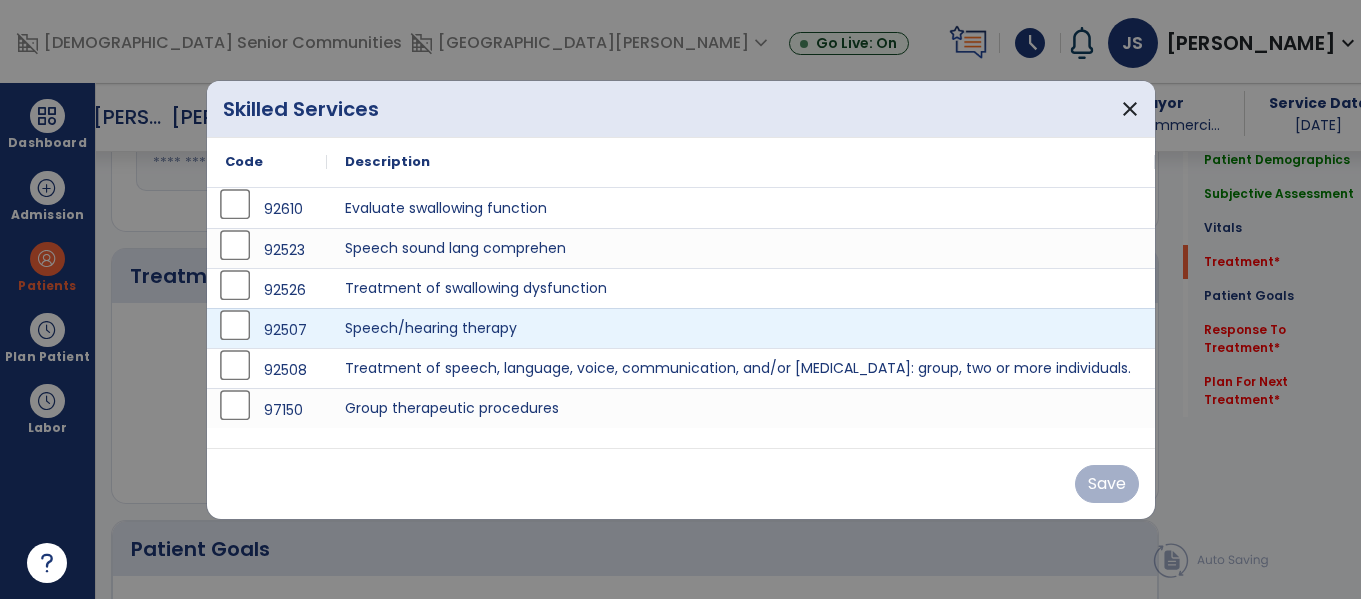 scroll, scrollTop: 1078, scrollLeft: 0, axis: vertical 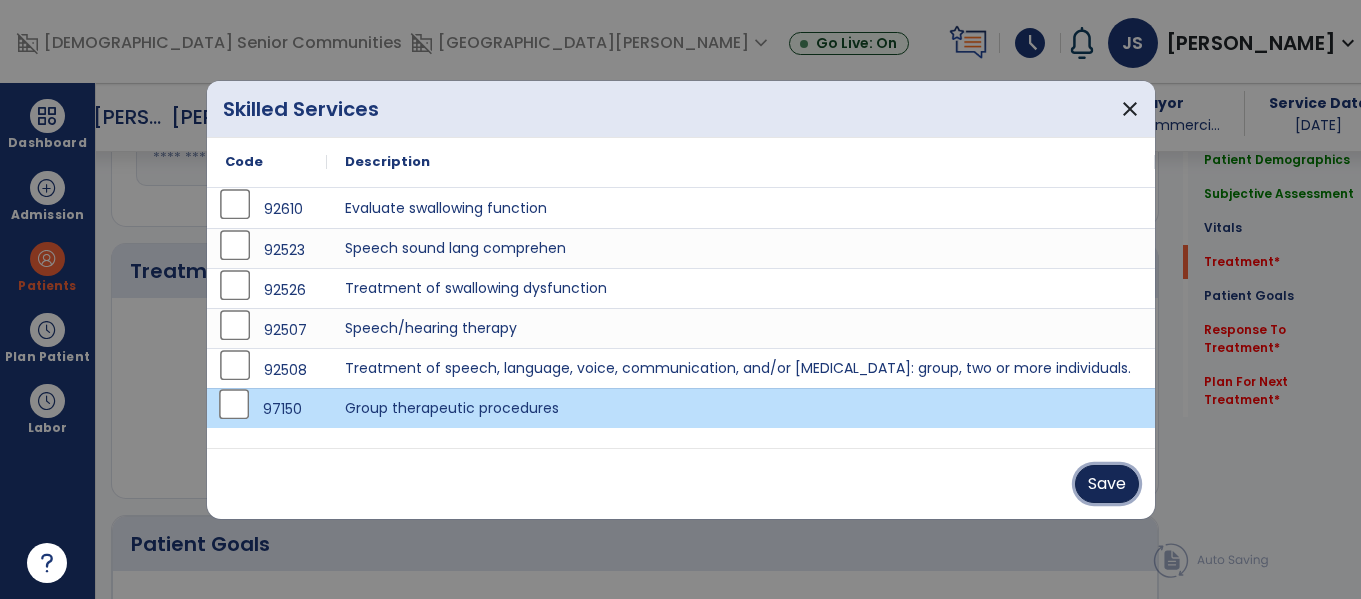 click on "Save" at bounding box center (1107, 484) 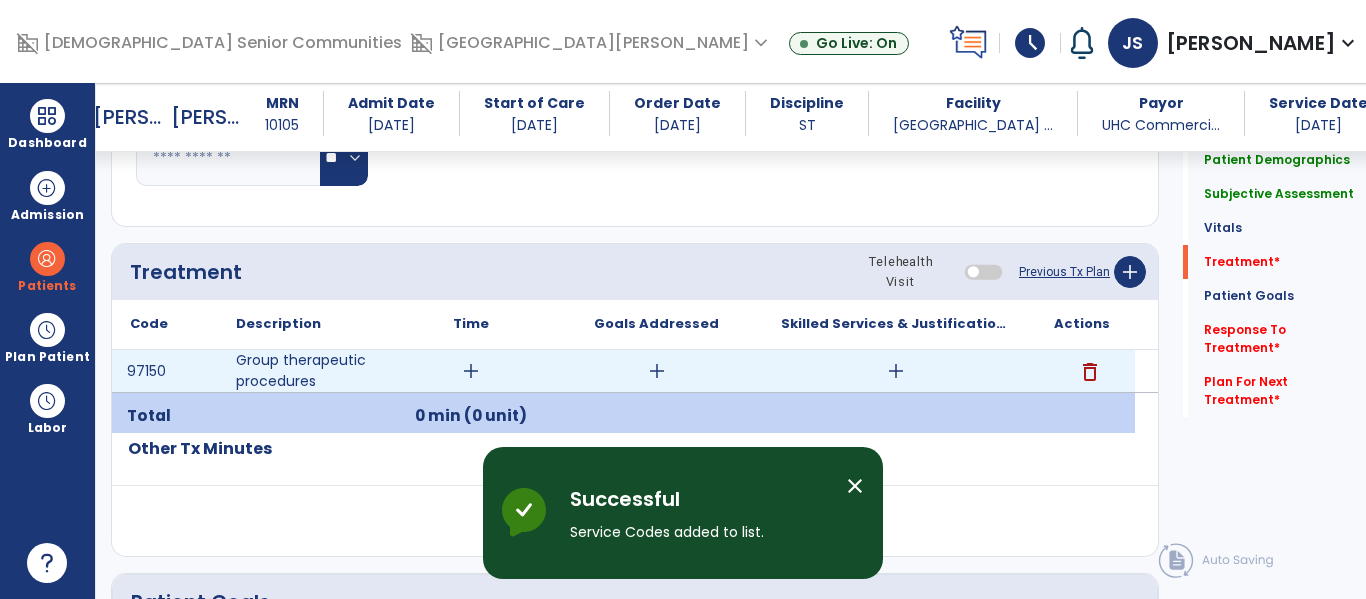 click on "add" at bounding box center (471, 371) 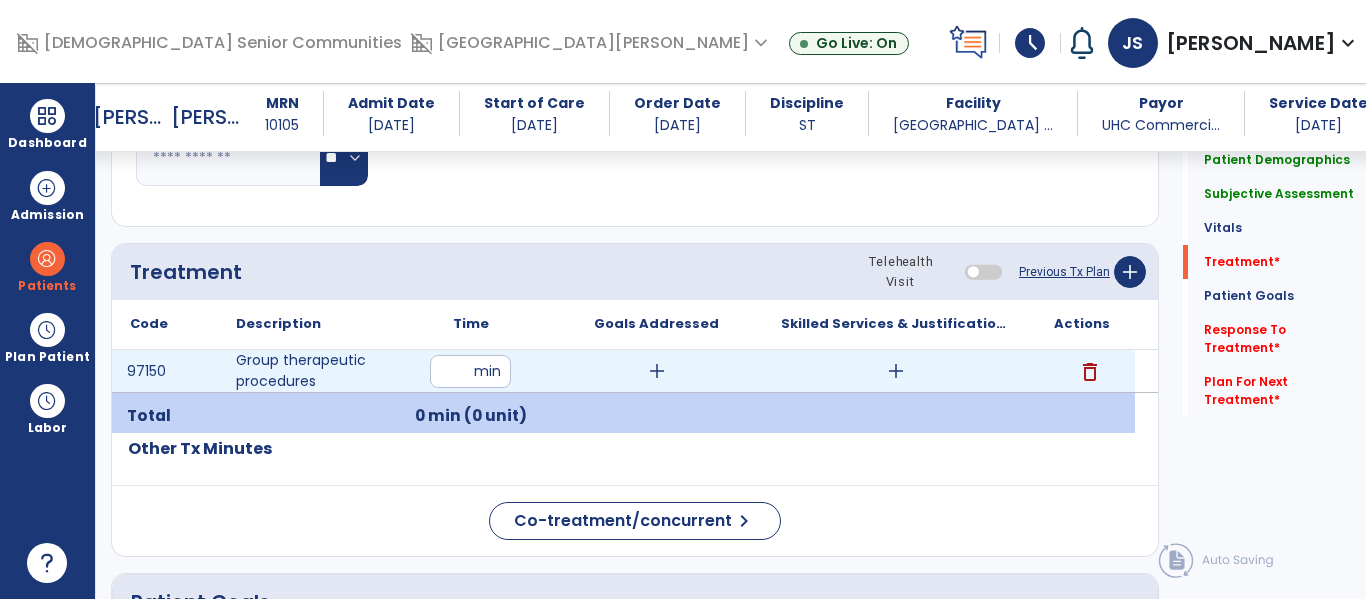 type on "**" 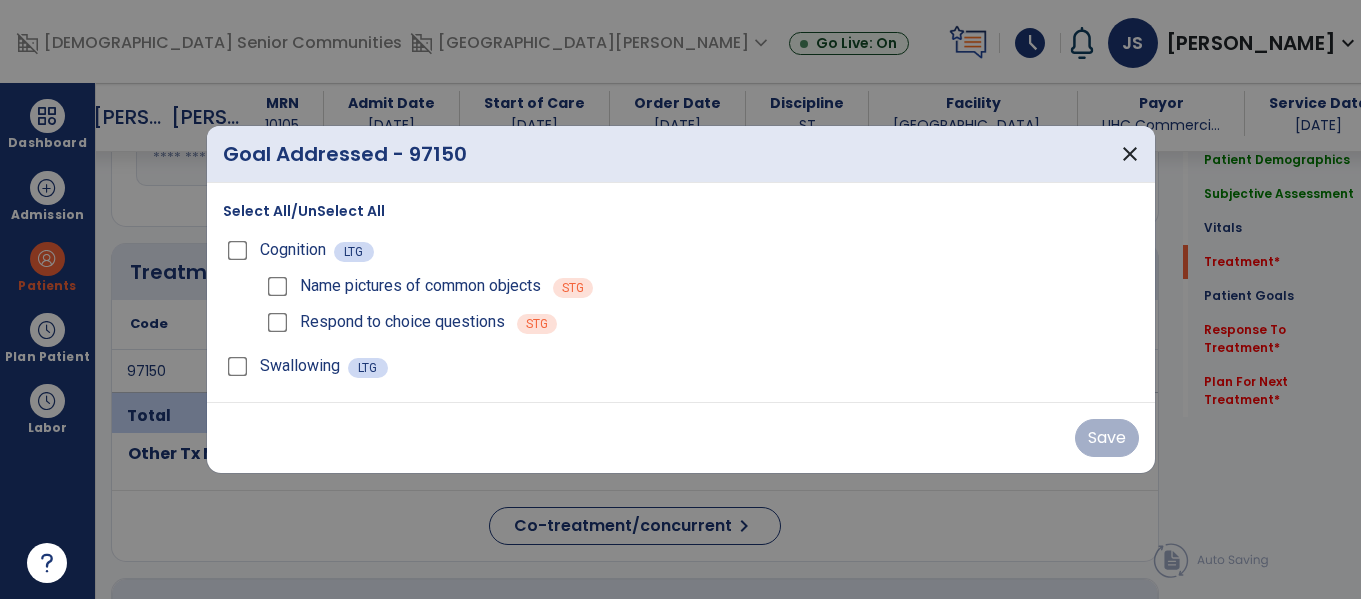 scroll, scrollTop: 1078, scrollLeft: 0, axis: vertical 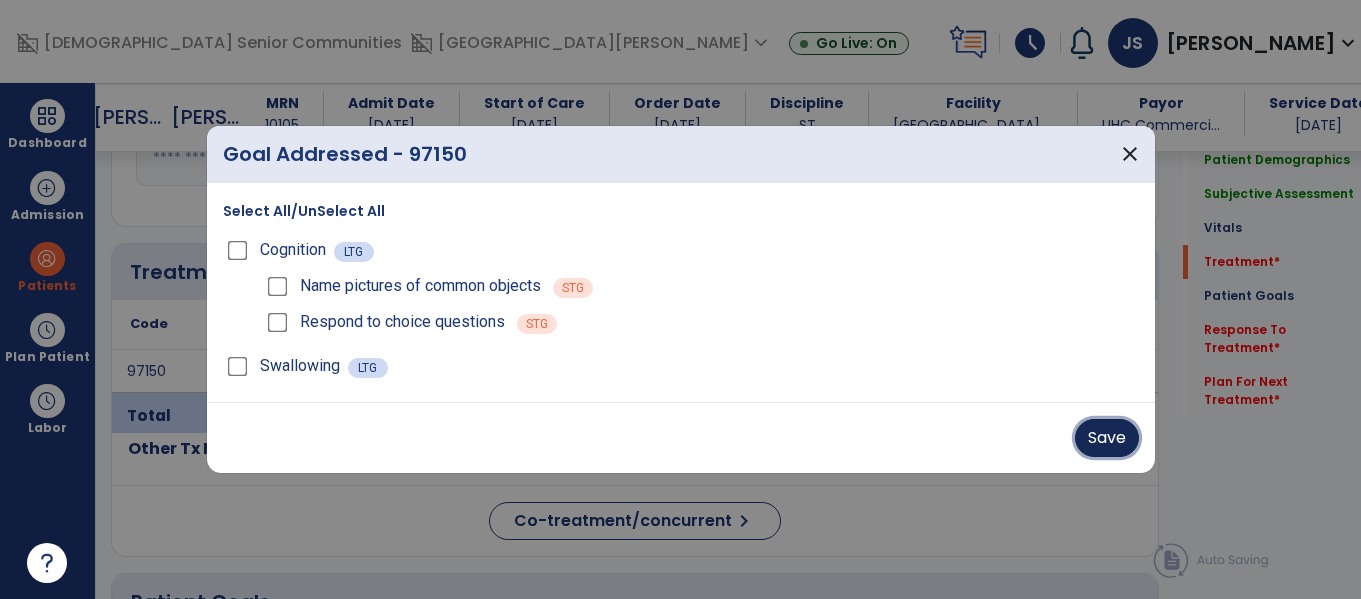 click on "Save" at bounding box center (1107, 438) 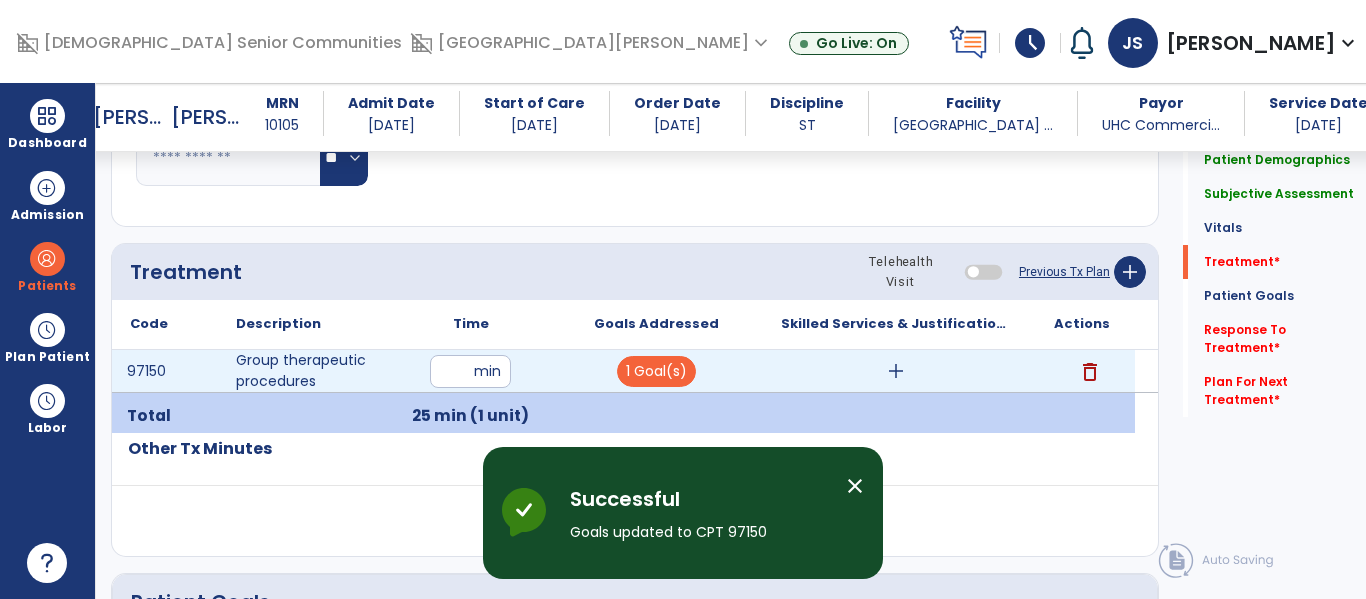 click on "add" at bounding box center (896, 371) 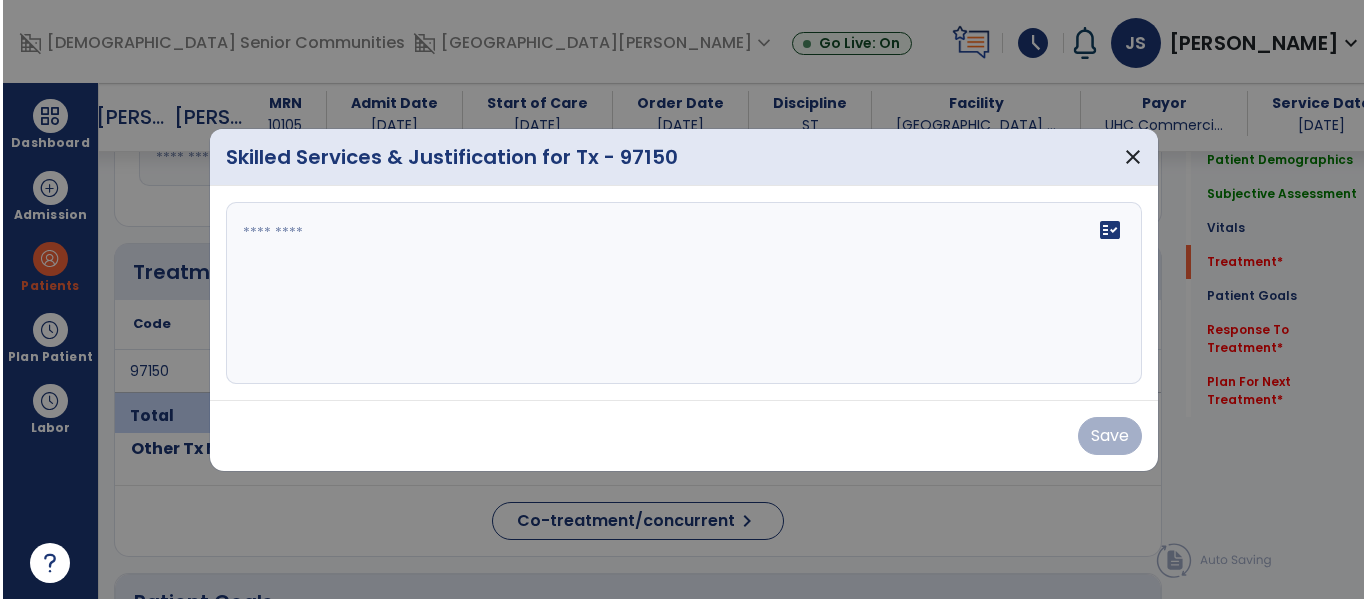 scroll, scrollTop: 1078, scrollLeft: 0, axis: vertical 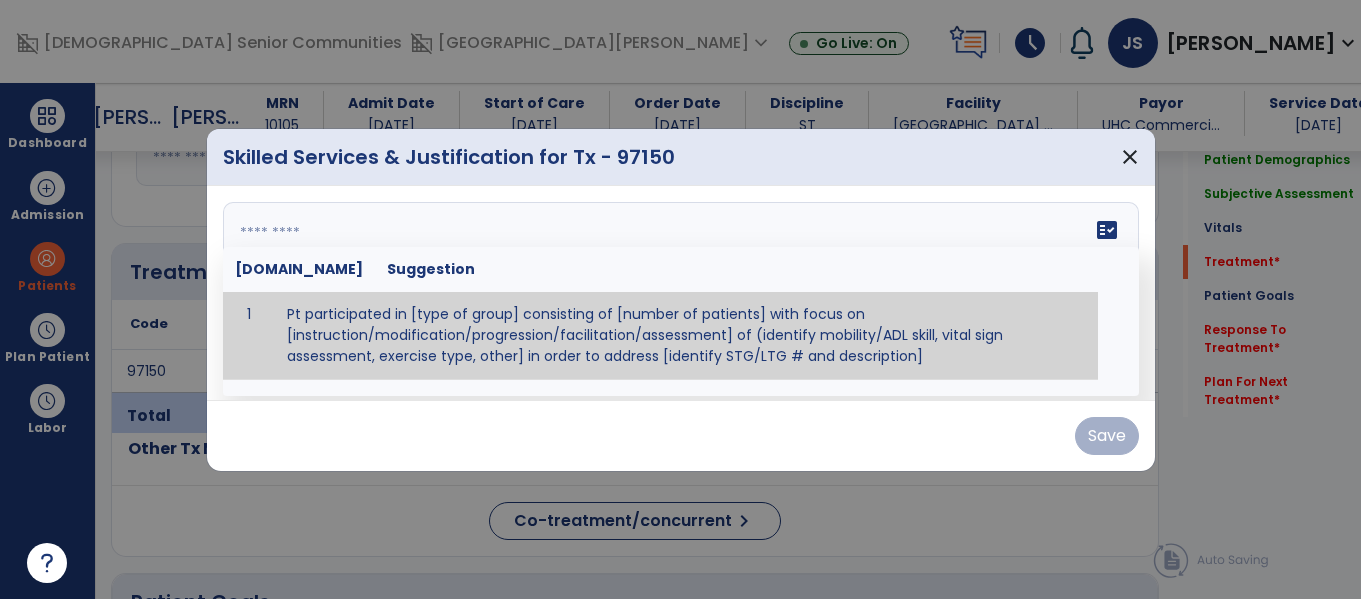click on "fact_check  Sr.No Suggestion 1 Pt participated in [type of group] consisting of [number of patients] with focus on [instruction/modification/progression/facilitation/assessment] of (identify mobility/ADL skill, vital sign assessment, exercise type, other] in order to address [identify STG/LTG # and description]" at bounding box center [681, 293] 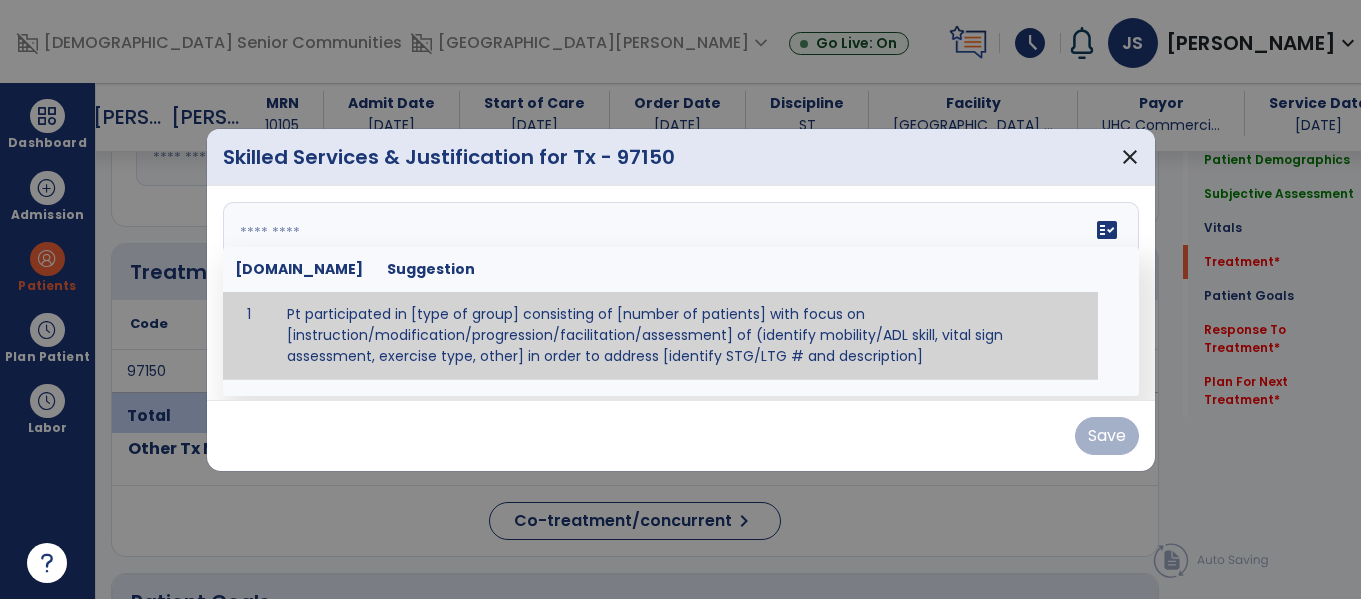paste on "**********" 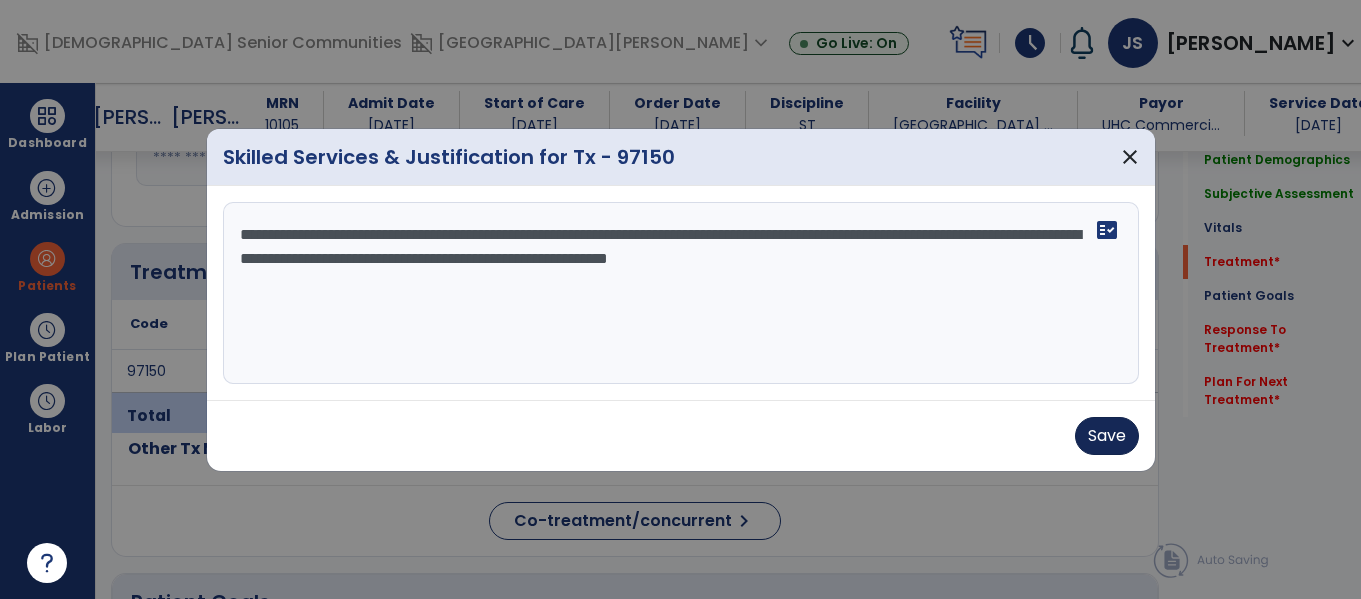 type on "**********" 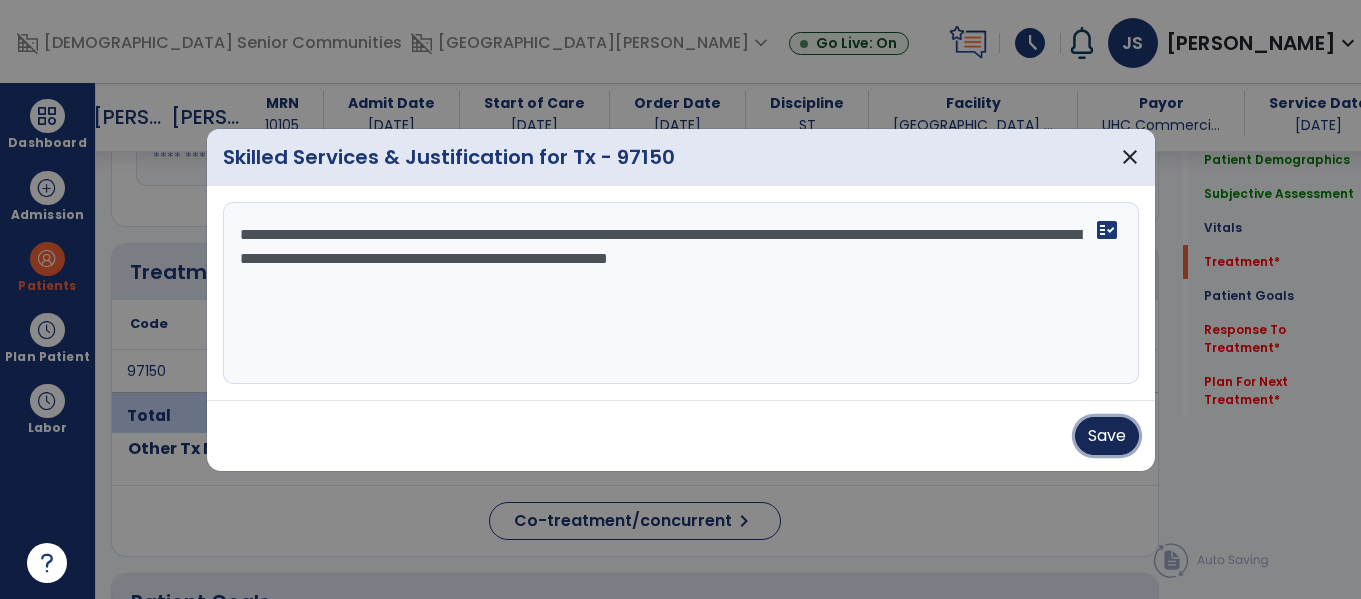 click on "Save" at bounding box center (1107, 436) 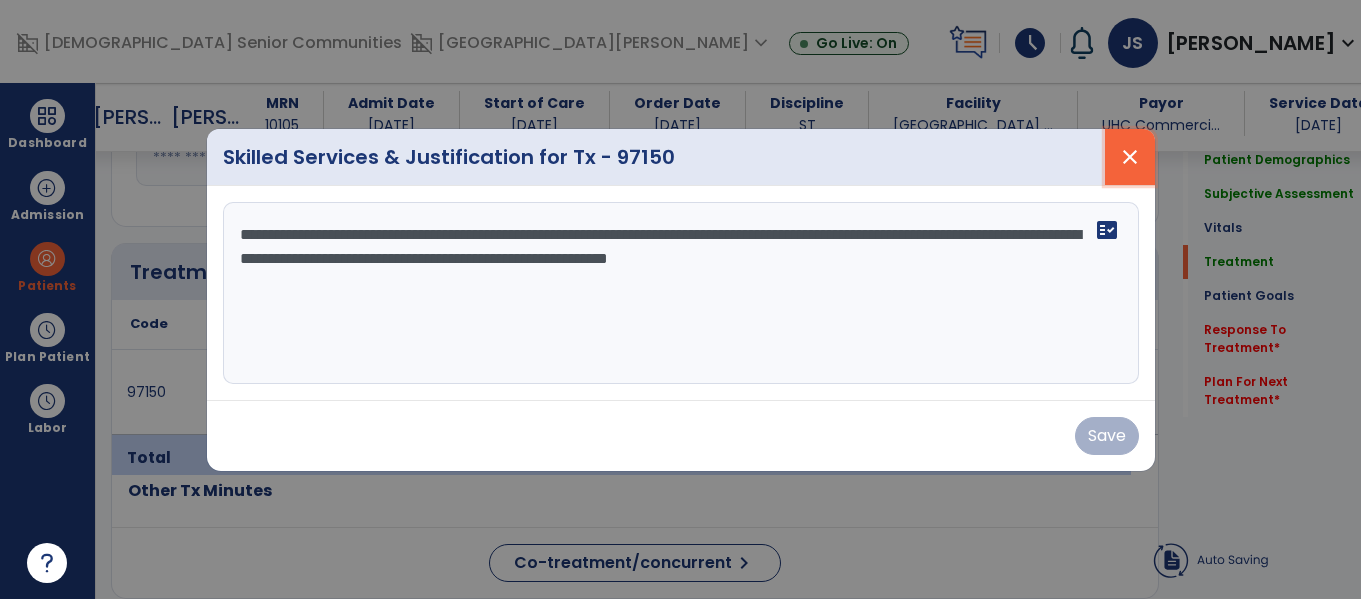 click on "close" at bounding box center (1130, 157) 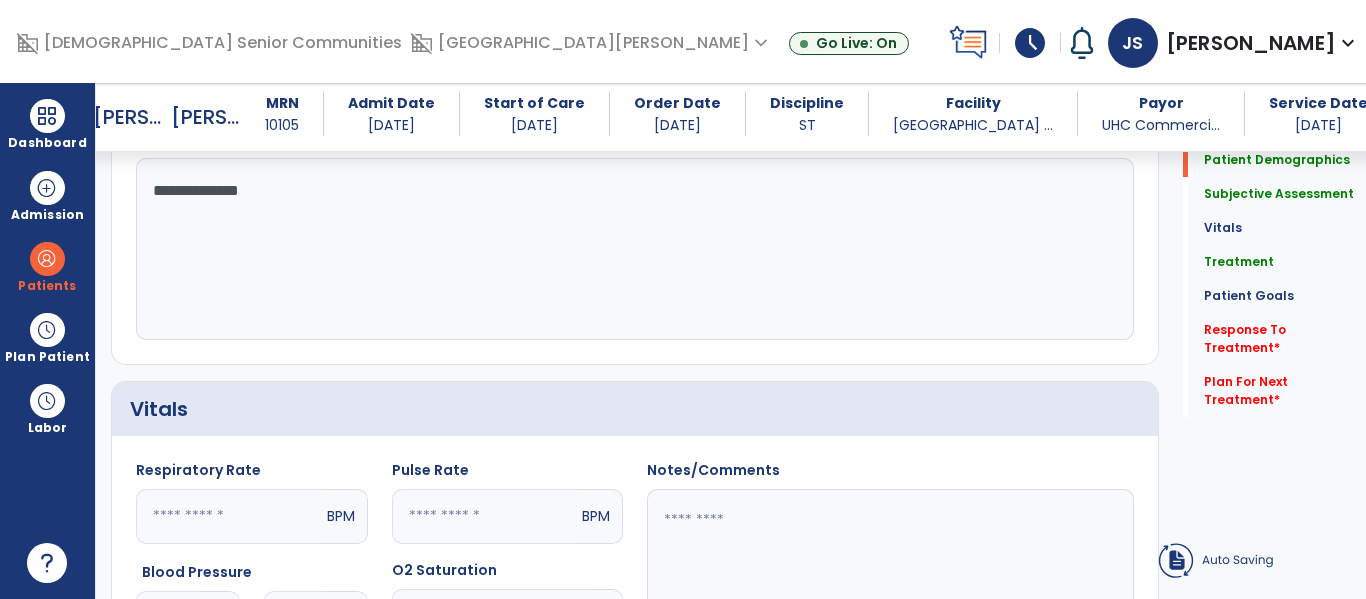 scroll, scrollTop: 0, scrollLeft: 0, axis: both 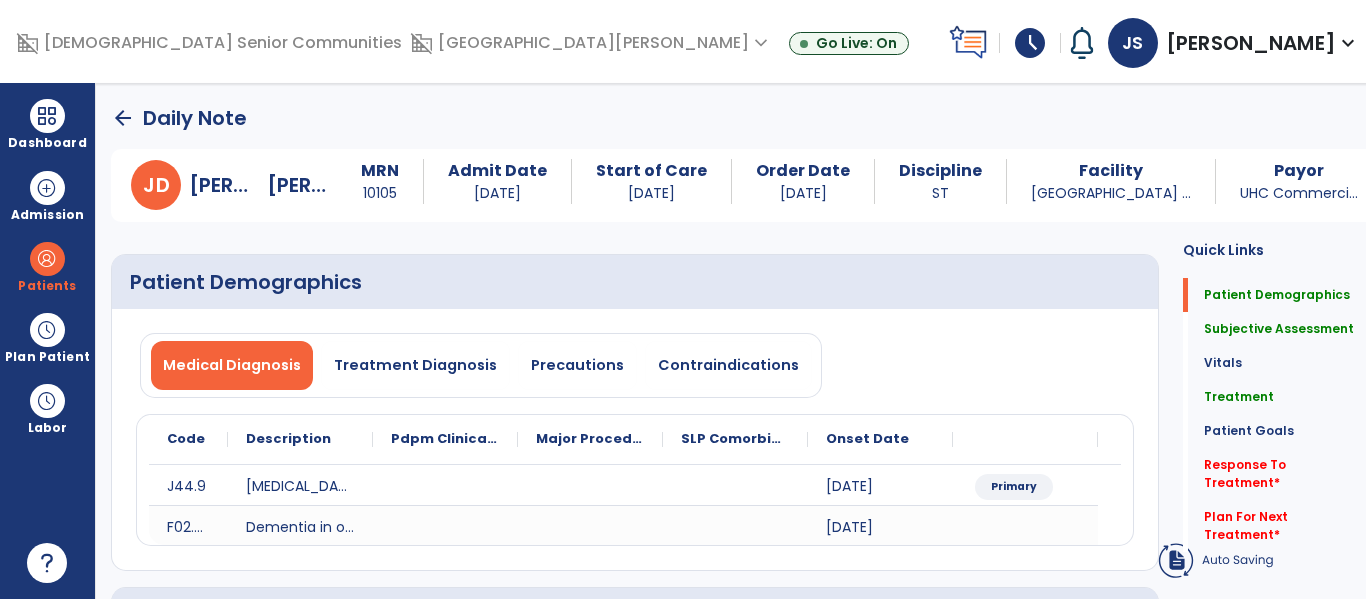 click on "arrow_back" 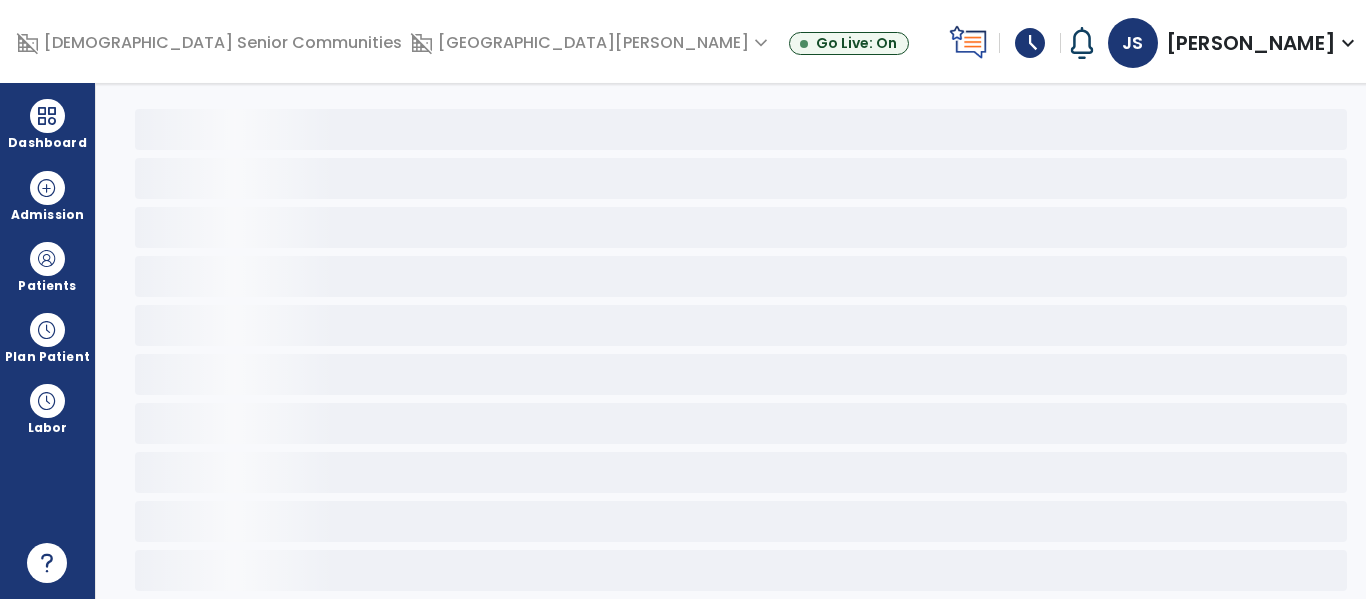 scroll, scrollTop: 205, scrollLeft: 0, axis: vertical 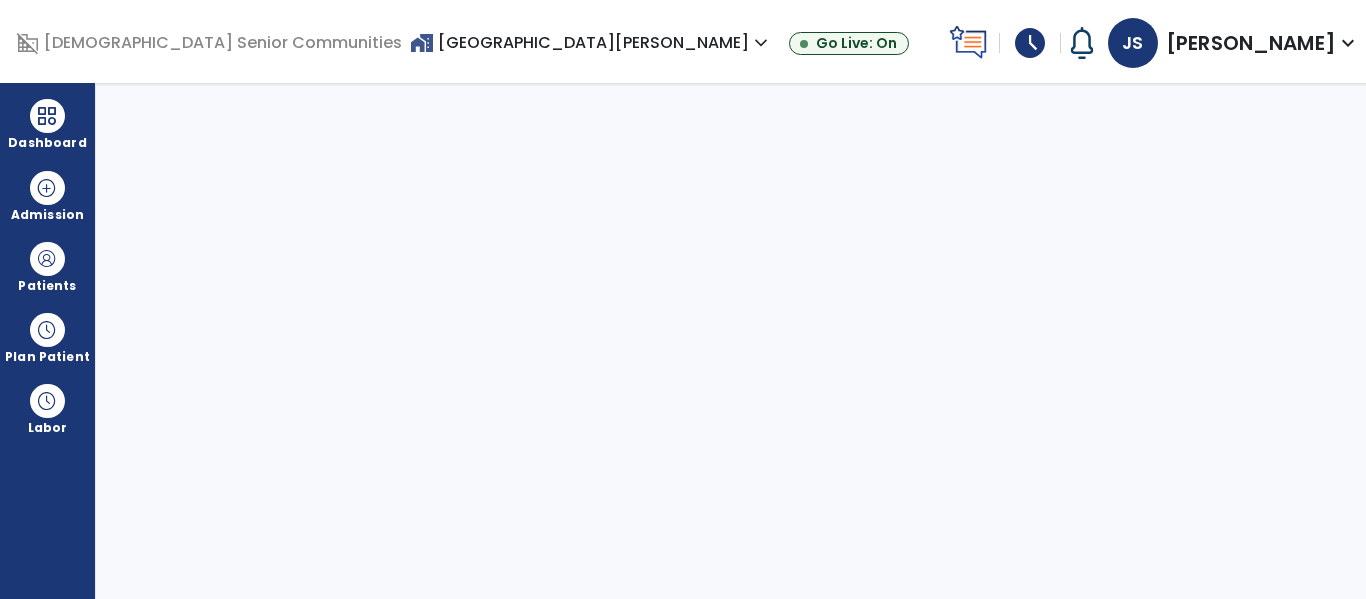 select on "****" 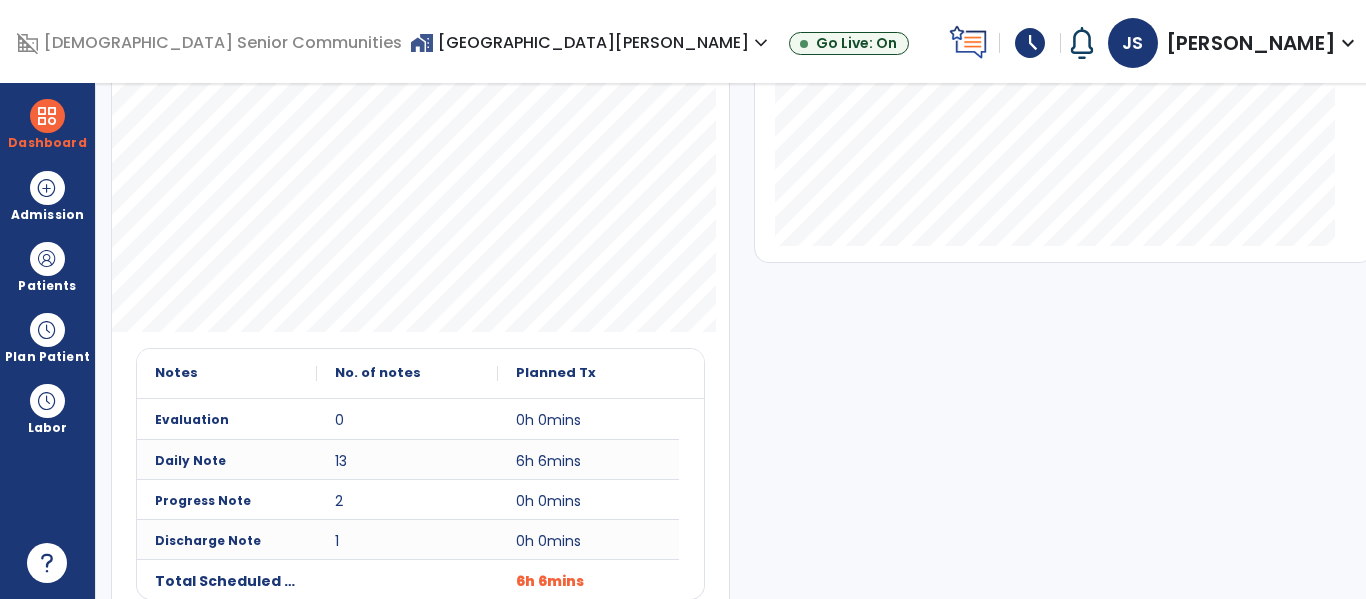scroll, scrollTop: 123, scrollLeft: 0, axis: vertical 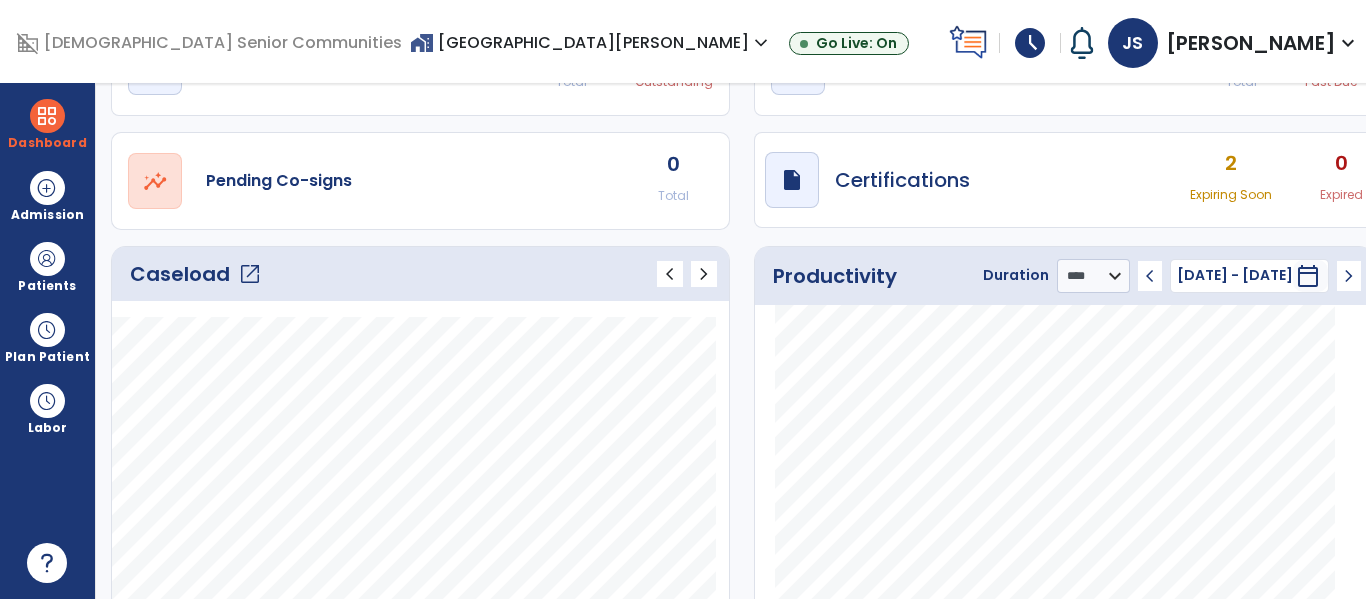 click on "open_in_new" 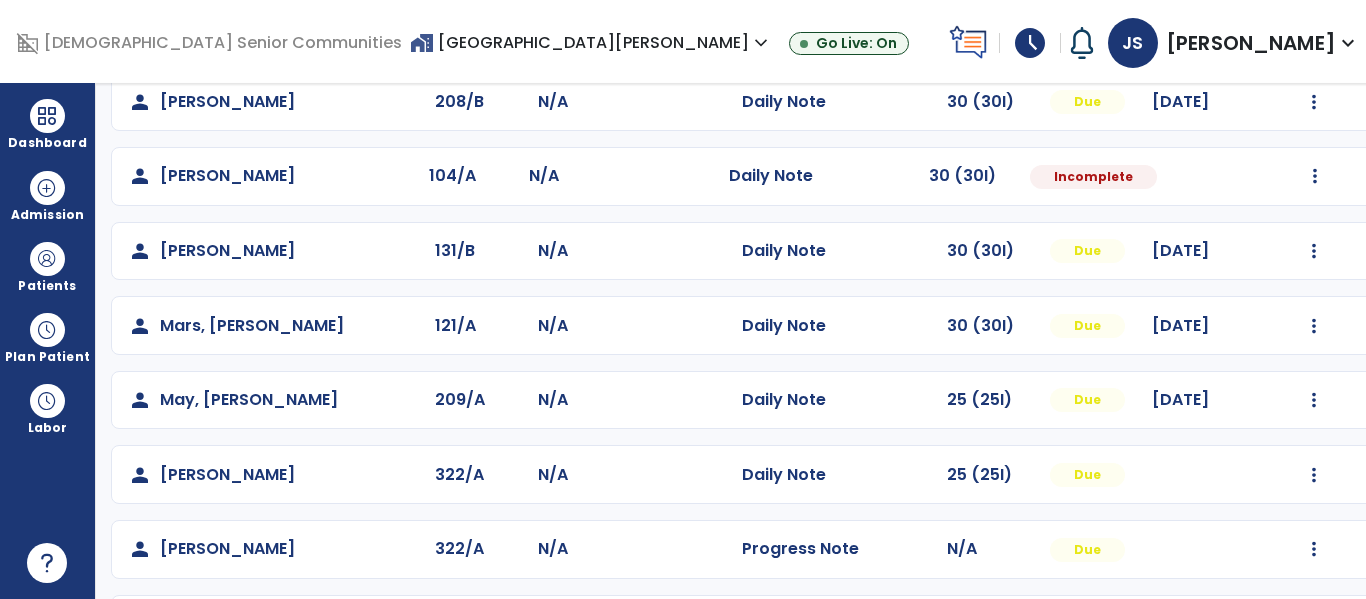 scroll, scrollTop: 607, scrollLeft: 0, axis: vertical 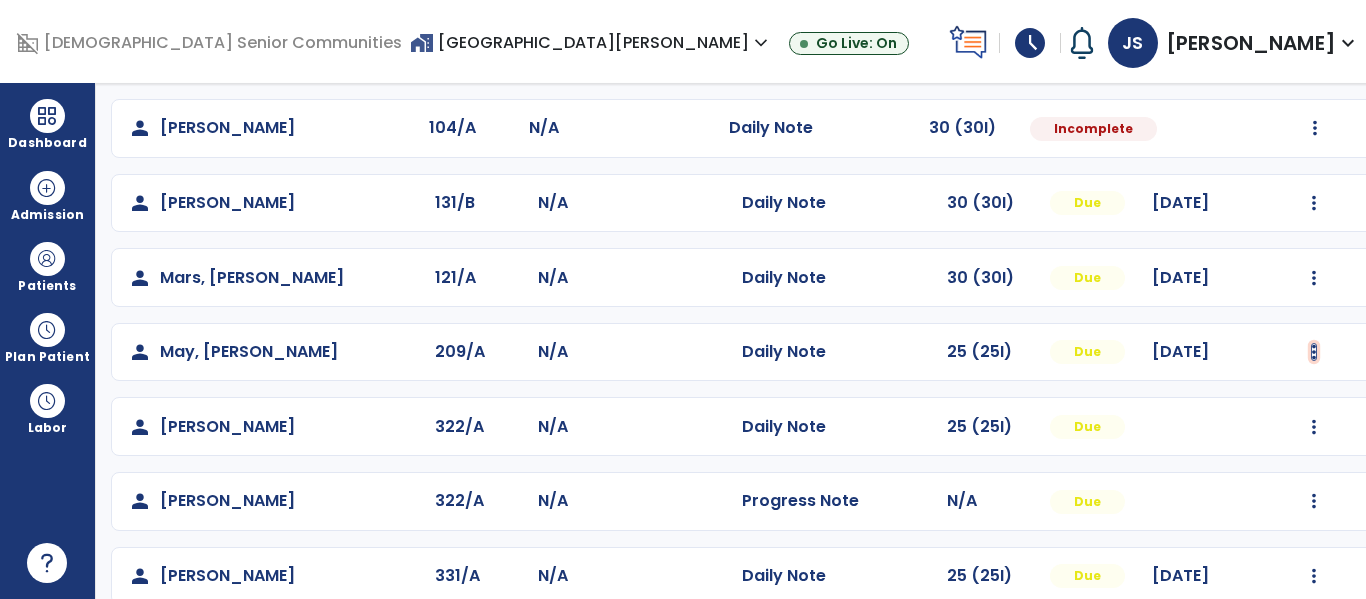 click at bounding box center [1315, -319] 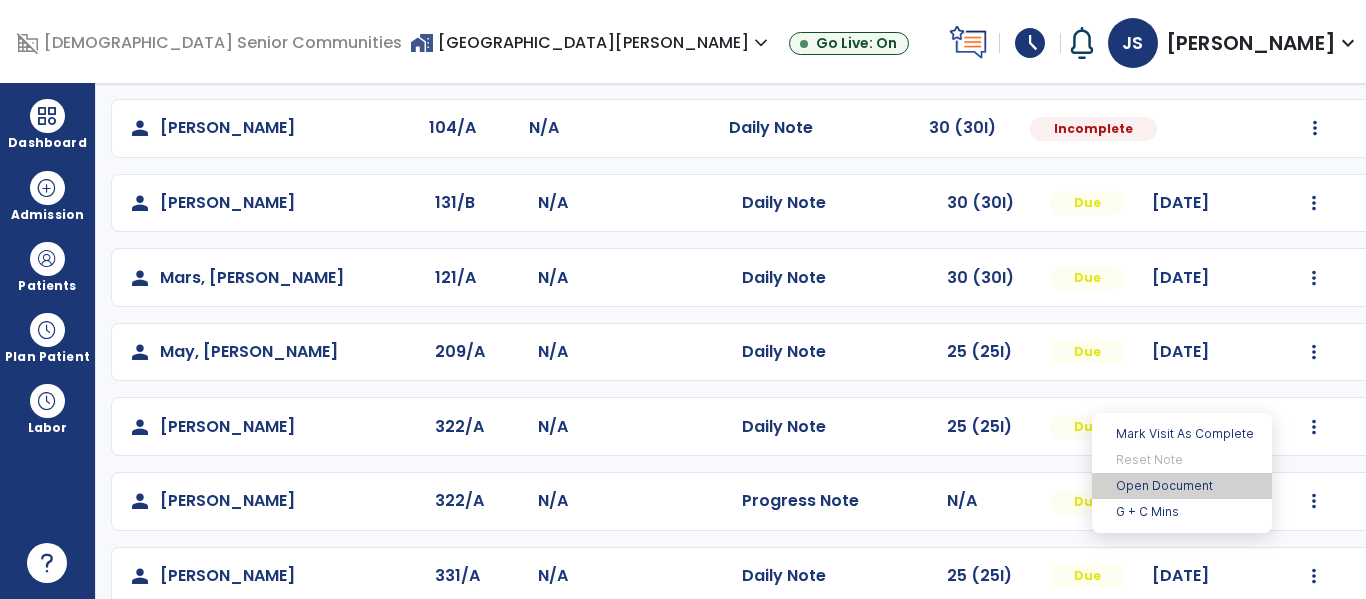 click on "Open Document" at bounding box center [1182, 486] 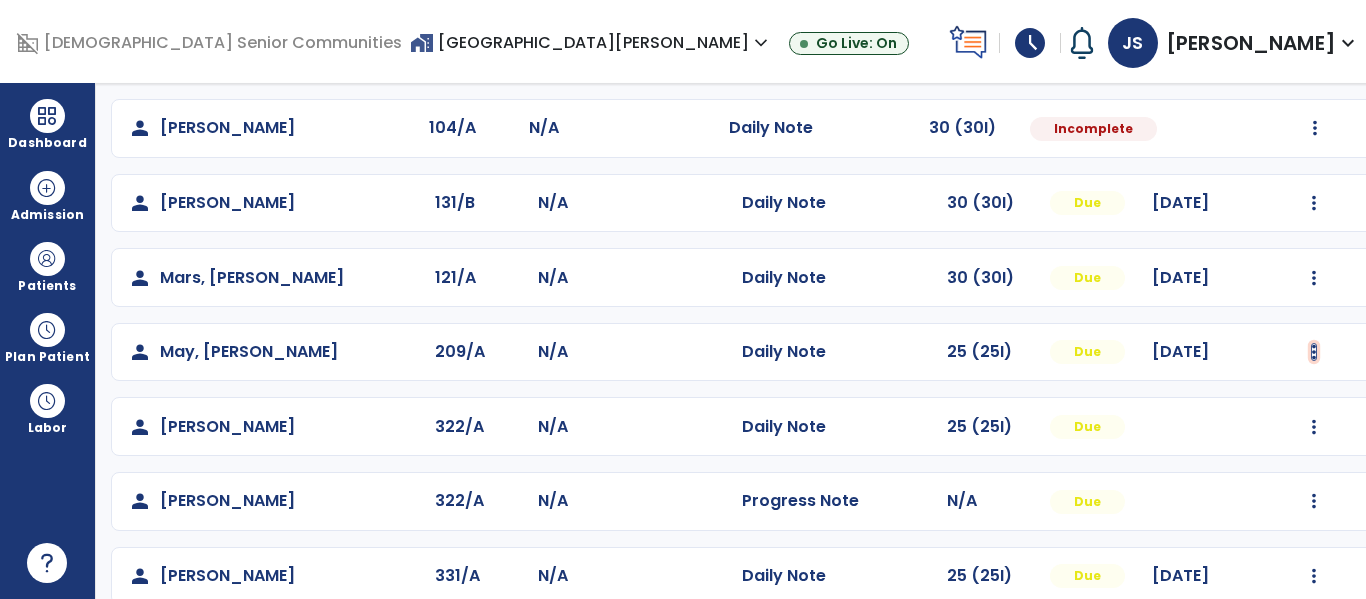 click at bounding box center (1315, -319) 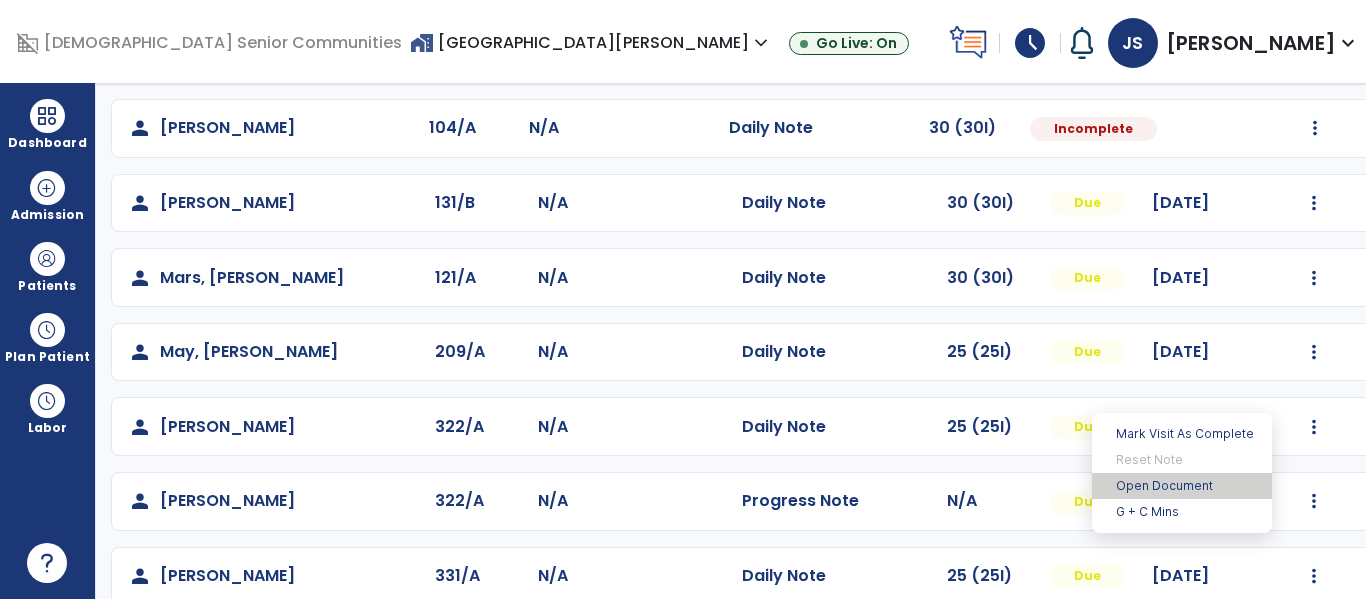 click on "Open Document" at bounding box center [1182, 486] 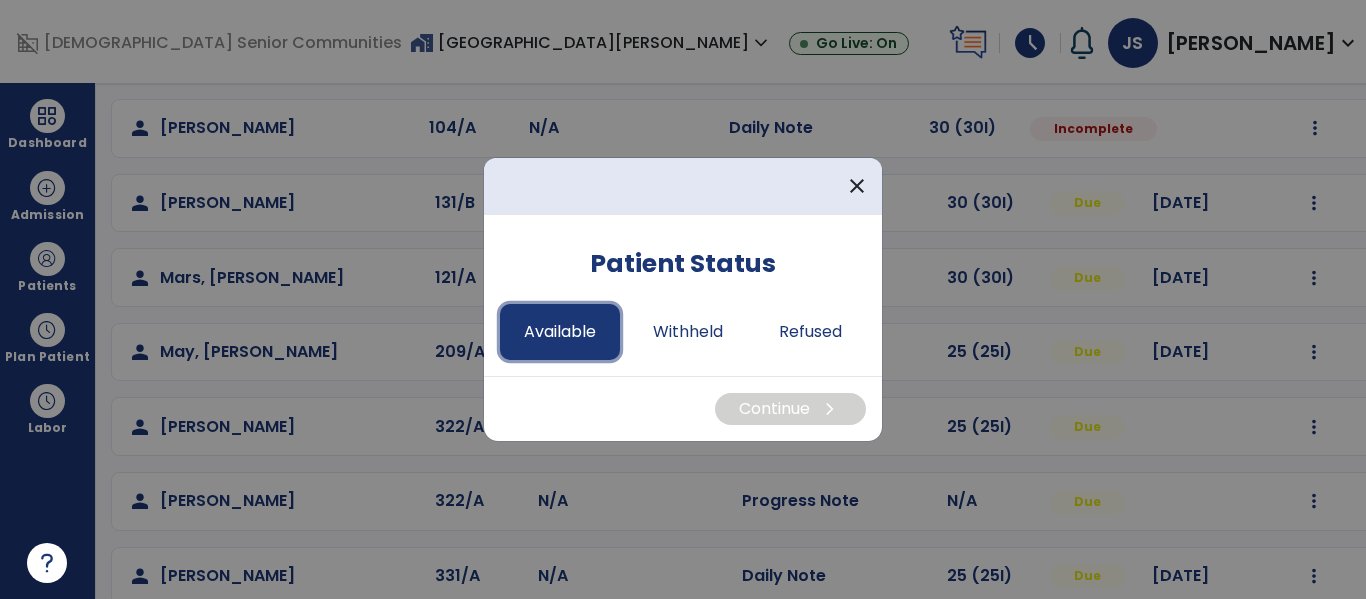 click on "Available" at bounding box center (560, 332) 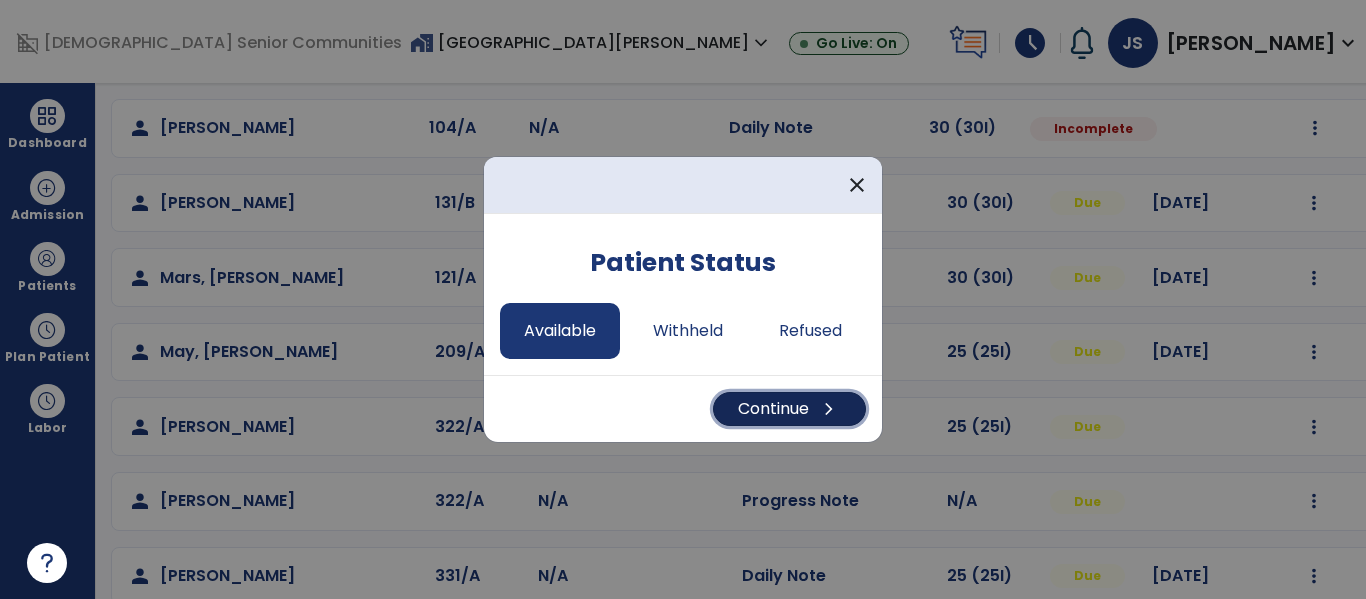 click on "Continue   chevron_right" at bounding box center [789, 409] 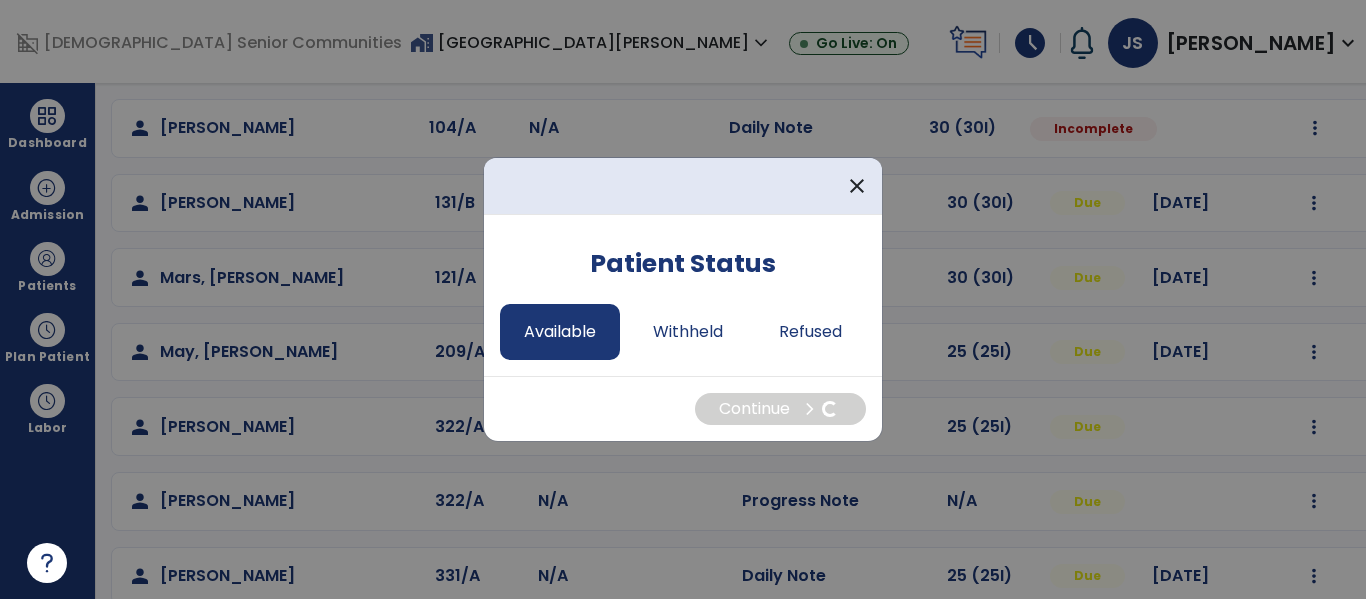 select on "*" 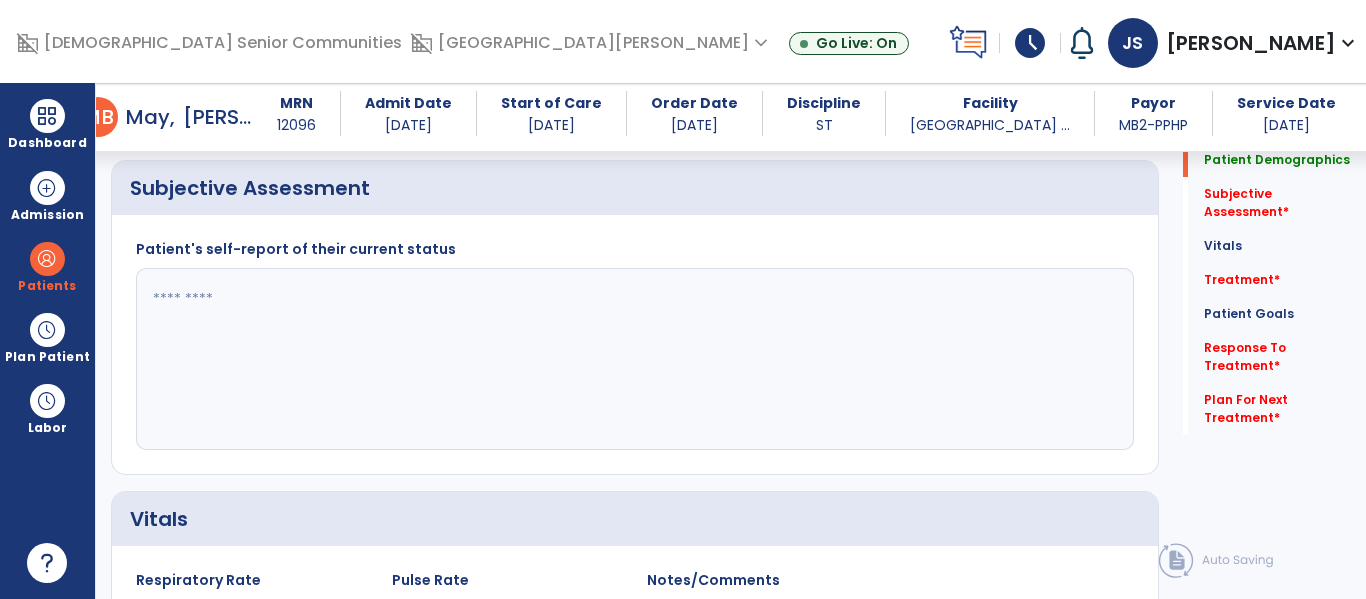 scroll, scrollTop: 486, scrollLeft: 0, axis: vertical 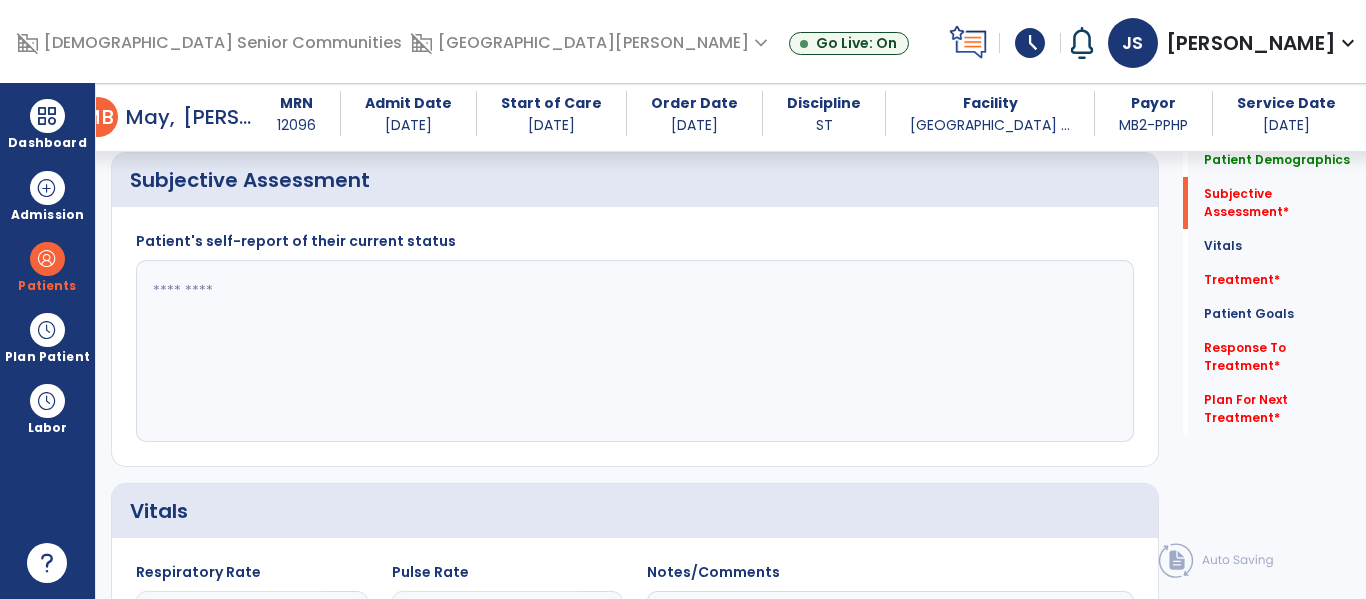 click 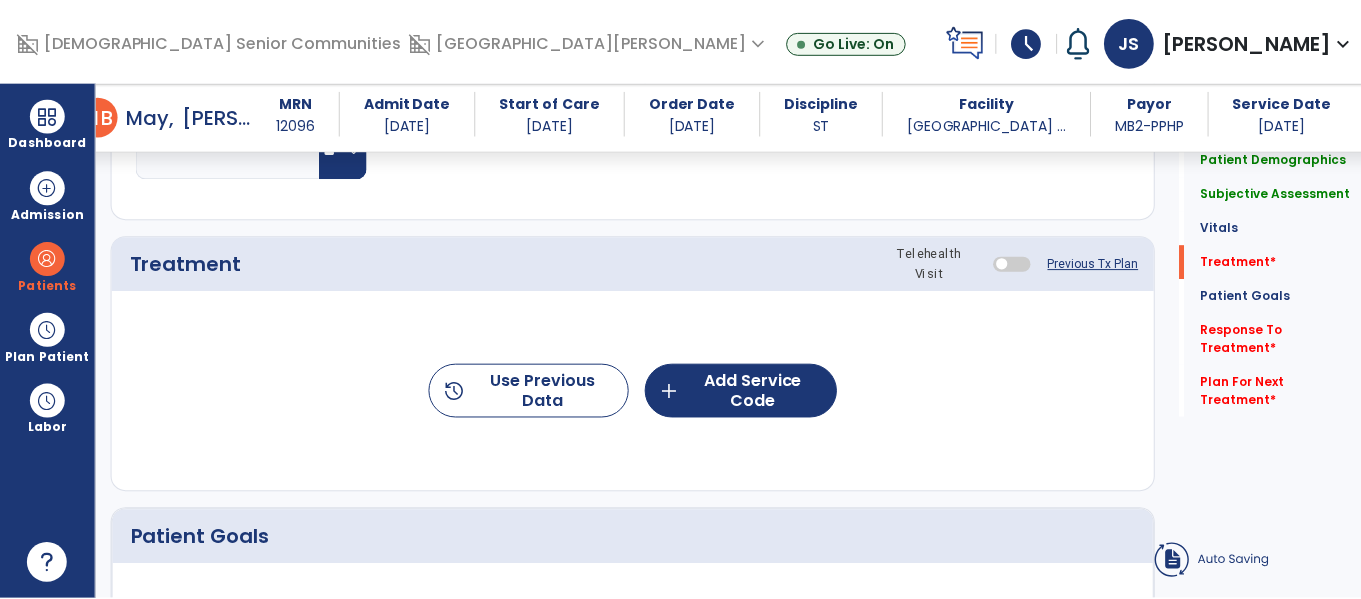 scroll, scrollTop: 1289, scrollLeft: 0, axis: vertical 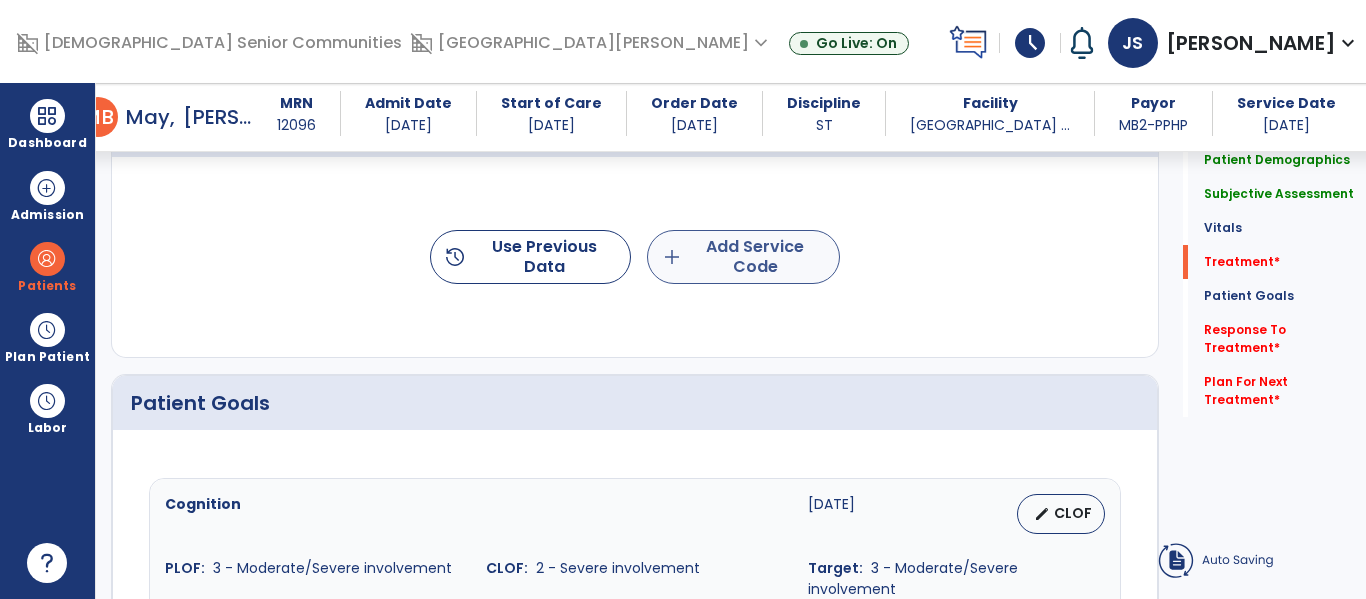 type on "**********" 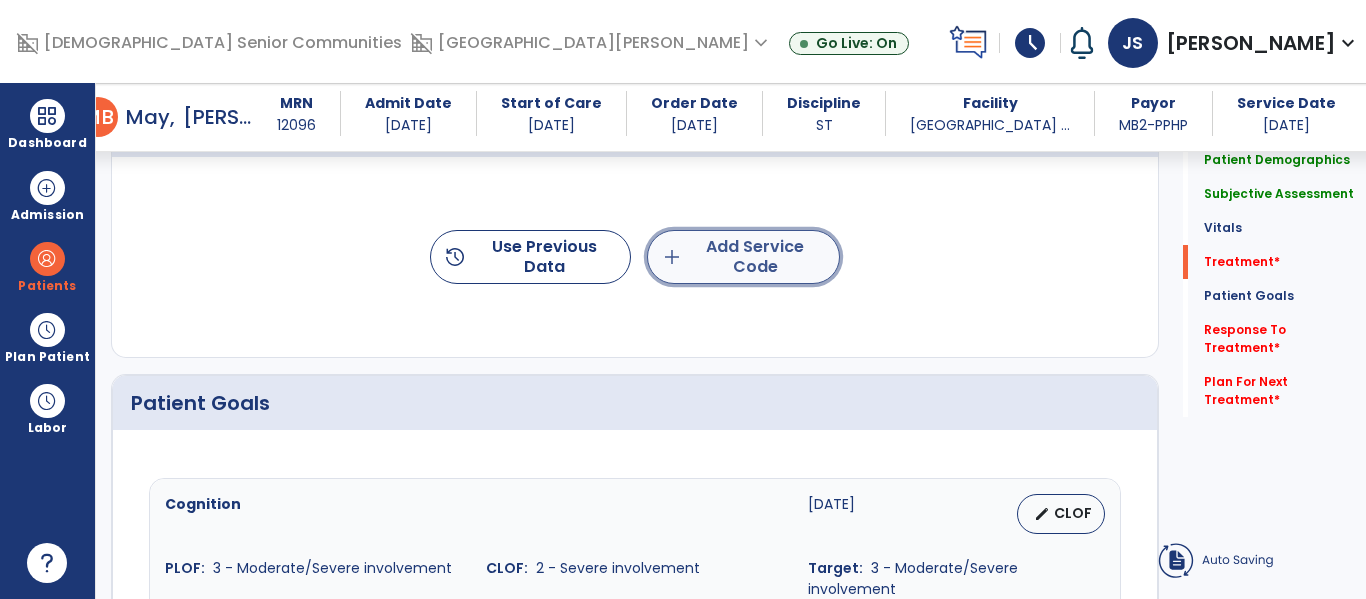click on "add  Add Service Code" 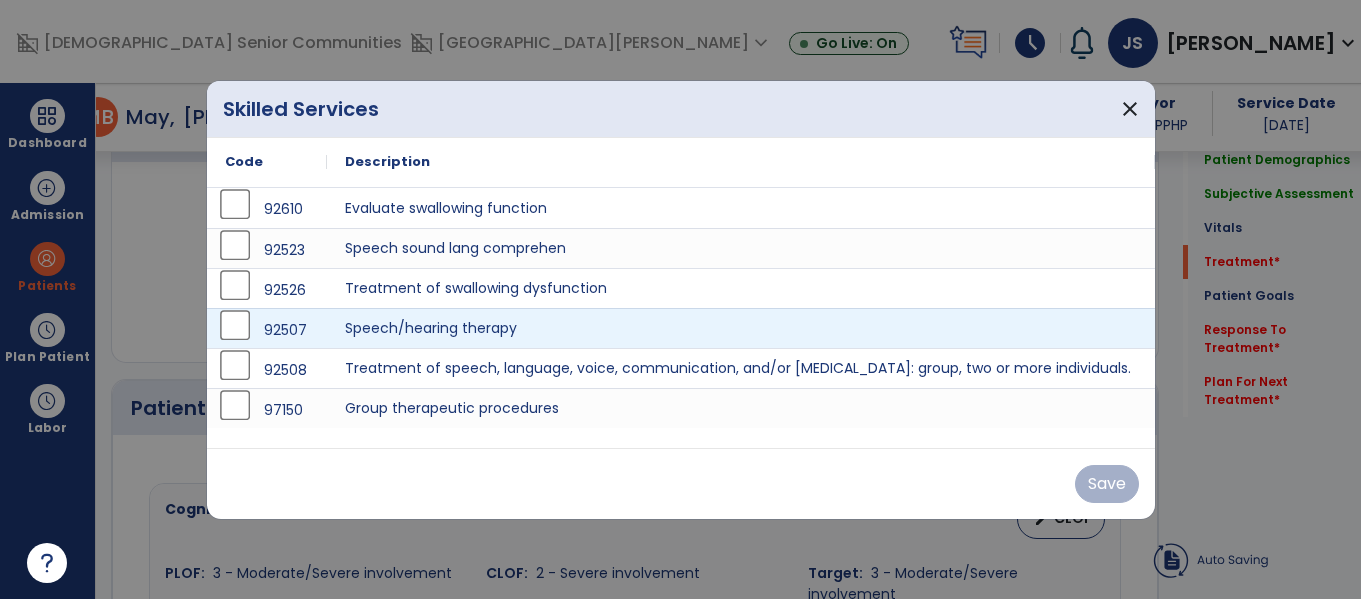 scroll, scrollTop: 1289, scrollLeft: 0, axis: vertical 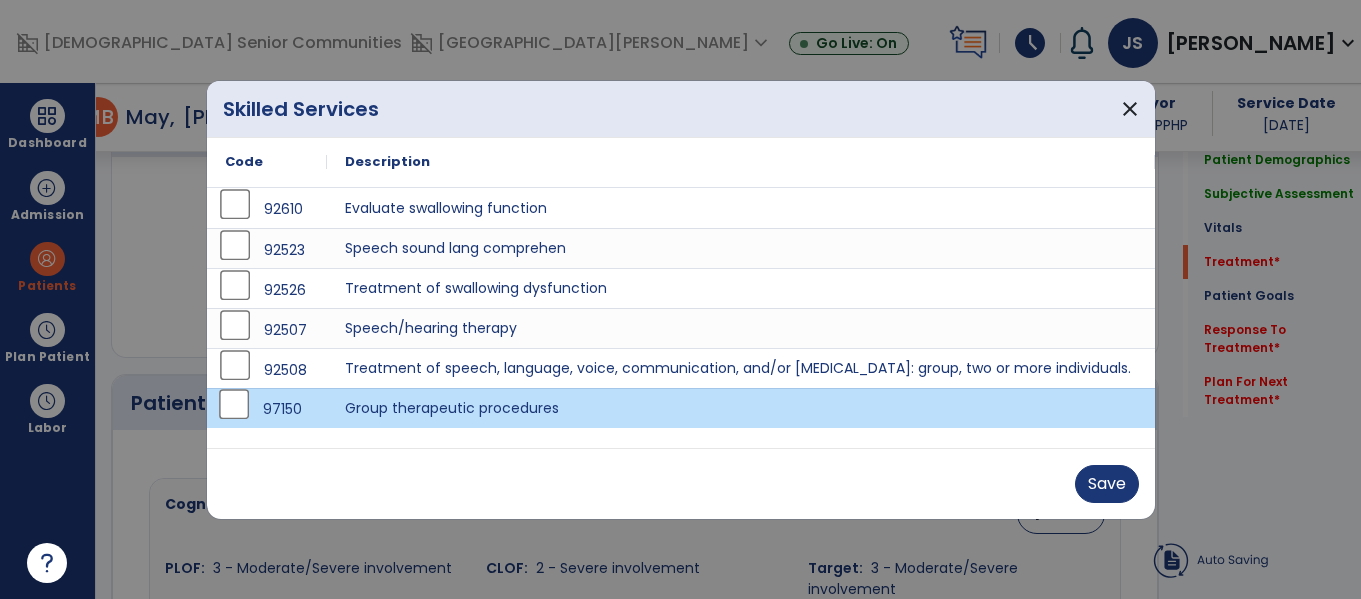 click on "Save" at bounding box center [681, 483] 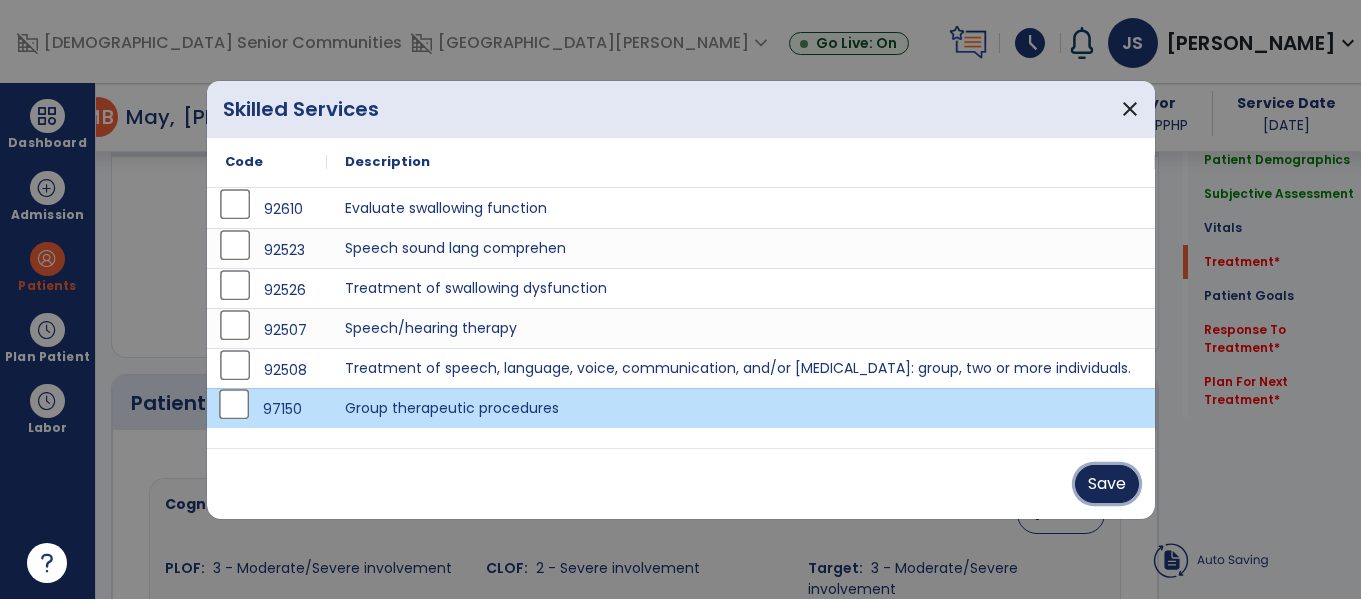 click on "Save" at bounding box center (1107, 484) 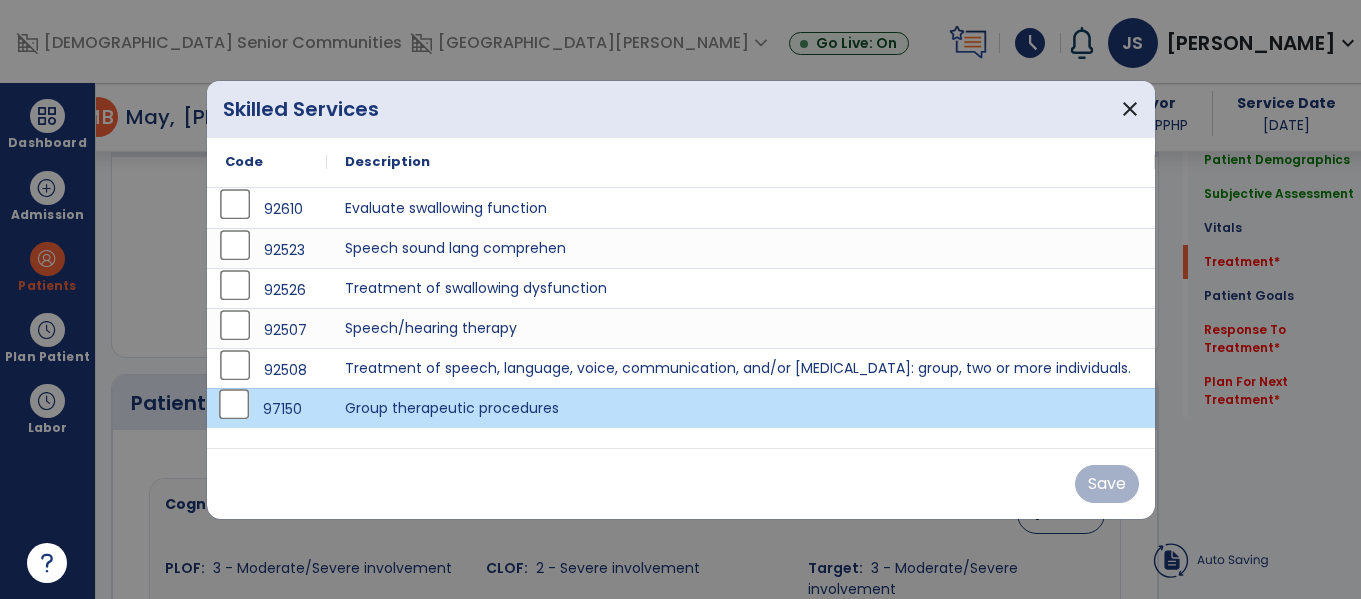 click on "92610 Evaluate swallowing function   92523 Speech sound lang comprehen   92526 Treatment of swallowing dysfunction   92507 Speech/hearing therapy   92508 Treatment of speech, language, voice, communication, and/or auditory processing disorder: group, two or more individuals.   97150 Group therapeutic procedures" at bounding box center [681, 318] 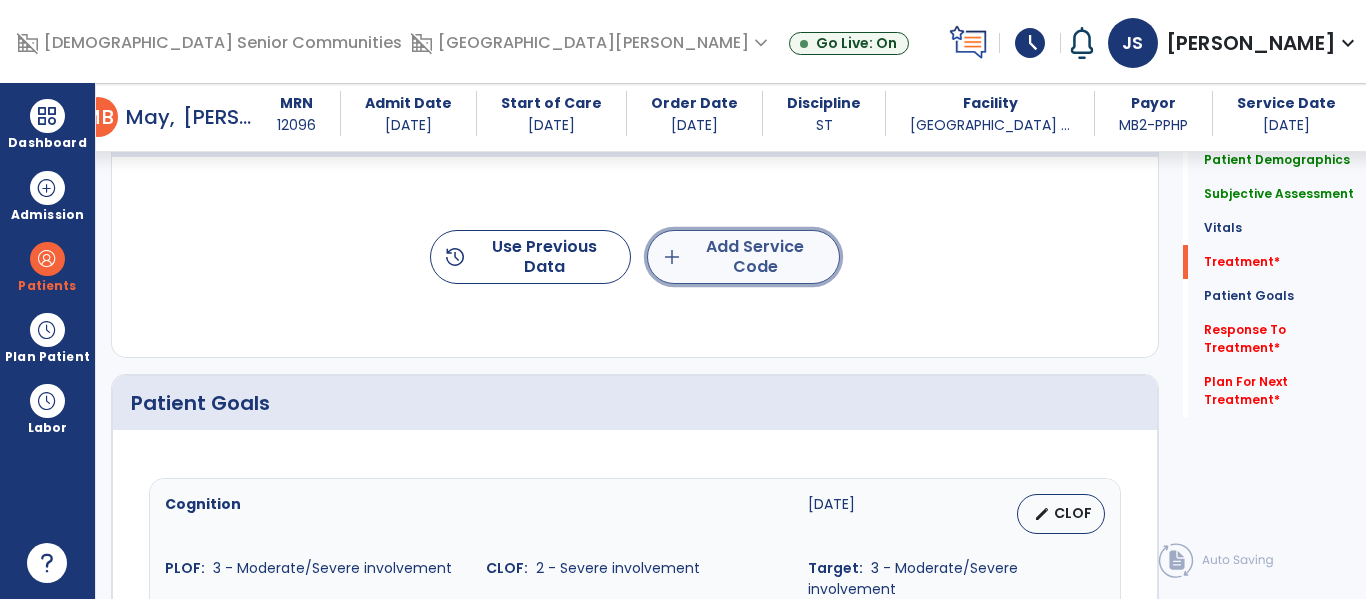 click on "add  Add Service Code" 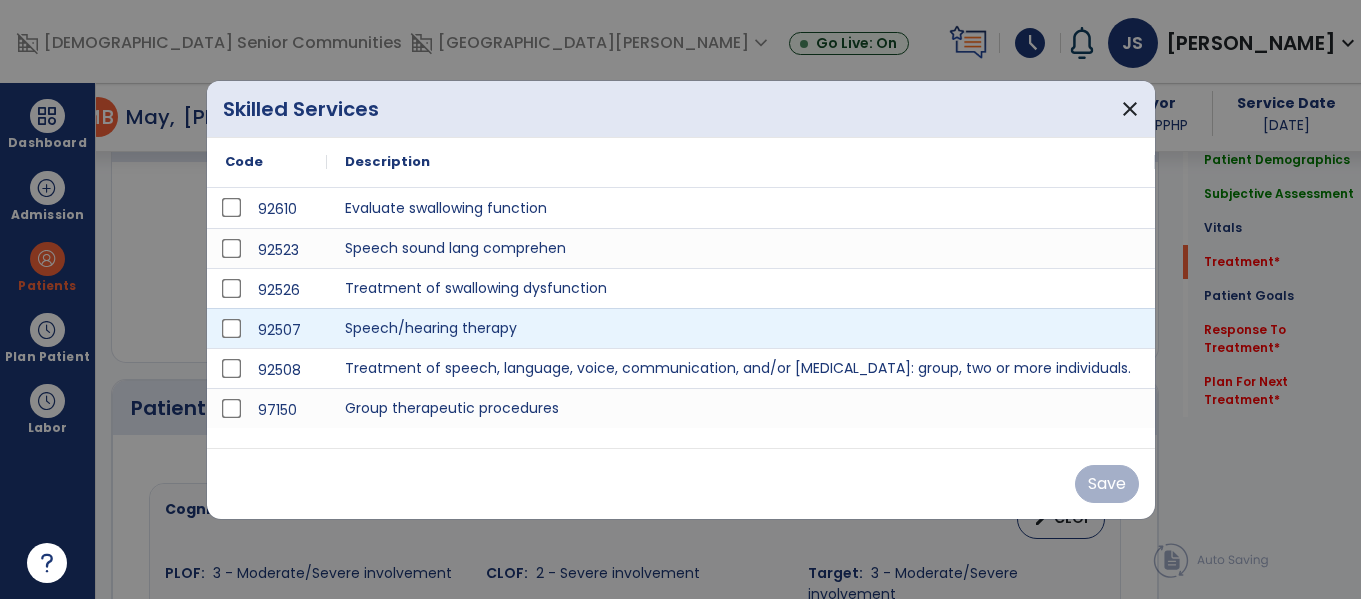scroll, scrollTop: 1289, scrollLeft: 0, axis: vertical 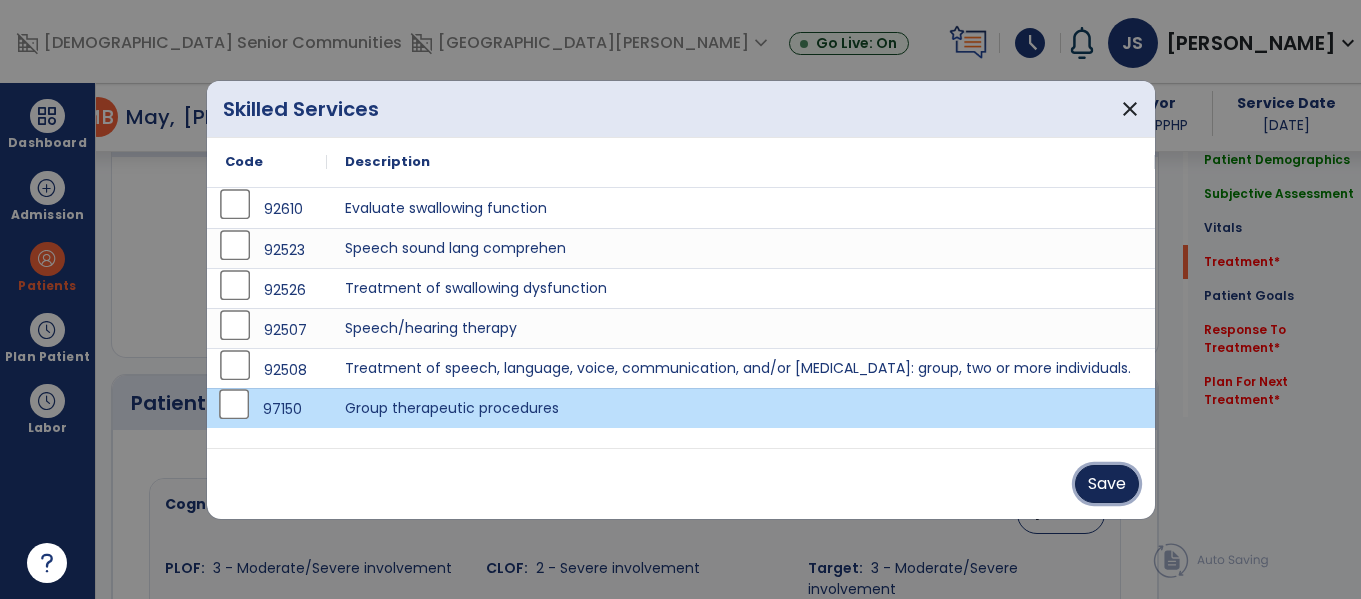 click on "Save" at bounding box center [1107, 484] 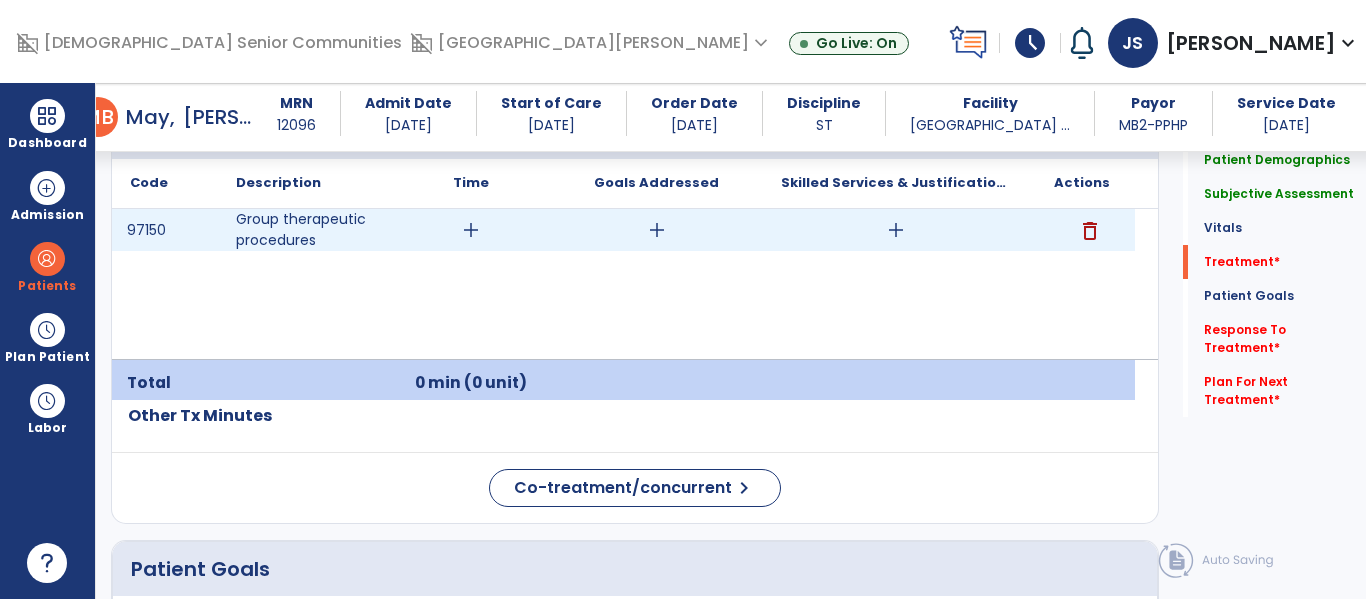 click on "add" at bounding box center (471, 230) 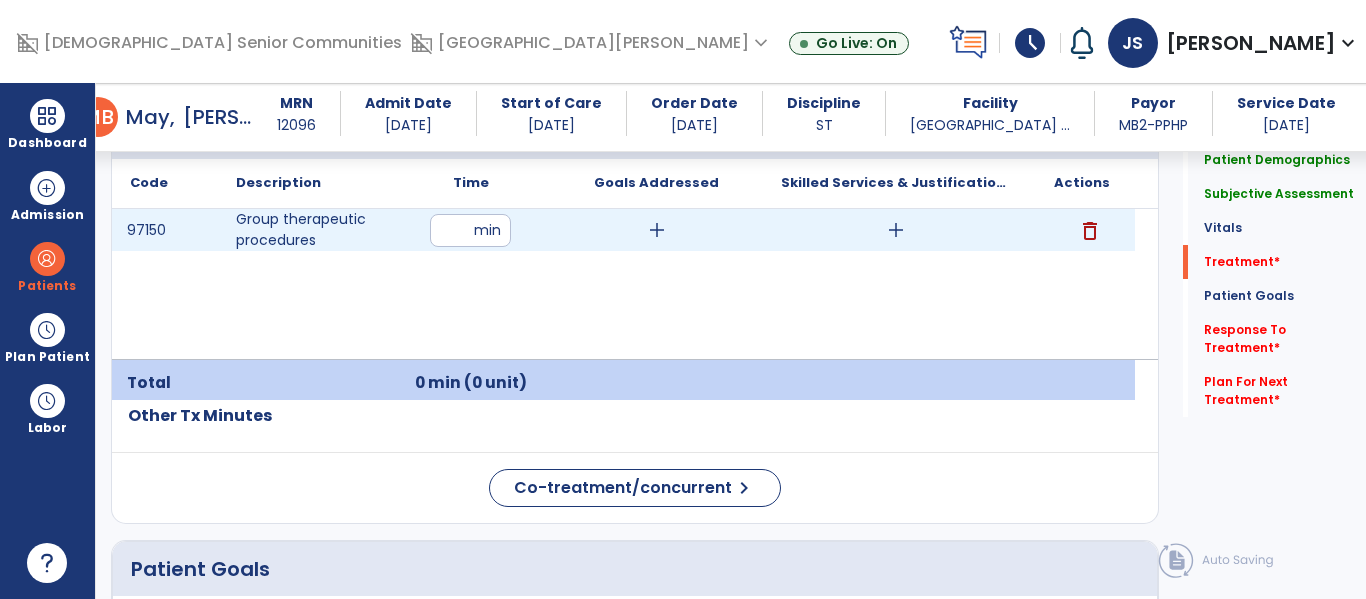 type on "**" 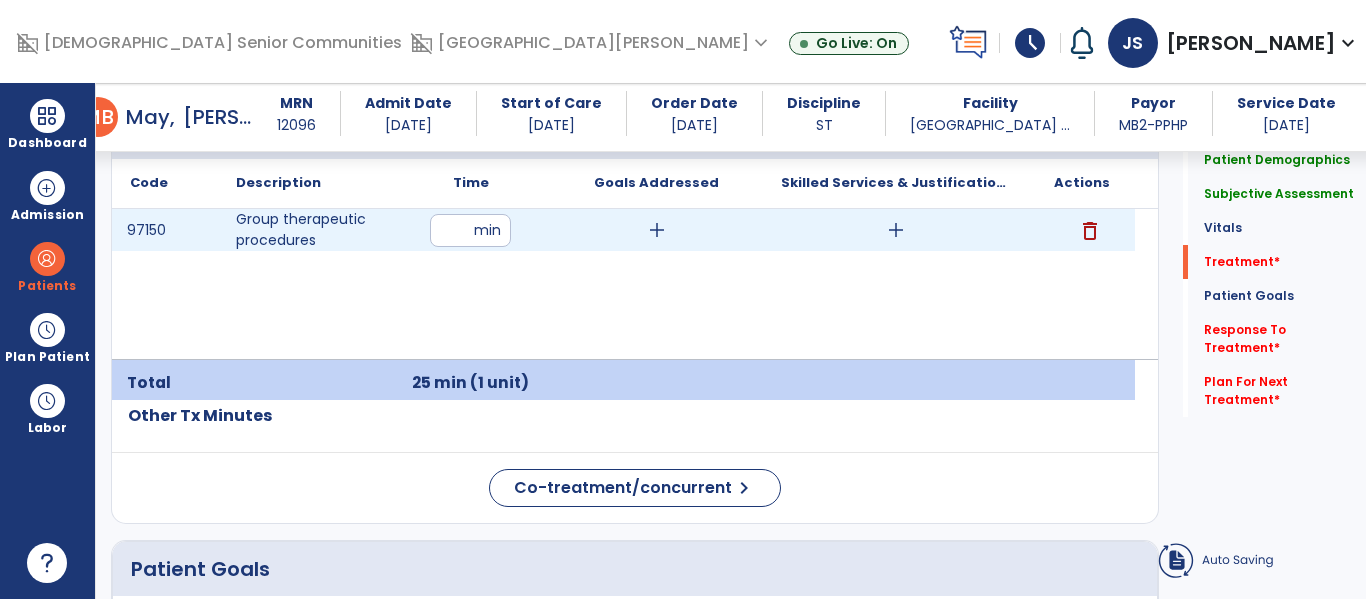 click on "add" at bounding box center (657, 230) 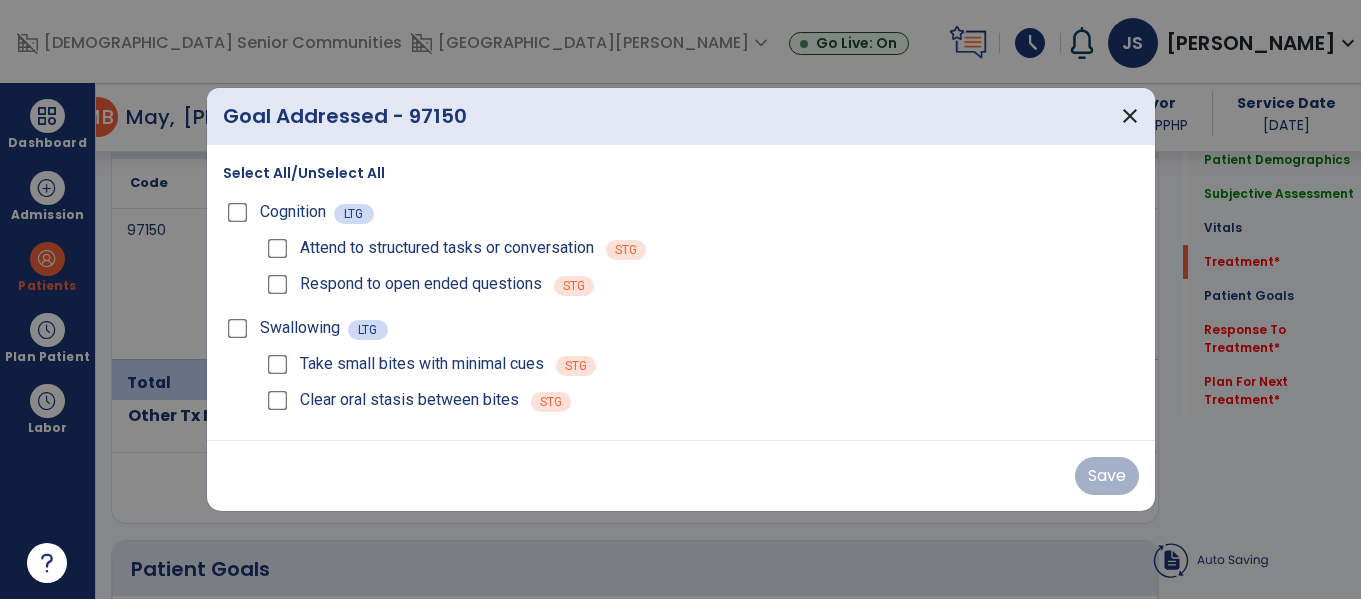 scroll, scrollTop: 1289, scrollLeft: 0, axis: vertical 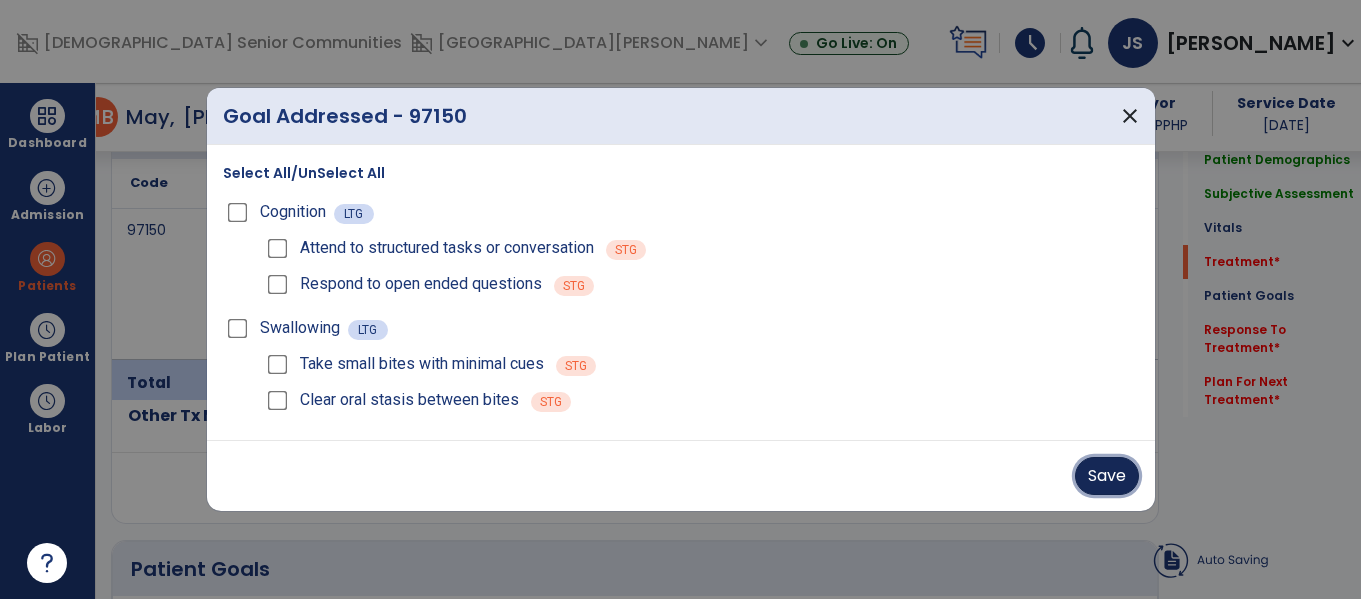 click on "Save" at bounding box center (1107, 476) 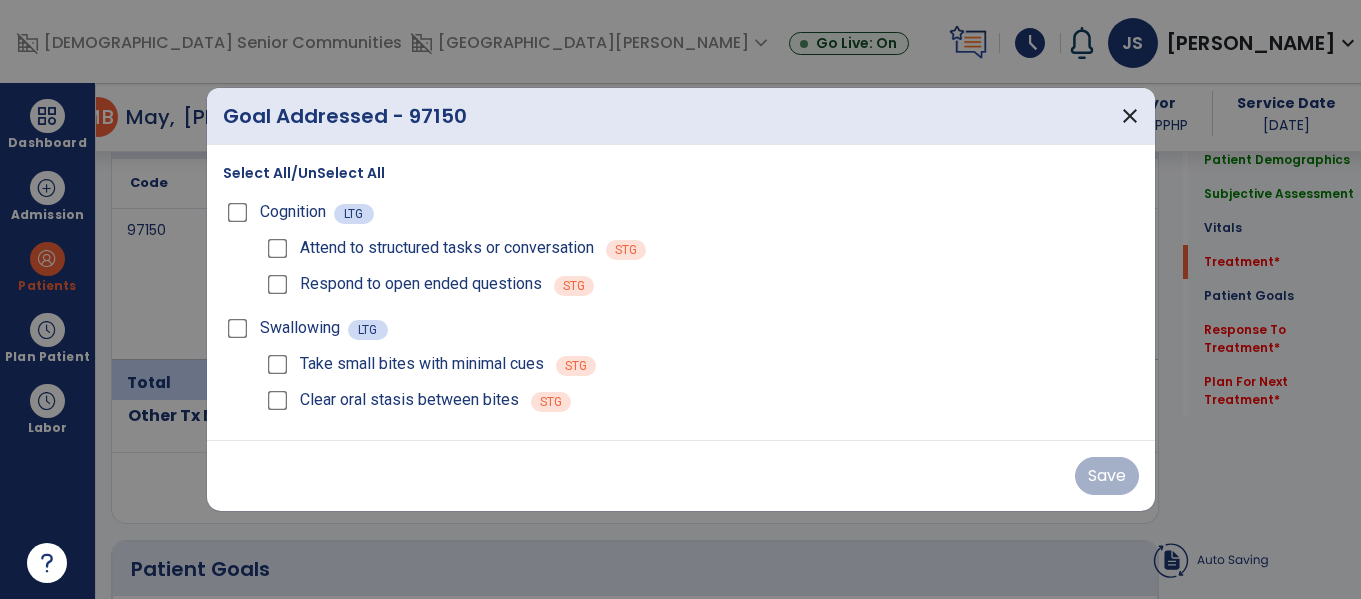drag, startPoint x: 1103, startPoint y: 535, endPoint x: 1171, endPoint y: 381, distance: 168.34488 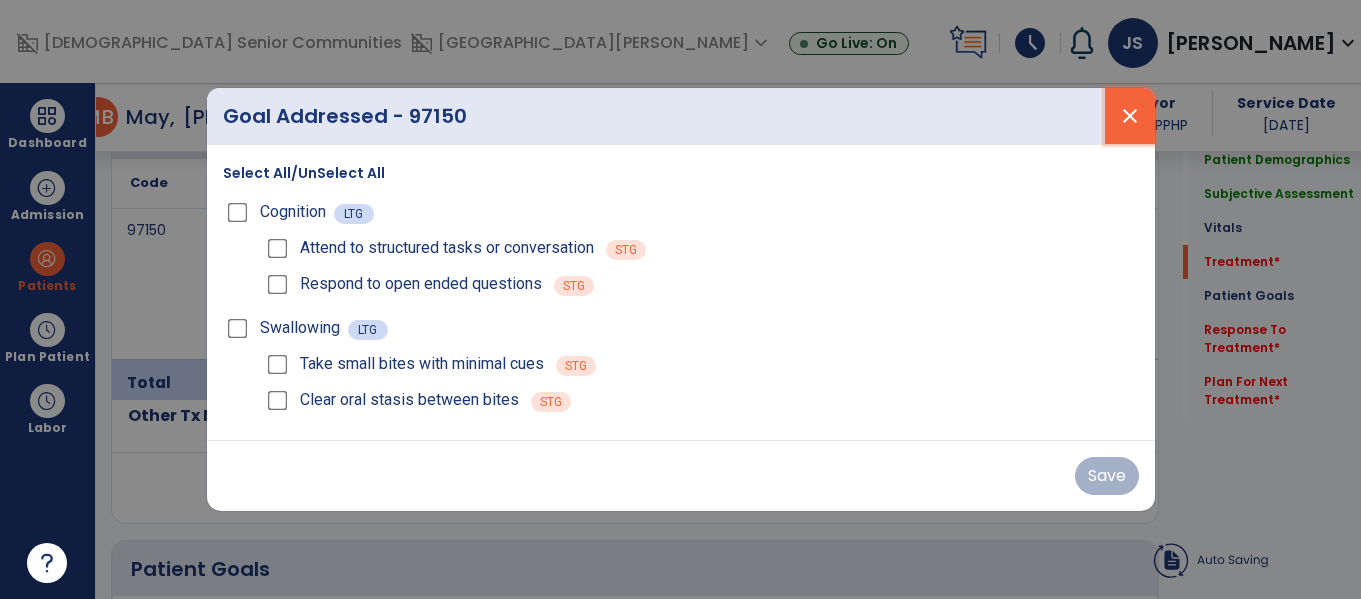 click on "close" at bounding box center [1130, 116] 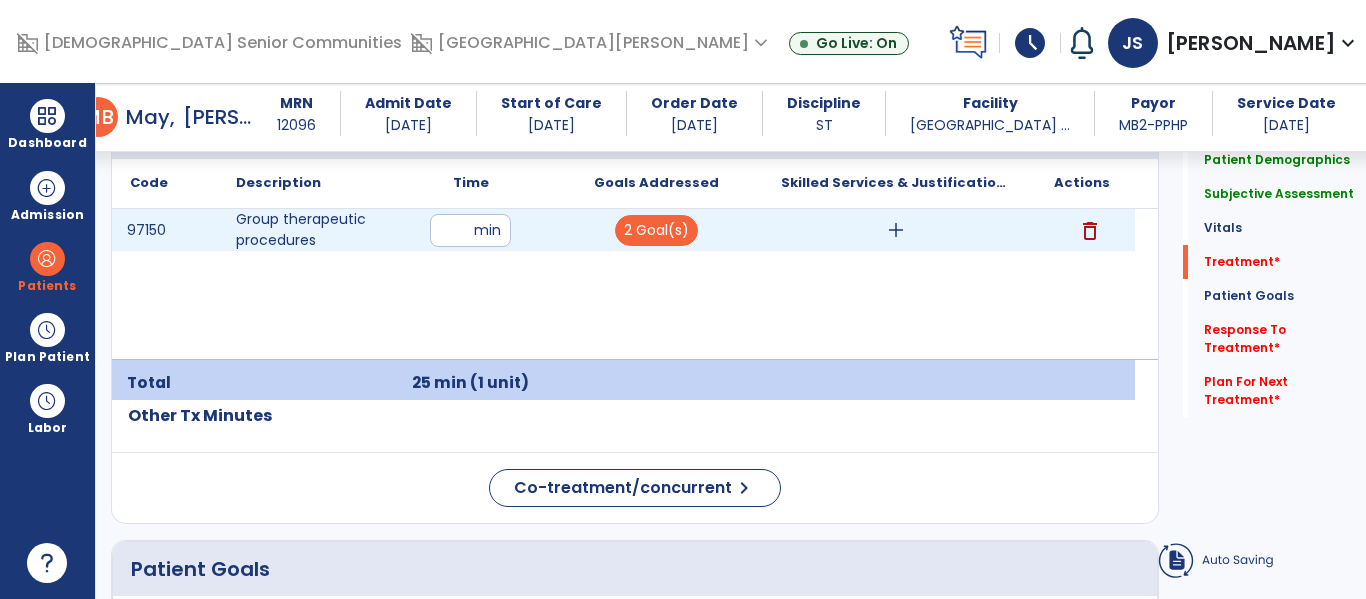 click on "add" at bounding box center [896, 230] 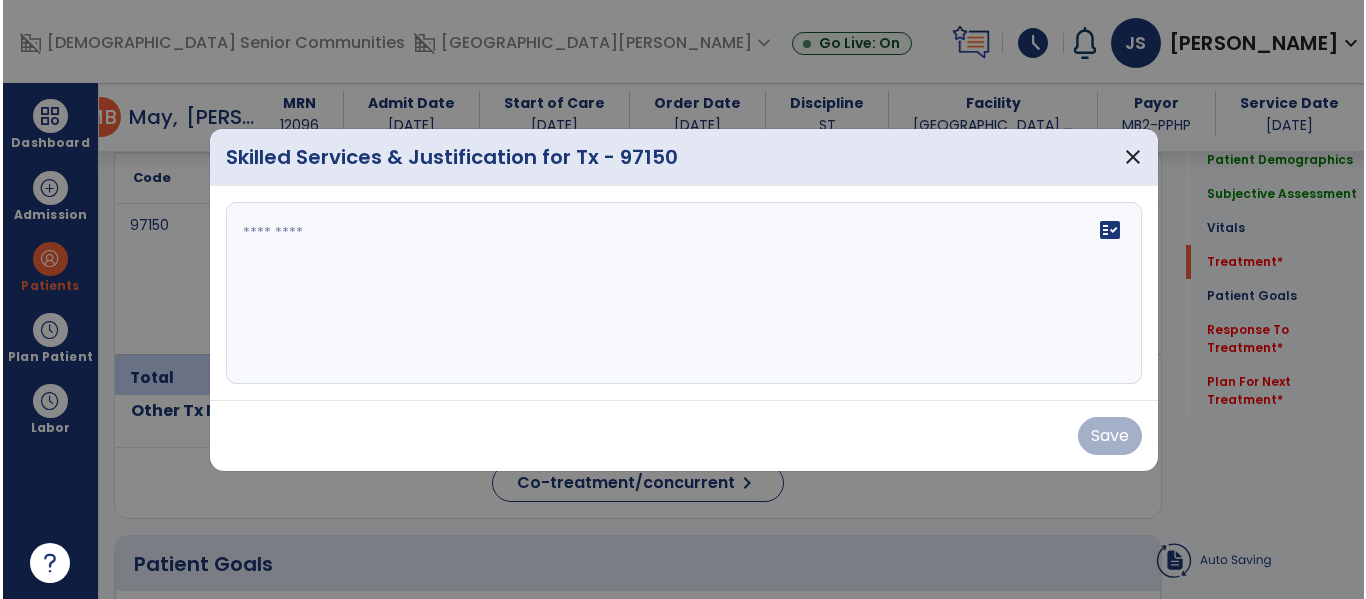 scroll, scrollTop: 1289, scrollLeft: 0, axis: vertical 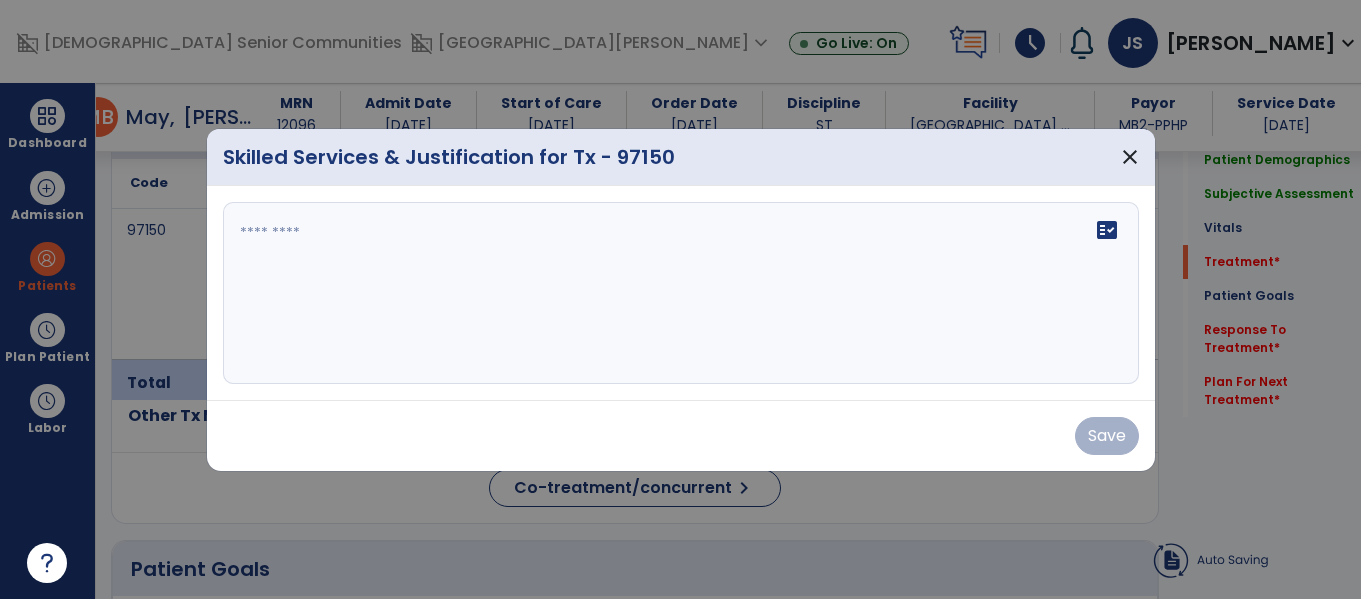 click at bounding box center [677, 293] 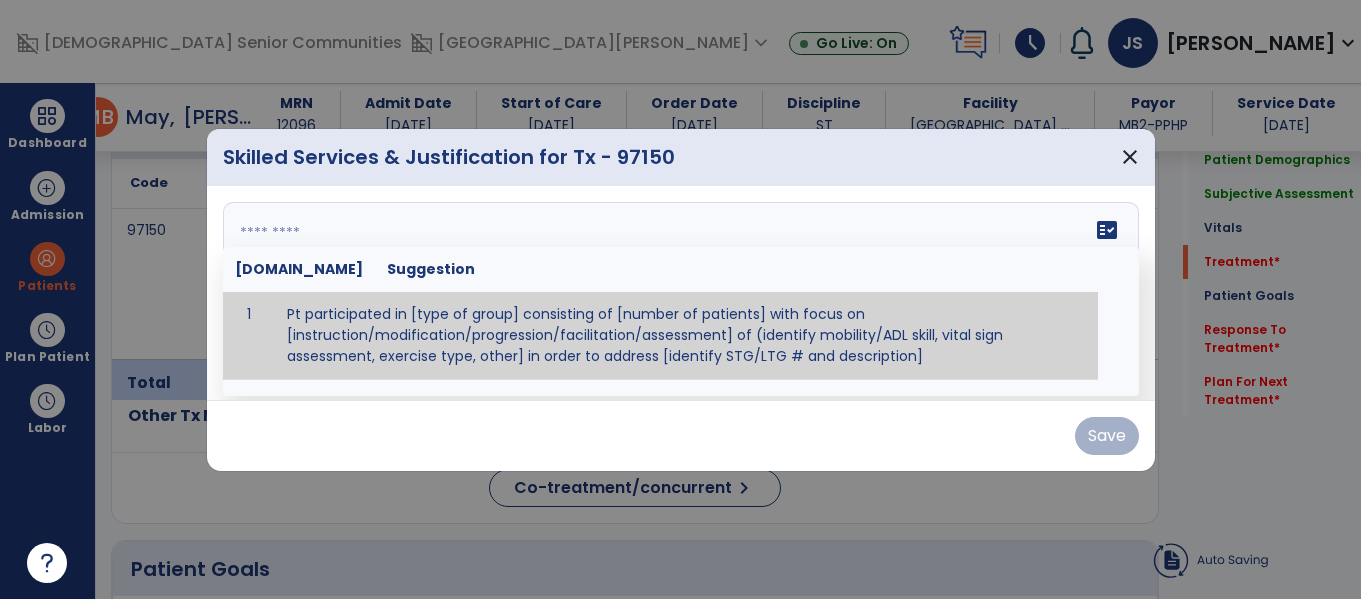 paste on "**********" 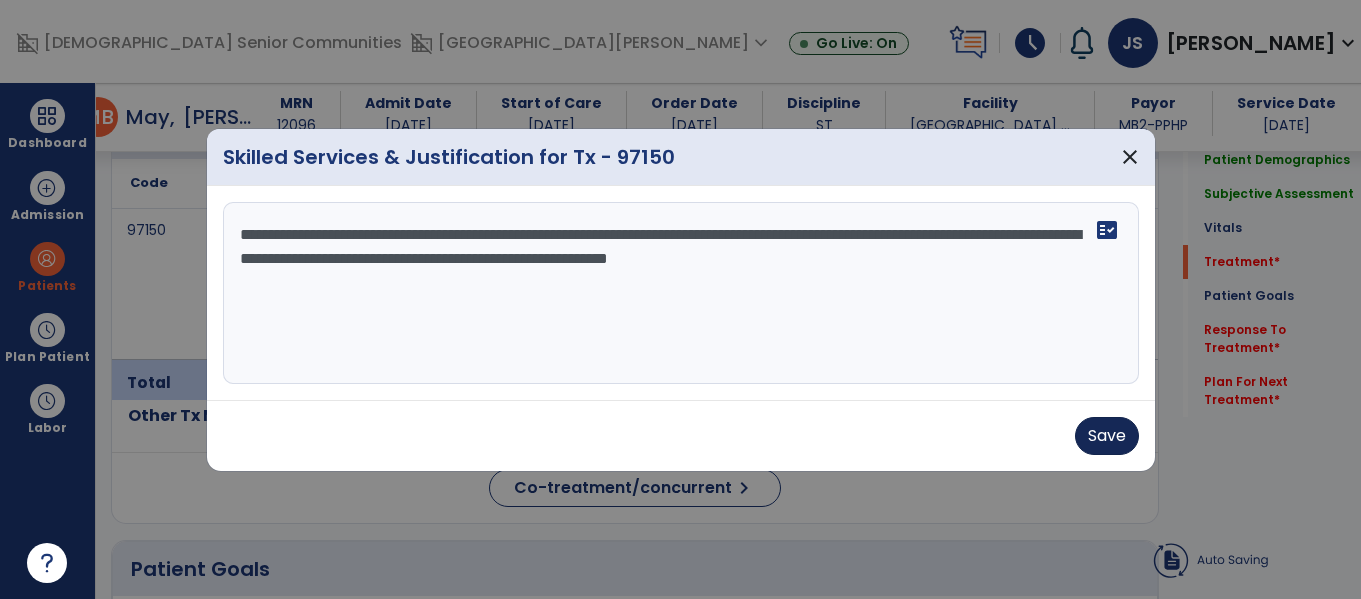 type on "**********" 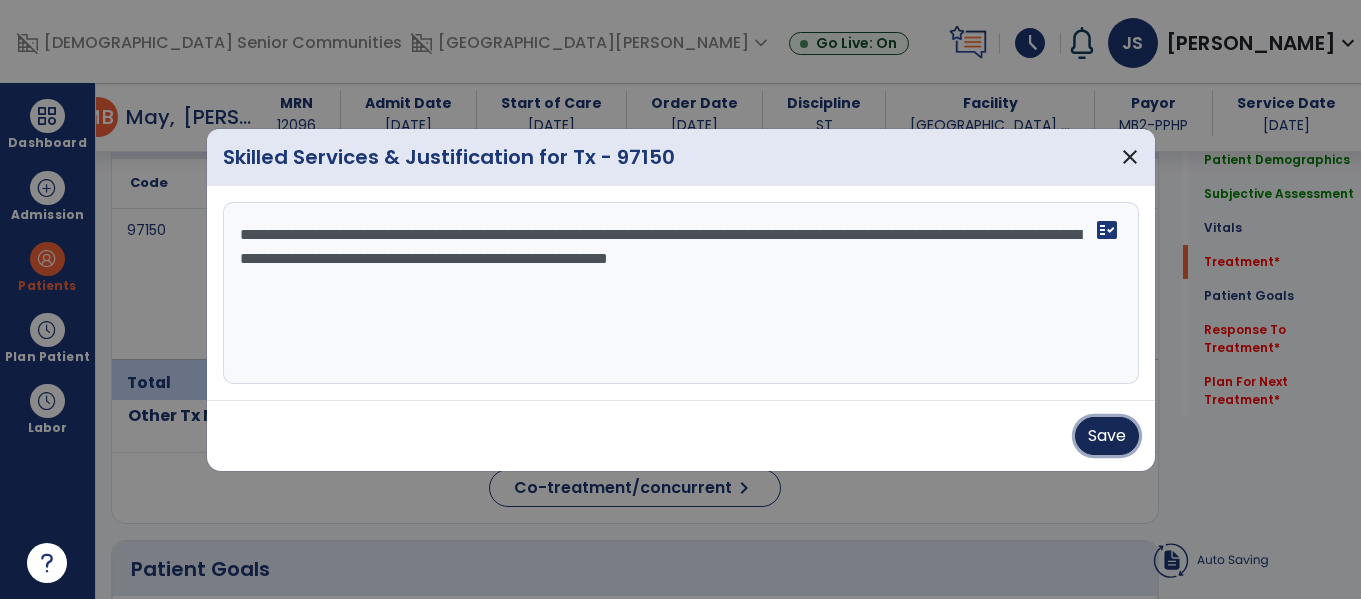 click on "Save" at bounding box center (1107, 436) 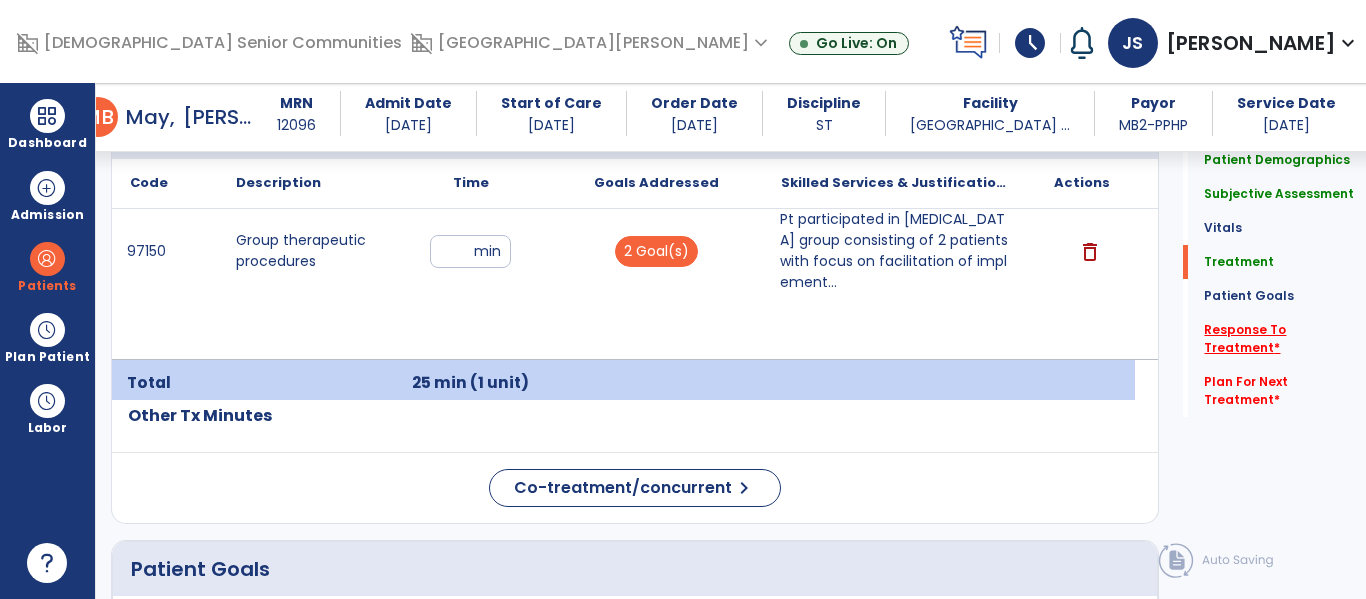 click on "Response To Treatment   *" 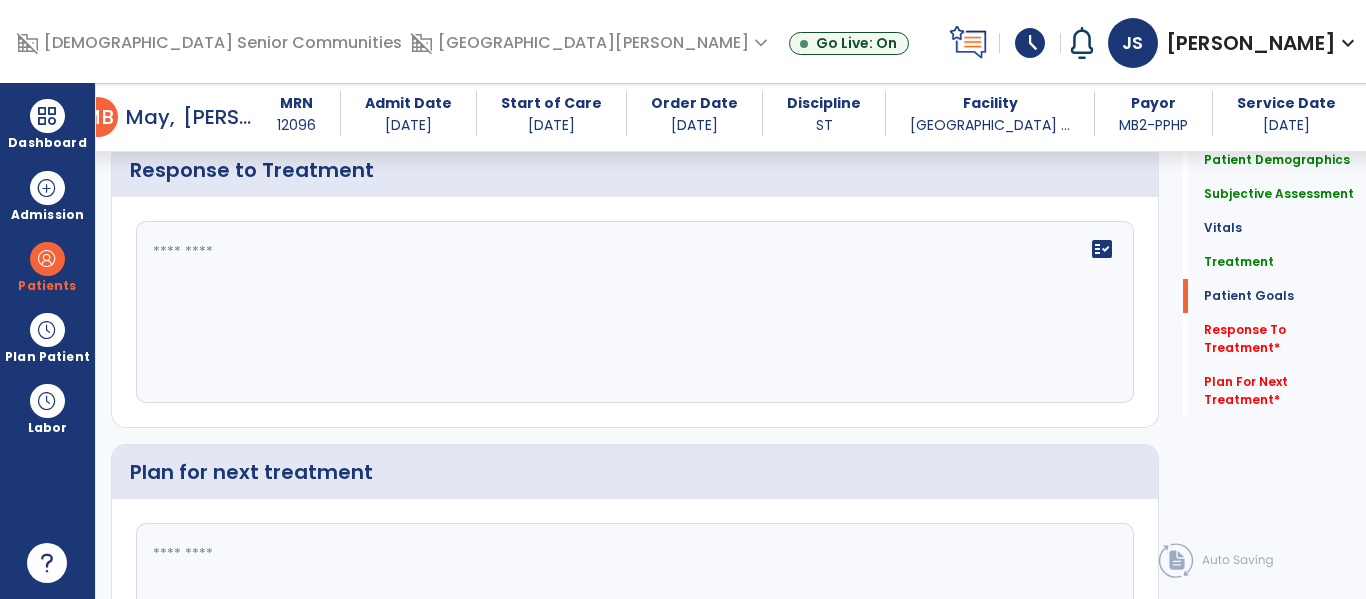 scroll, scrollTop: 2866, scrollLeft: 0, axis: vertical 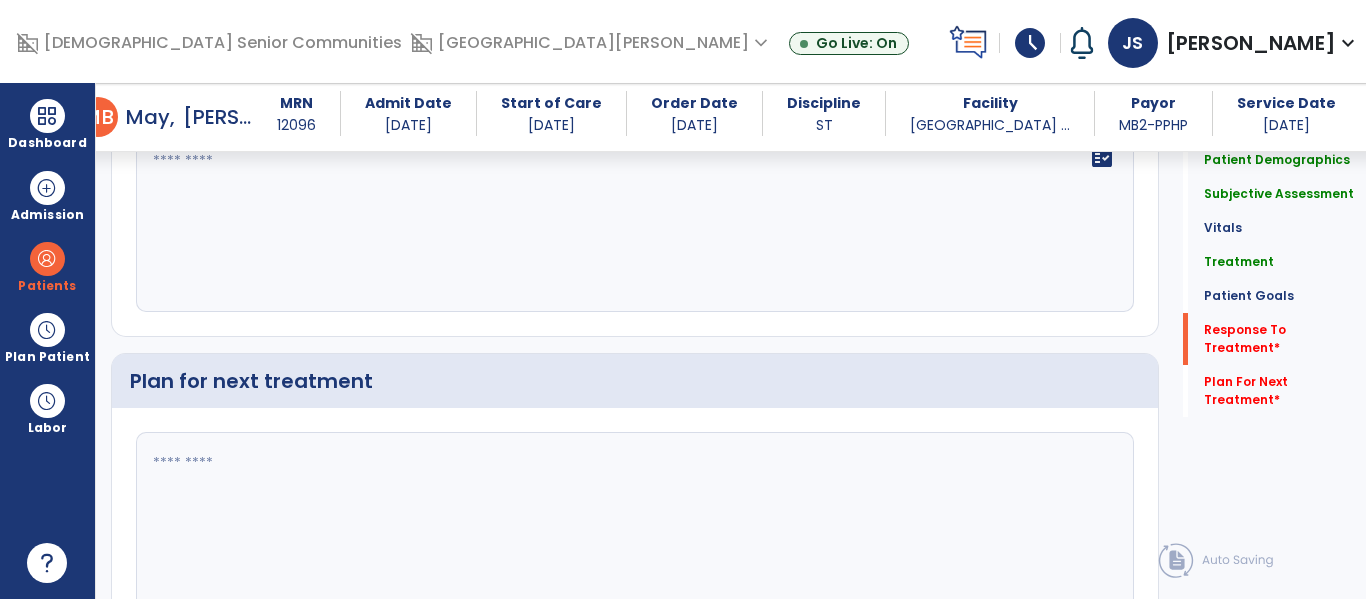 click on "fact_check" 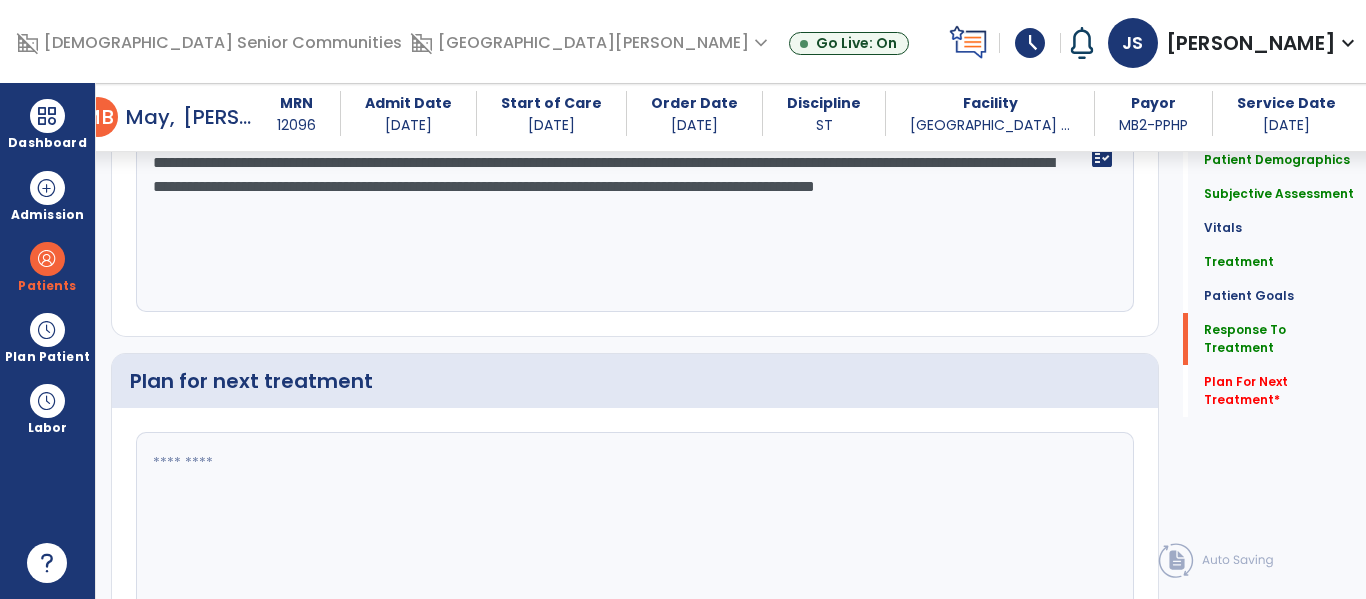 scroll, scrollTop: 3139, scrollLeft: 0, axis: vertical 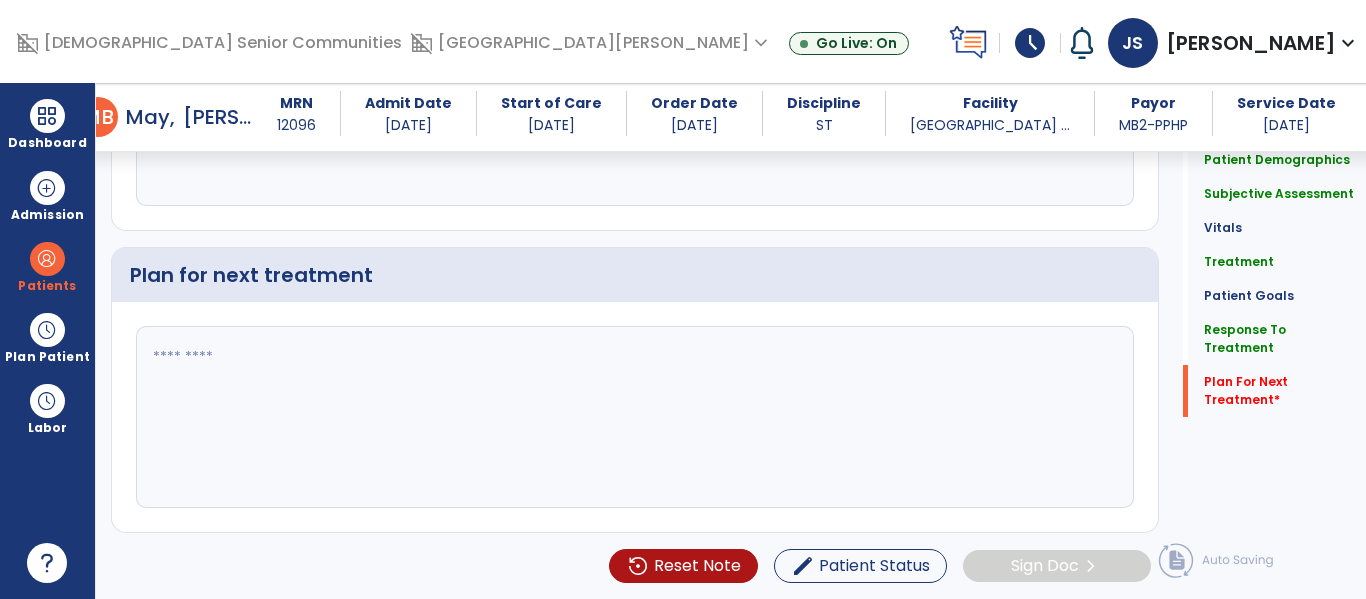 type on "**********" 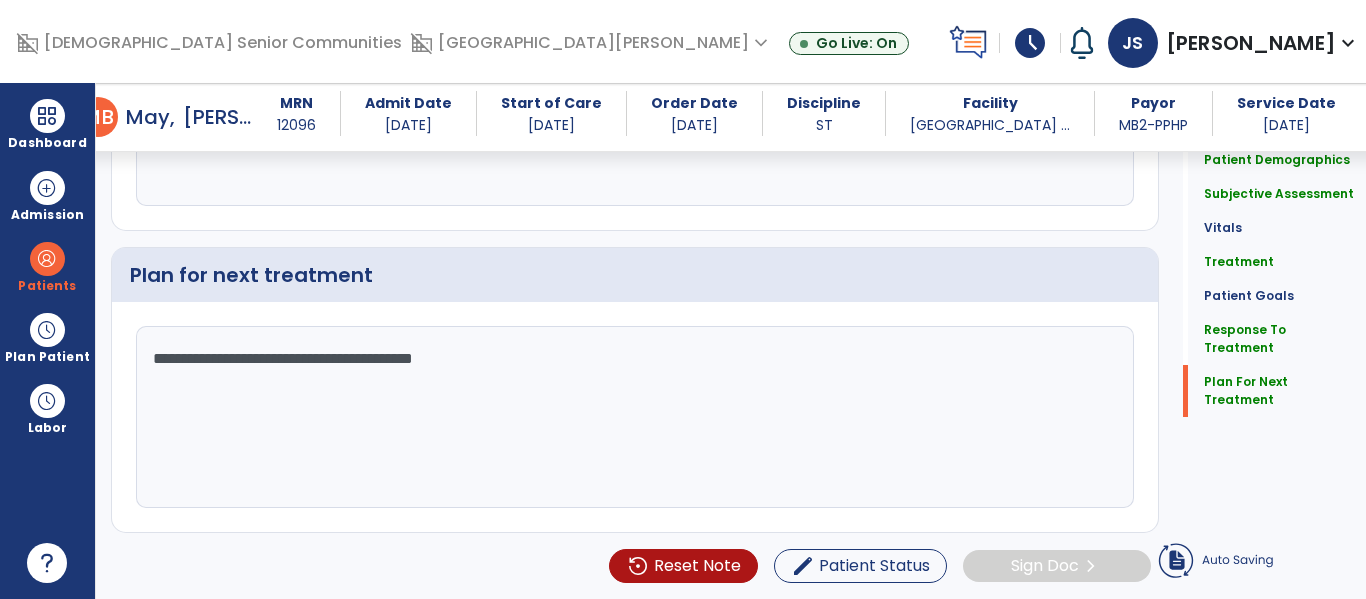 type on "**********" 